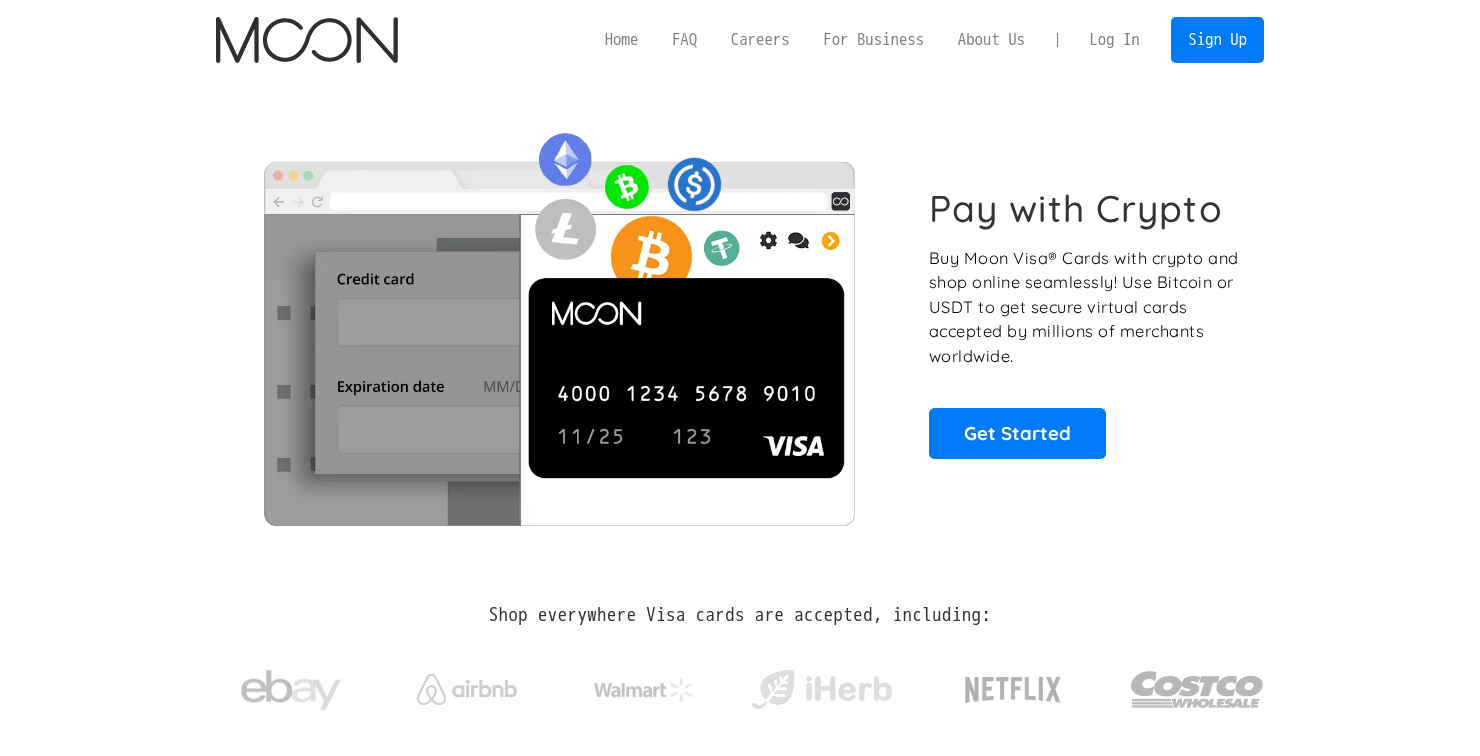scroll, scrollTop: 0, scrollLeft: 0, axis: both 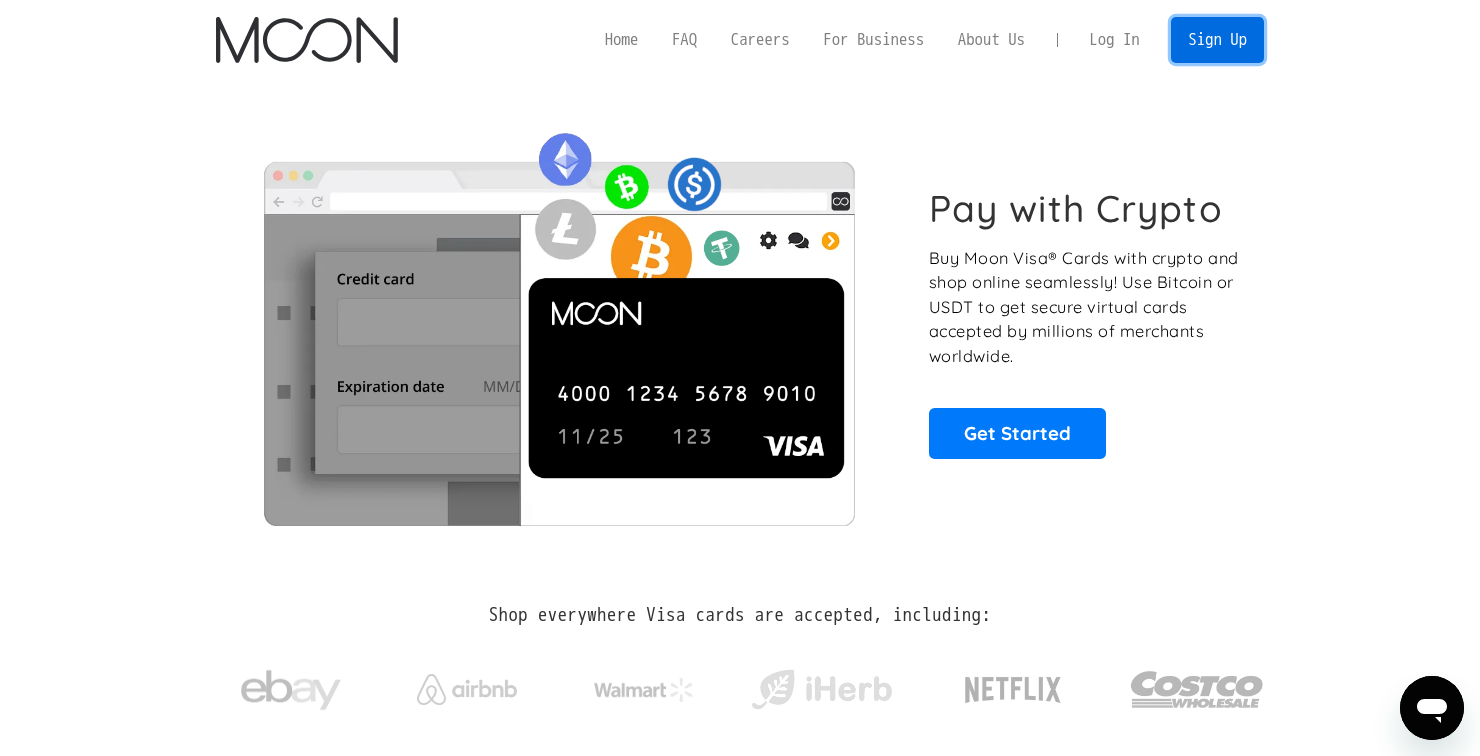 click on "Sign Up" at bounding box center (1217, 39) 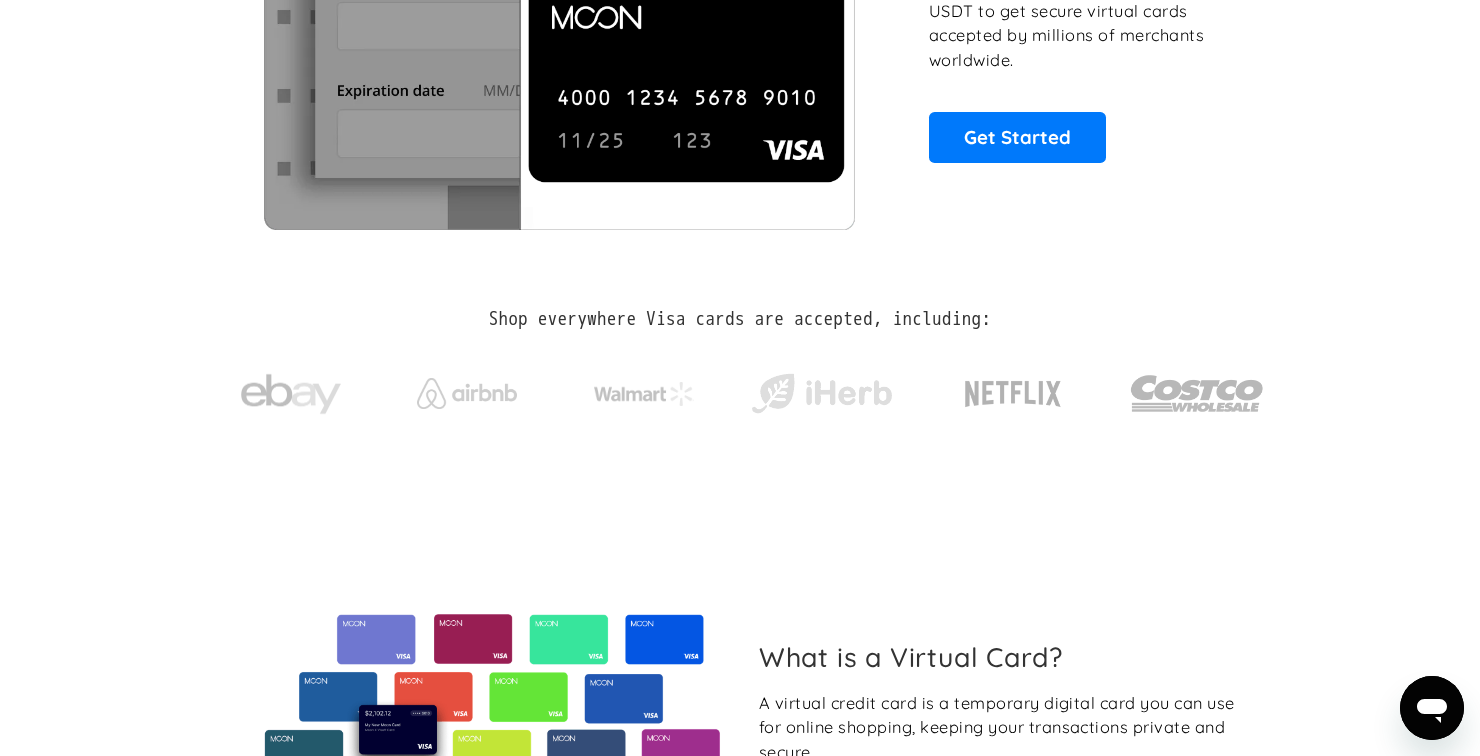 scroll, scrollTop: 0, scrollLeft: 0, axis: both 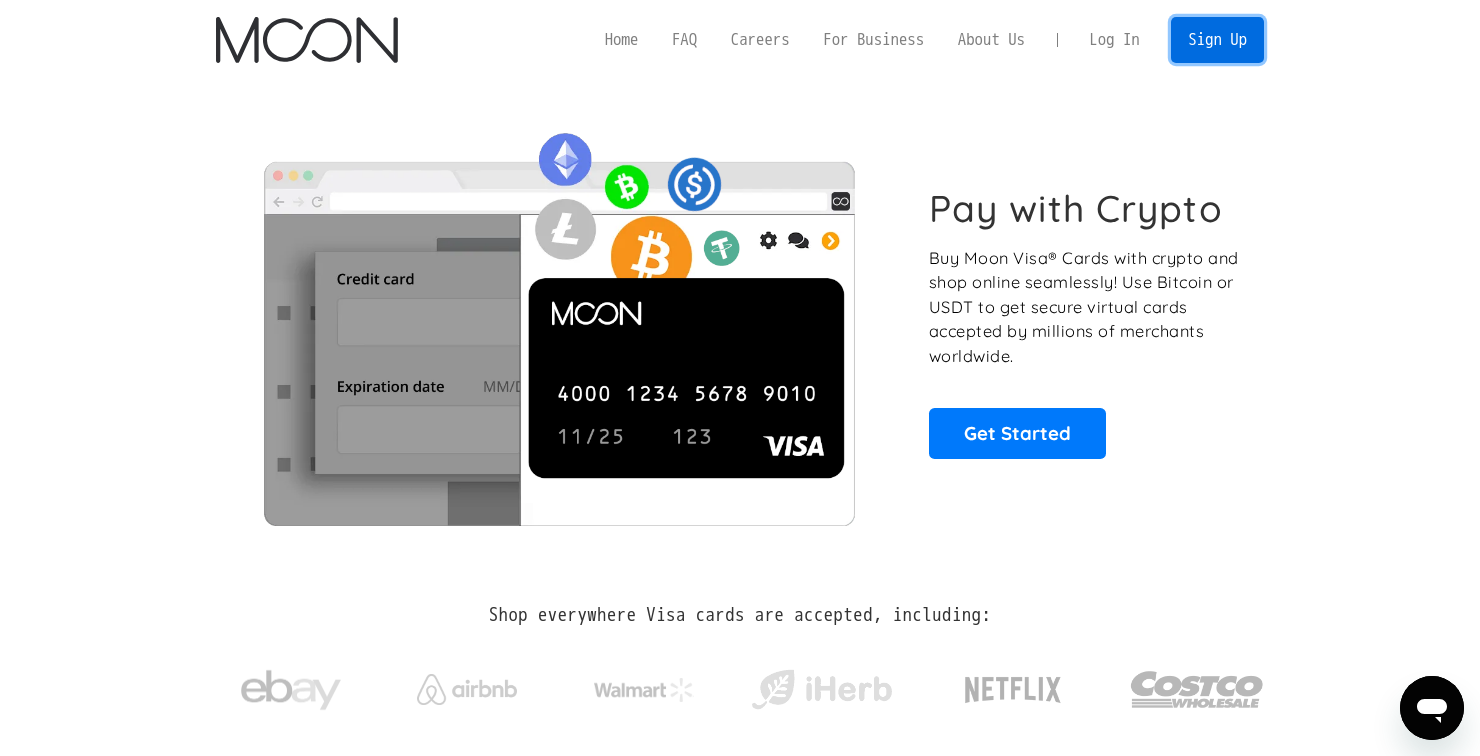 click on "Sign Up" at bounding box center (1217, 39) 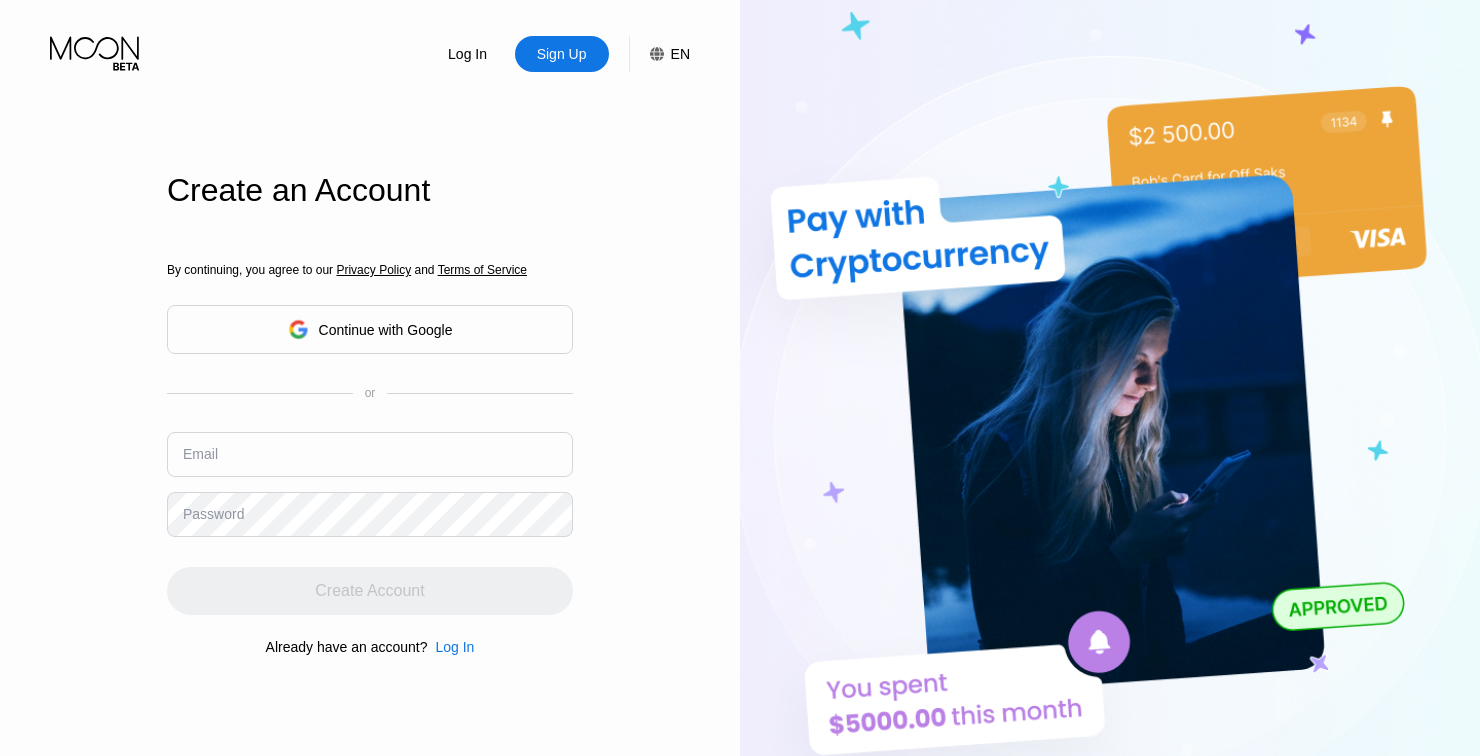 scroll, scrollTop: 0, scrollLeft: 0, axis: both 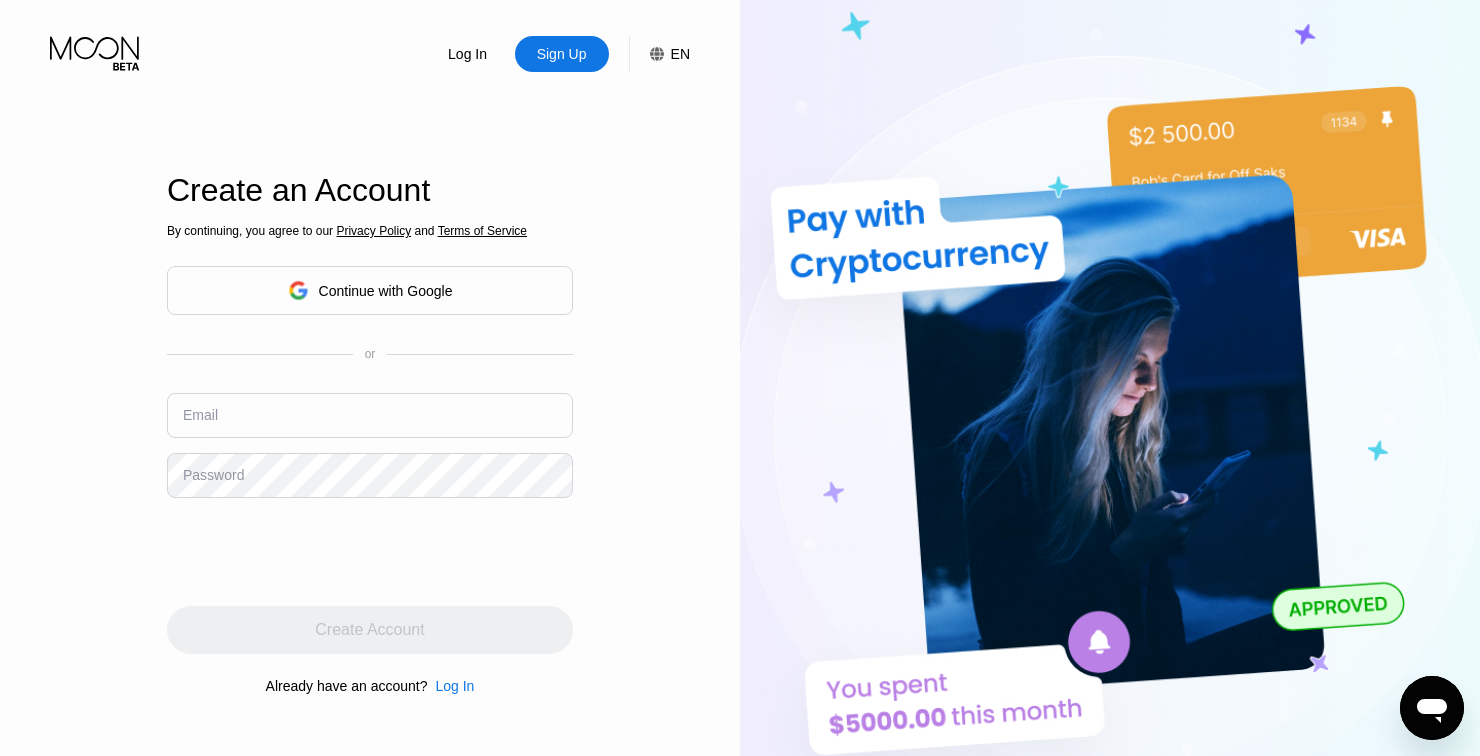 click at bounding box center (370, 415) 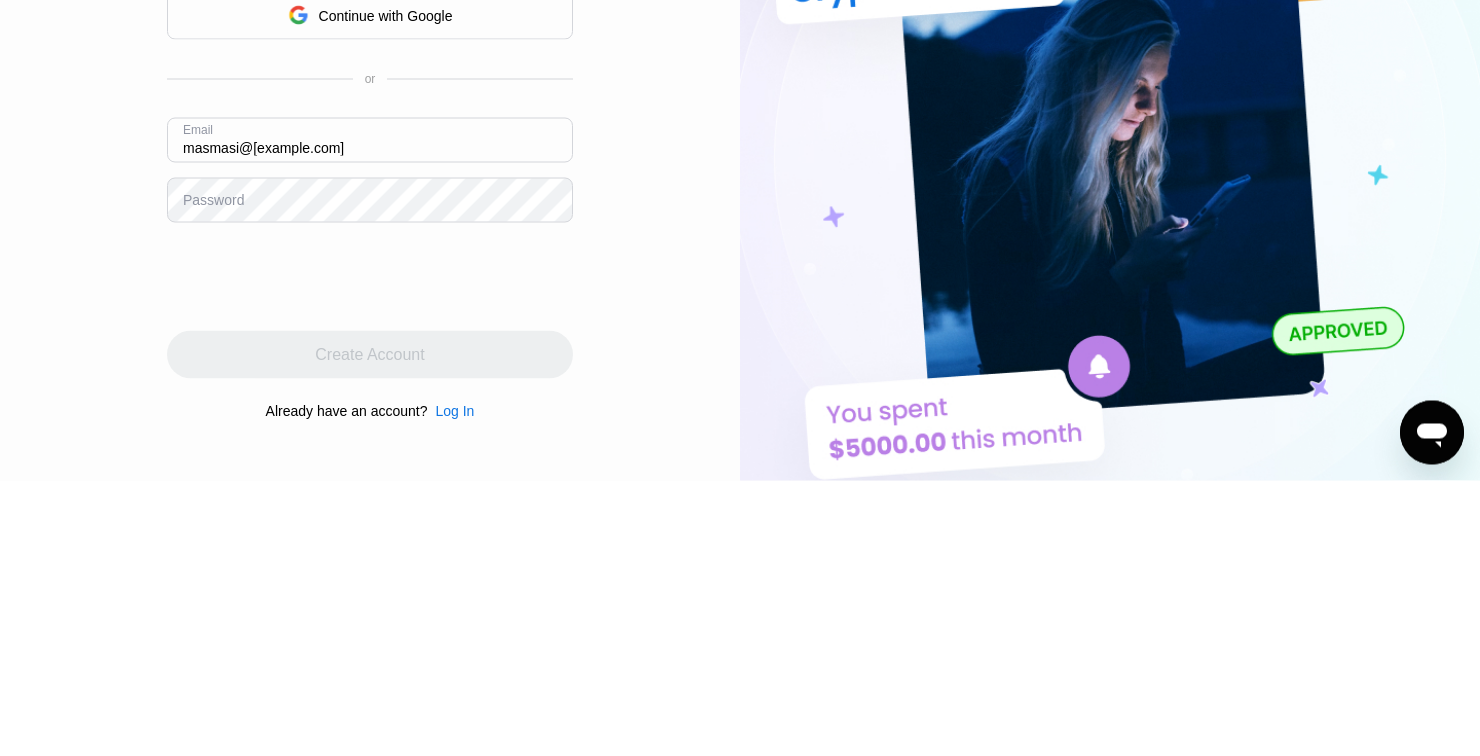 type on "[EMAIL]" 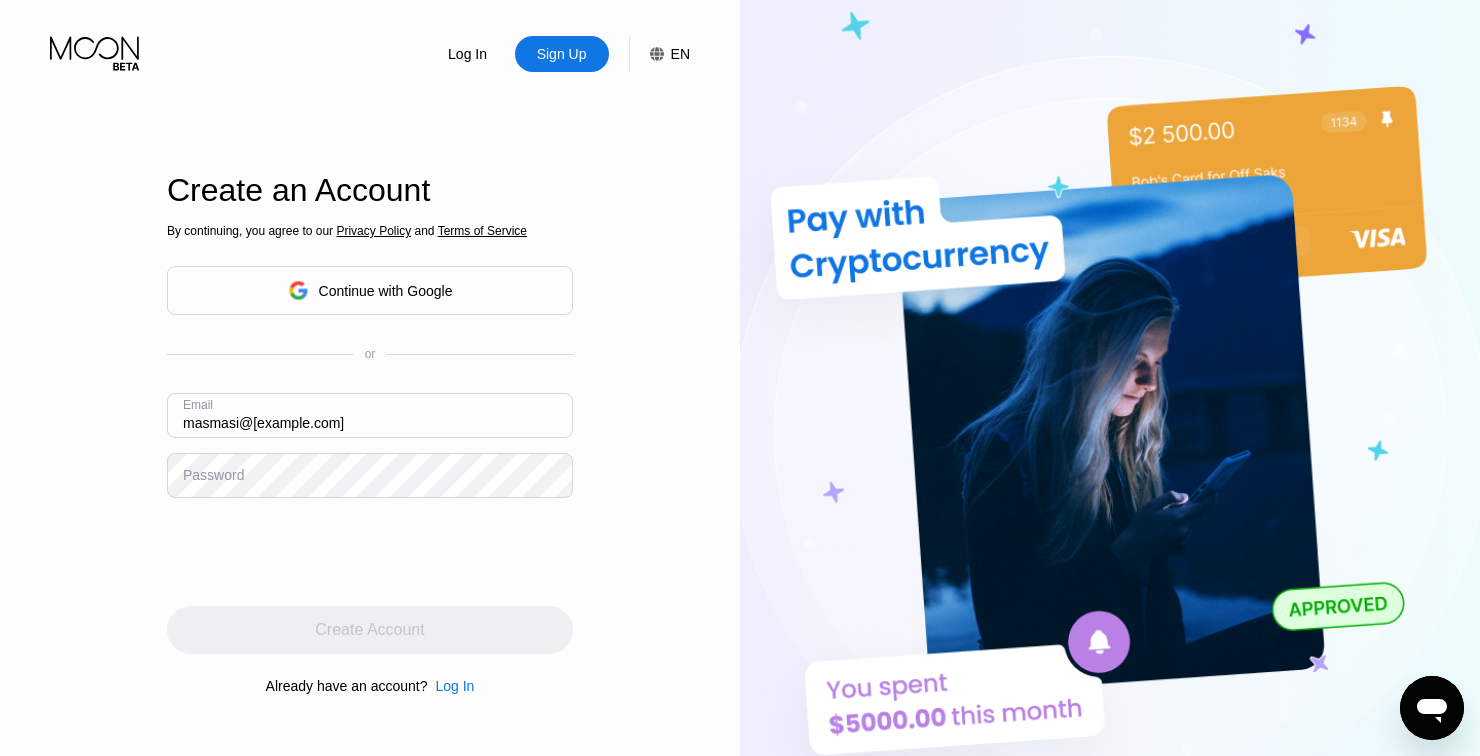click on "Password" at bounding box center (213, 475) 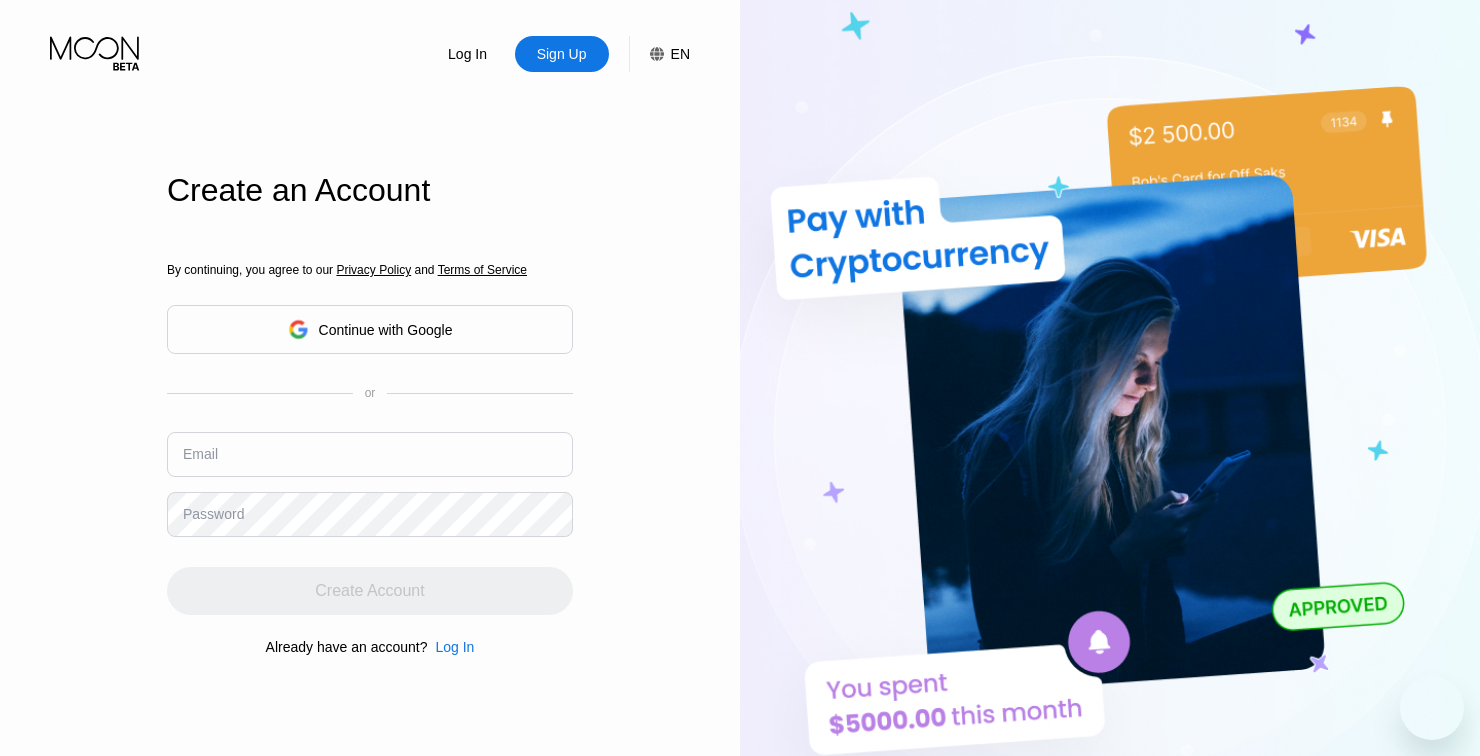 scroll, scrollTop: 0, scrollLeft: 0, axis: both 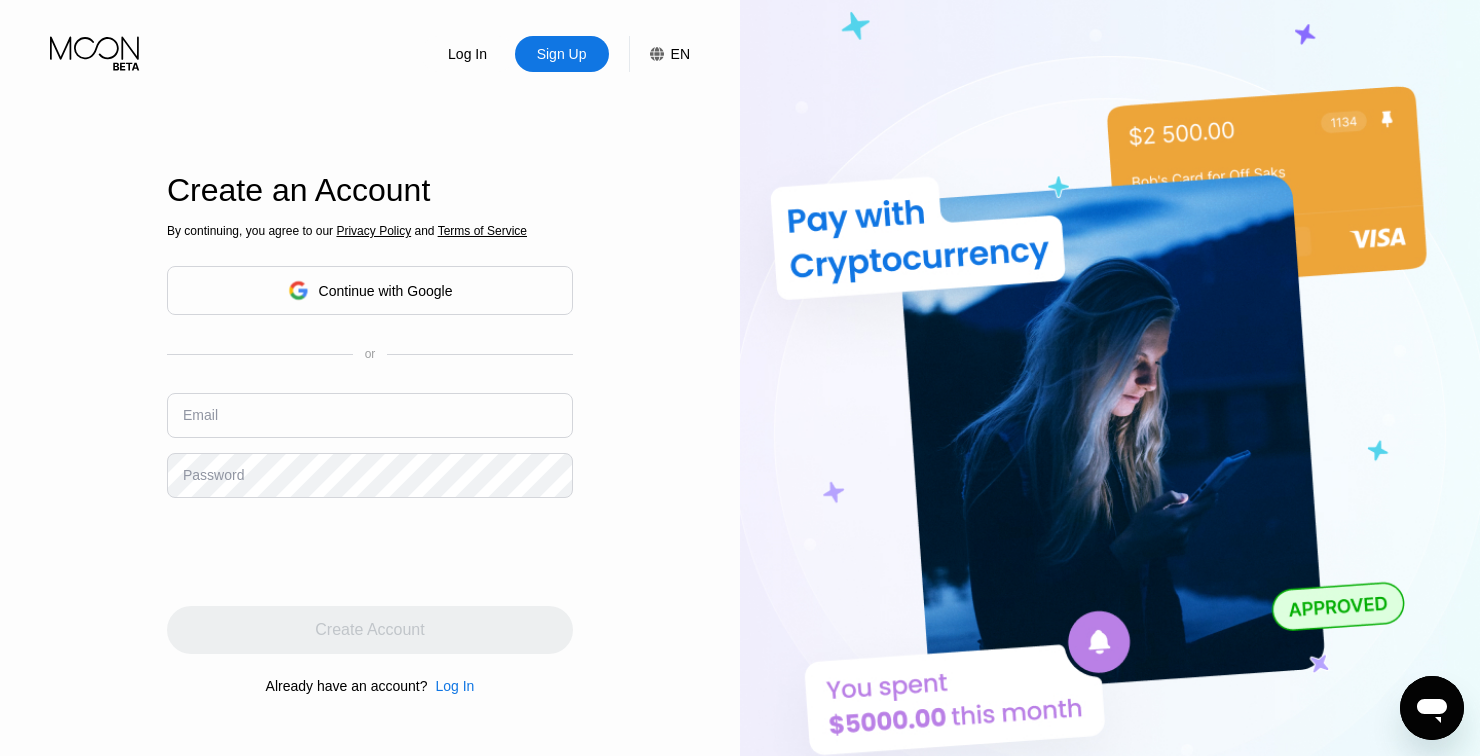 click at bounding box center [370, 415] 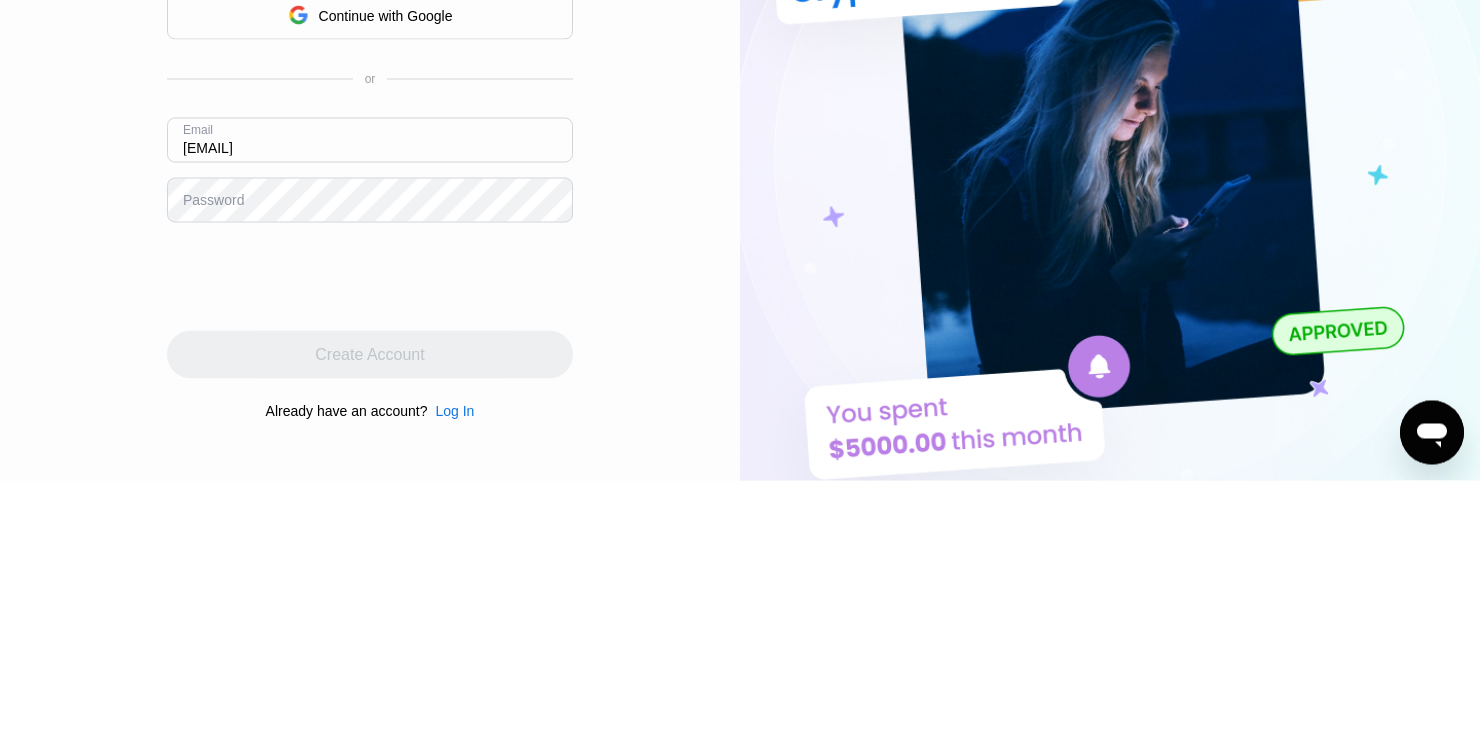 type on "masmasi@icloud.com" 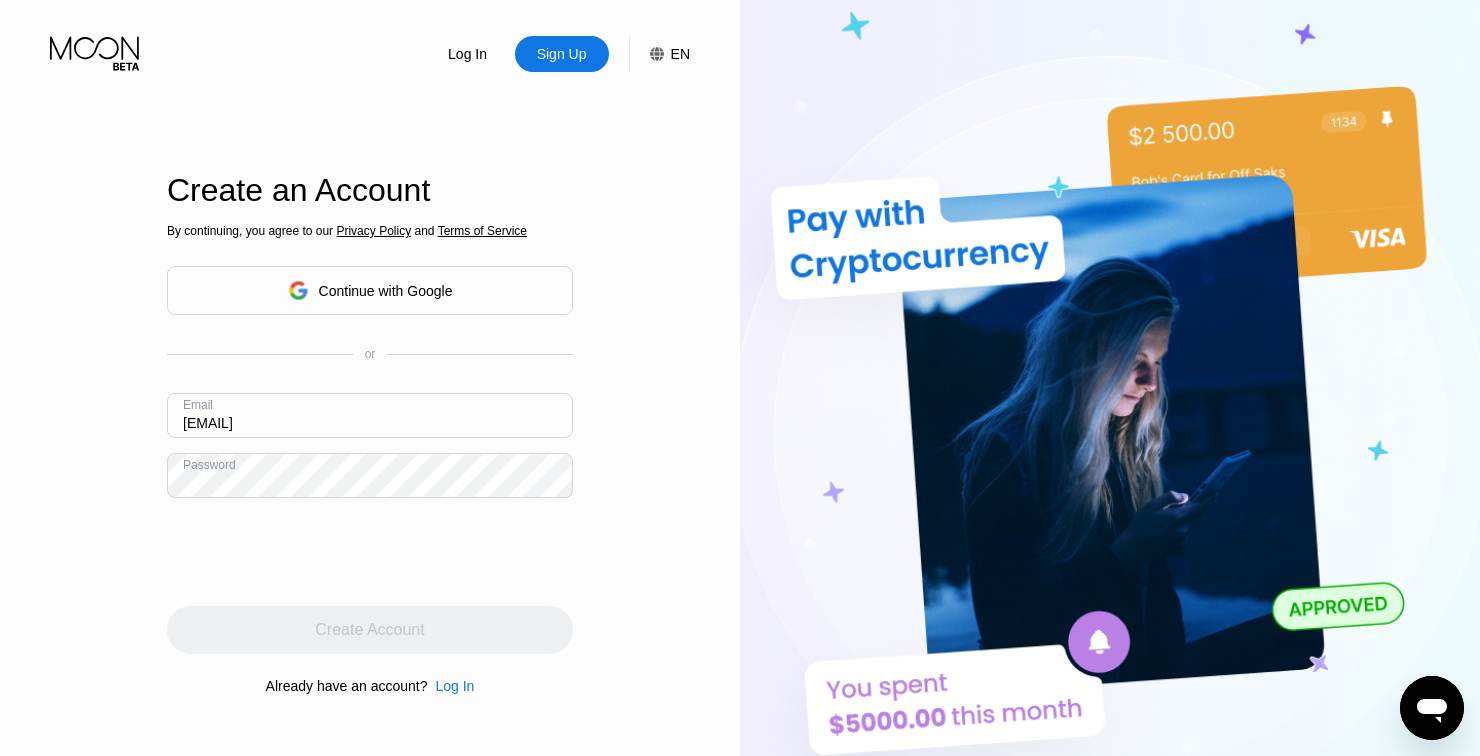 click at bounding box center (319, 552) 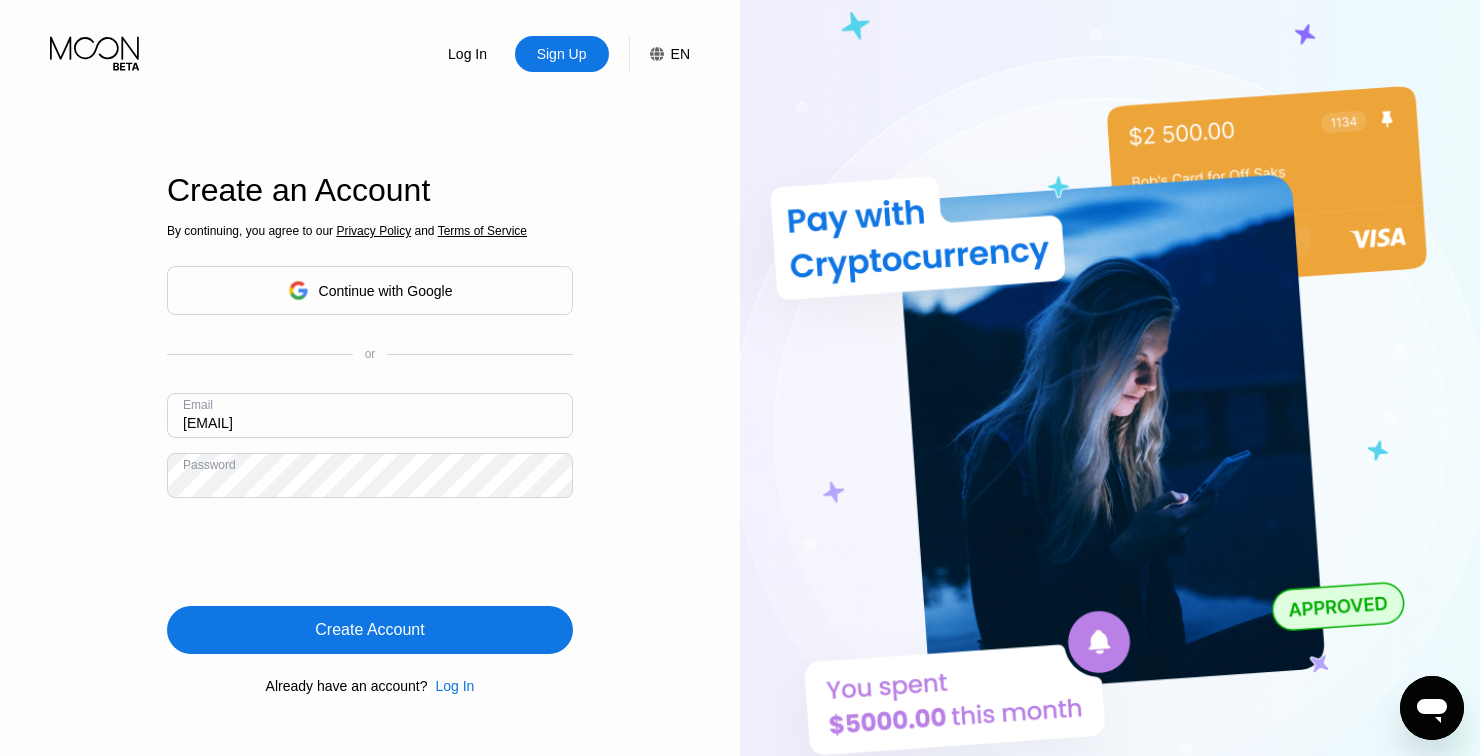 click on "Create Account" at bounding box center [370, 630] 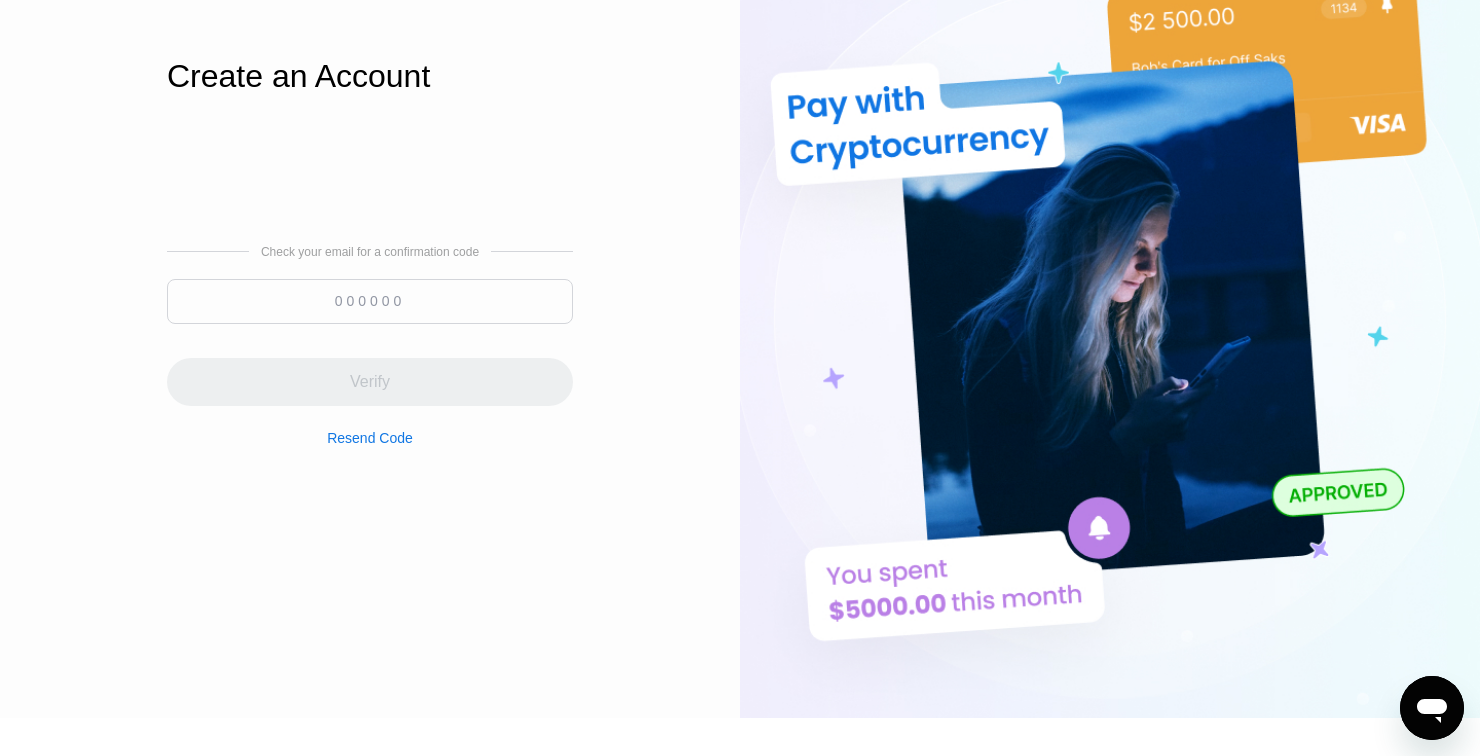 scroll, scrollTop: 109, scrollLeft: 0, axis: vertical 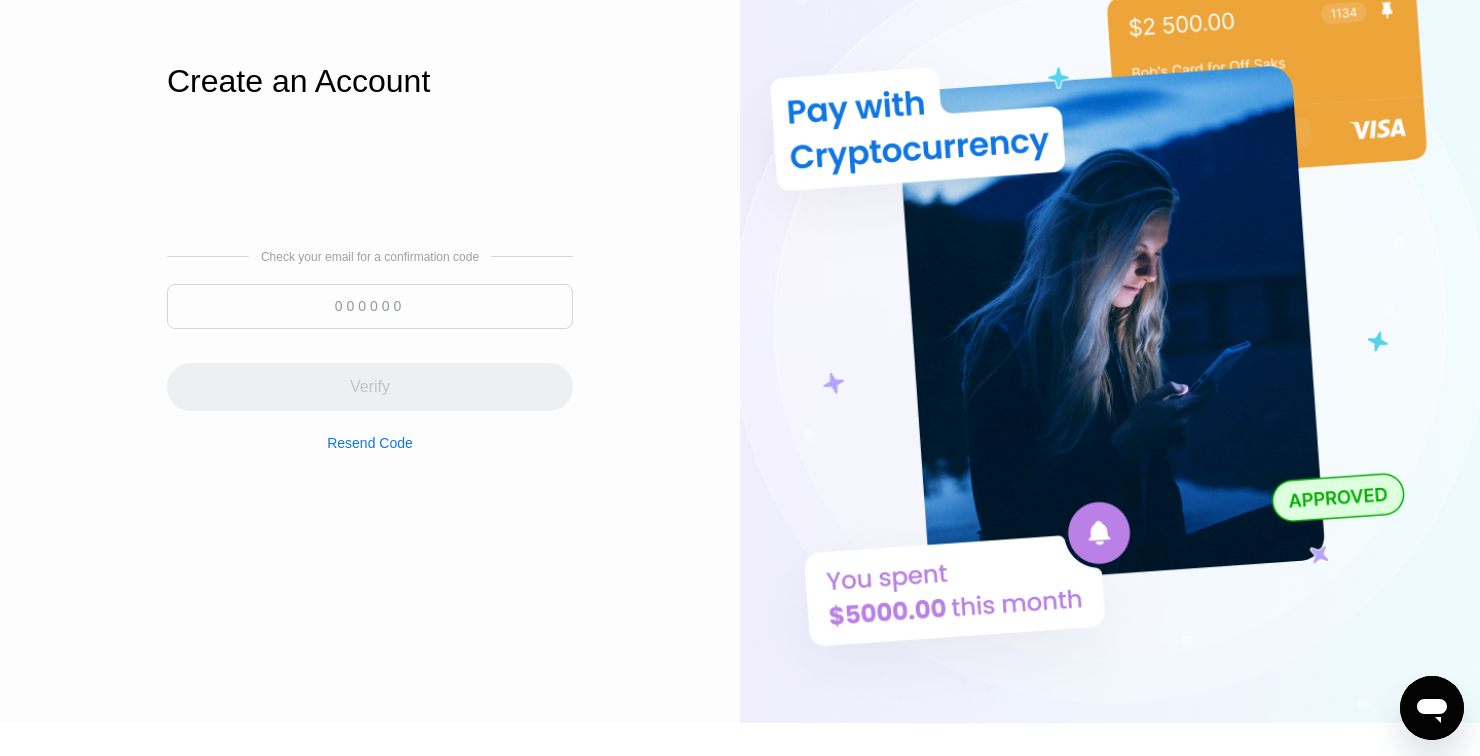 click on "Check your email for a confirmation code Verify Resend Code" at bounding box center [370, 350] 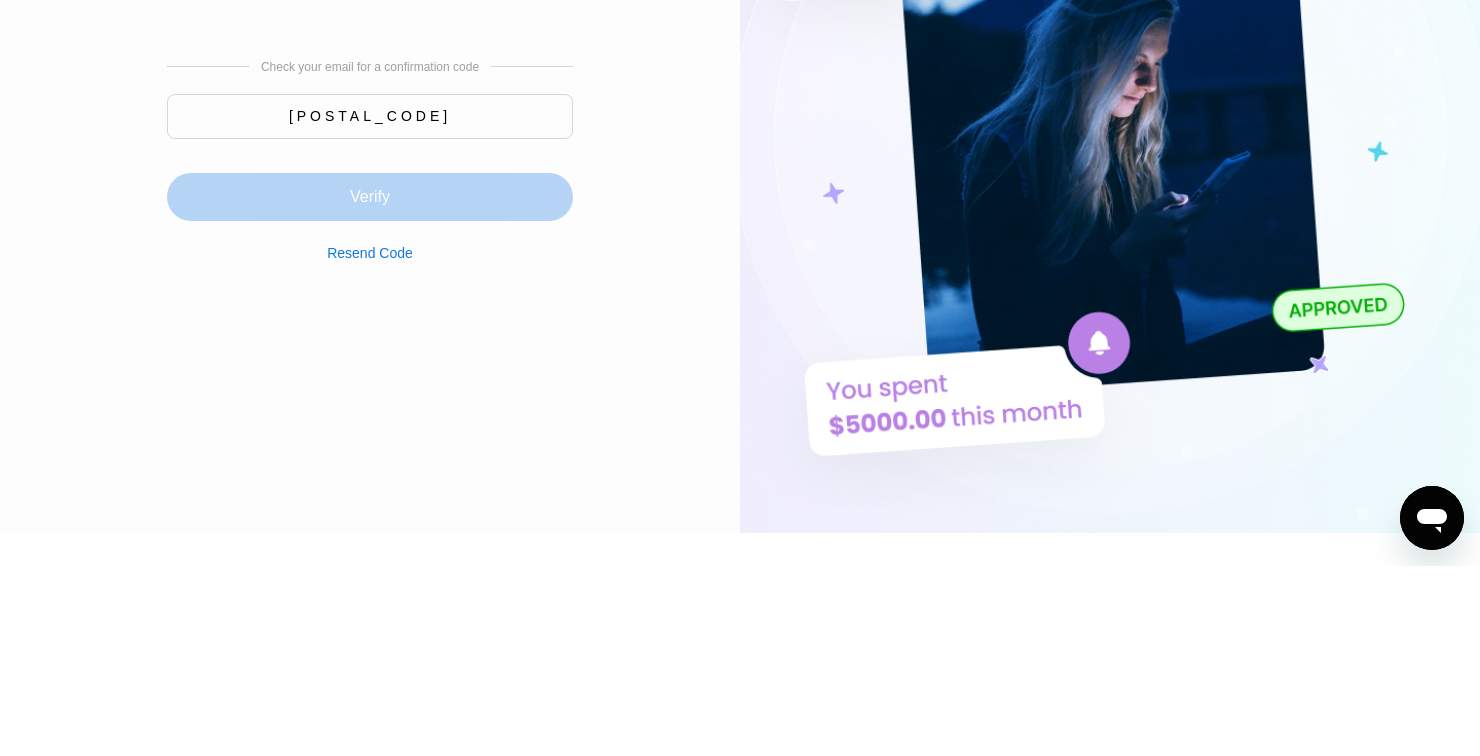 type on "064590" 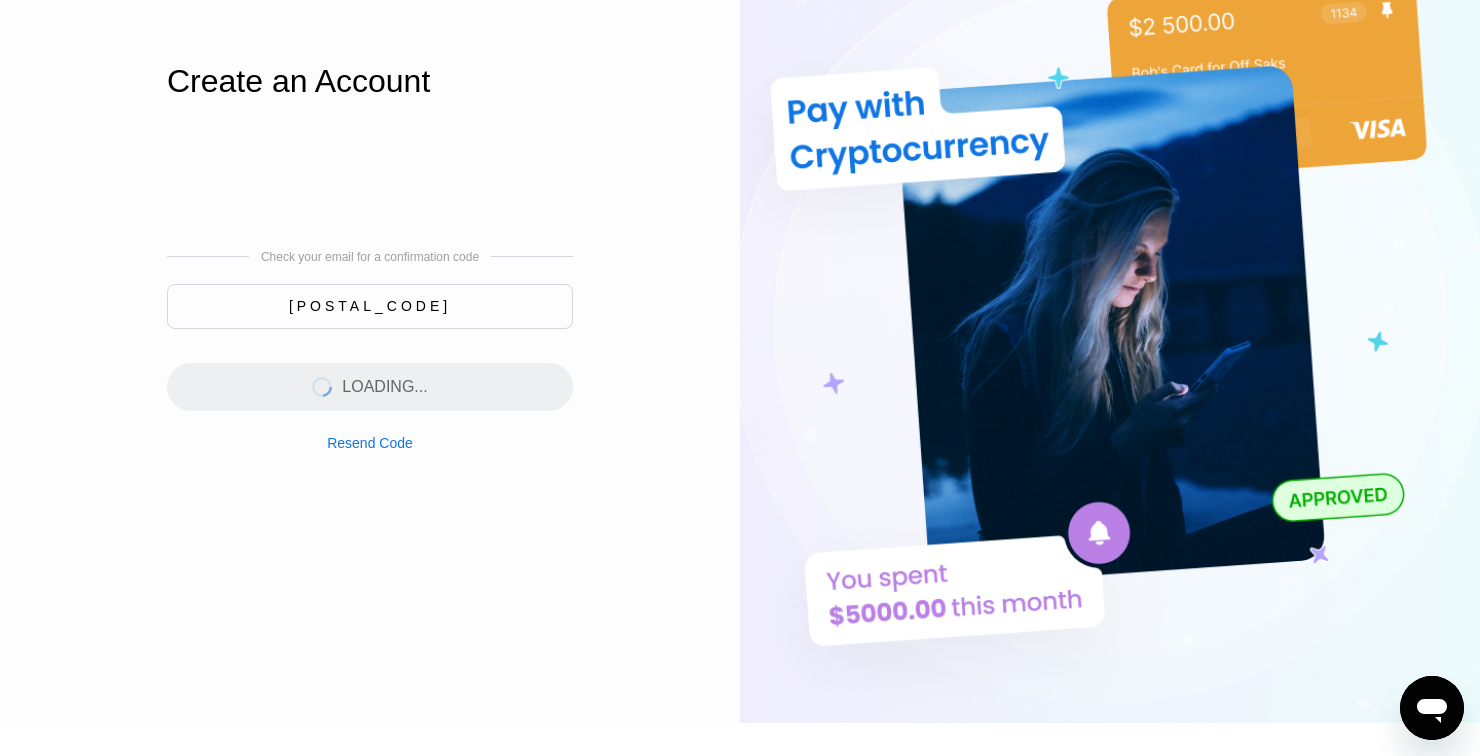 scroll, scrollTop: 0, scrollLeft: 0, axis: both 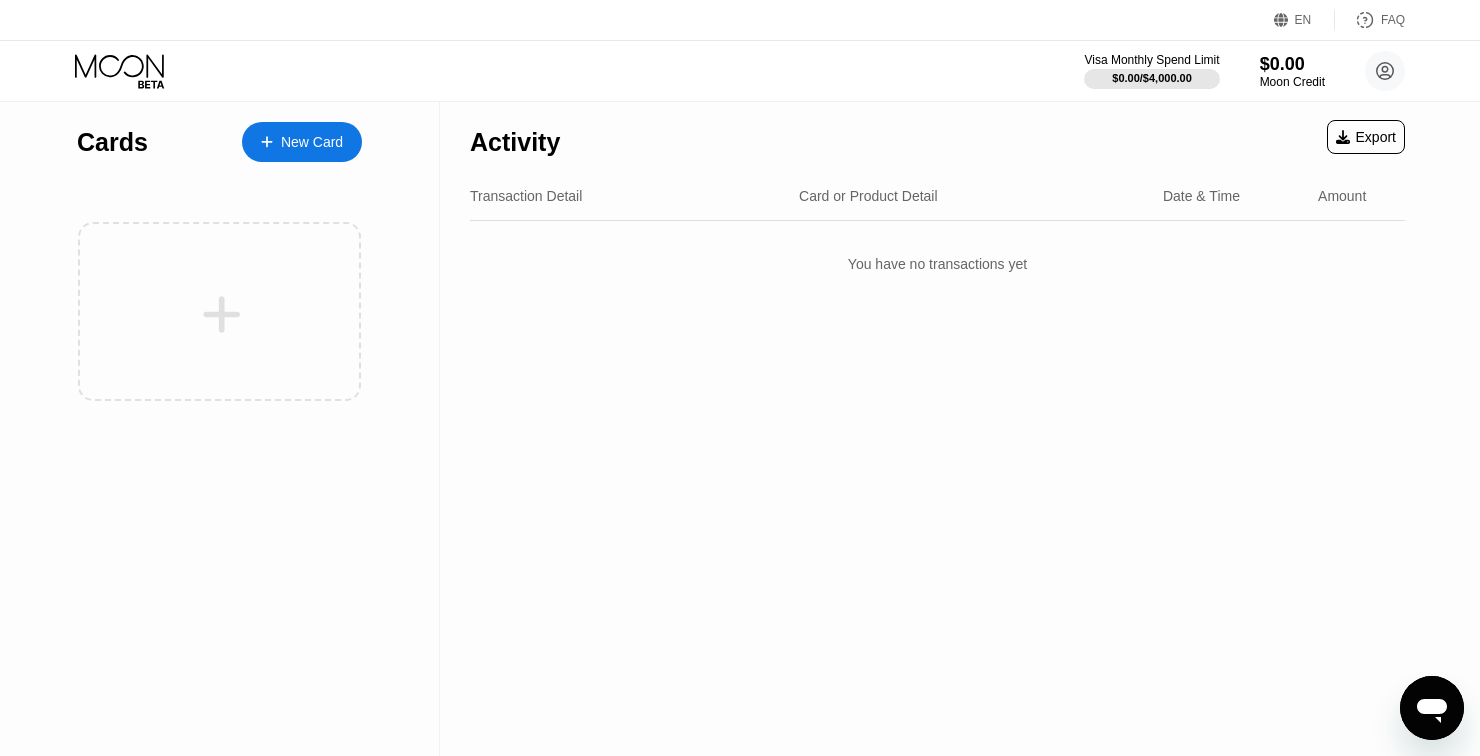 click on "New Card" at bounding box center (312, 142) 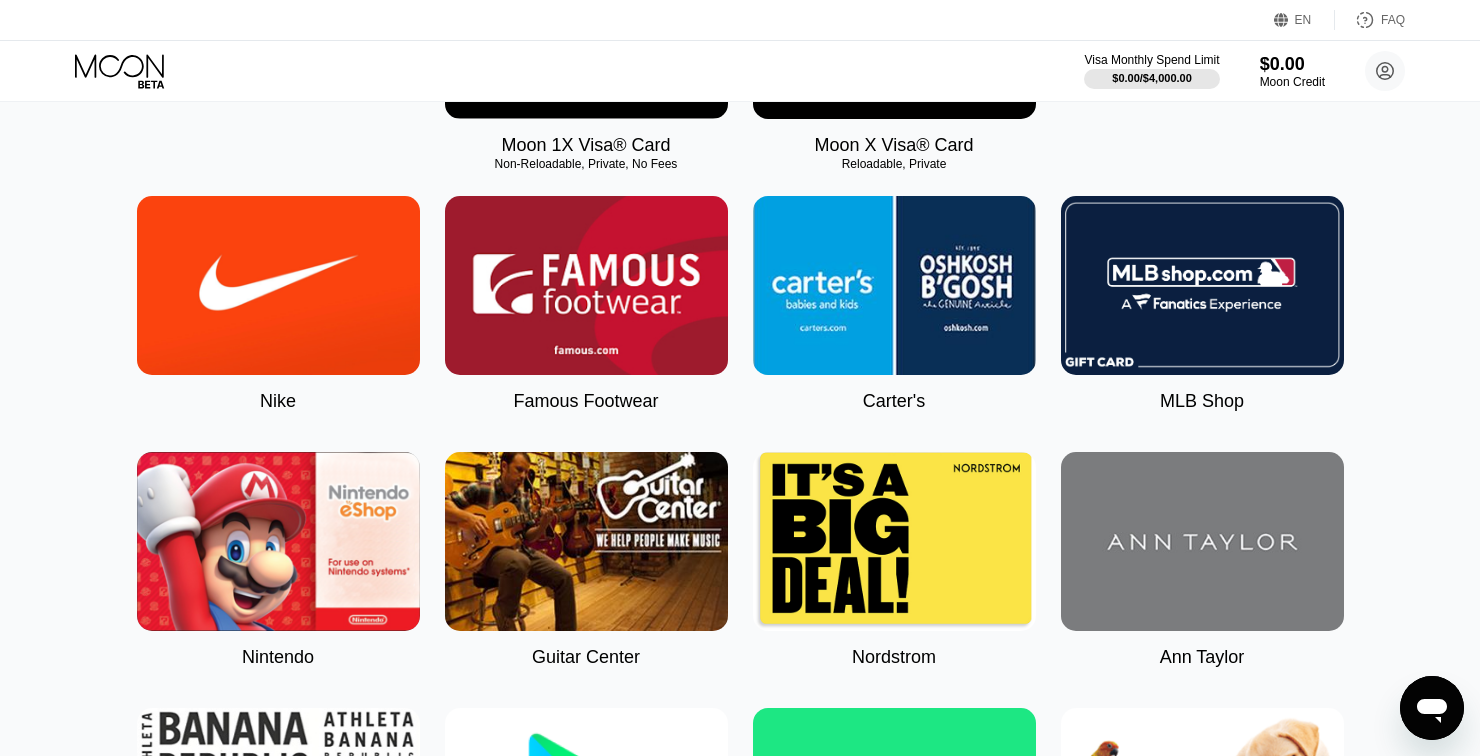 scroll, scrollTop: 0, scrollLeft: 0, axis: both 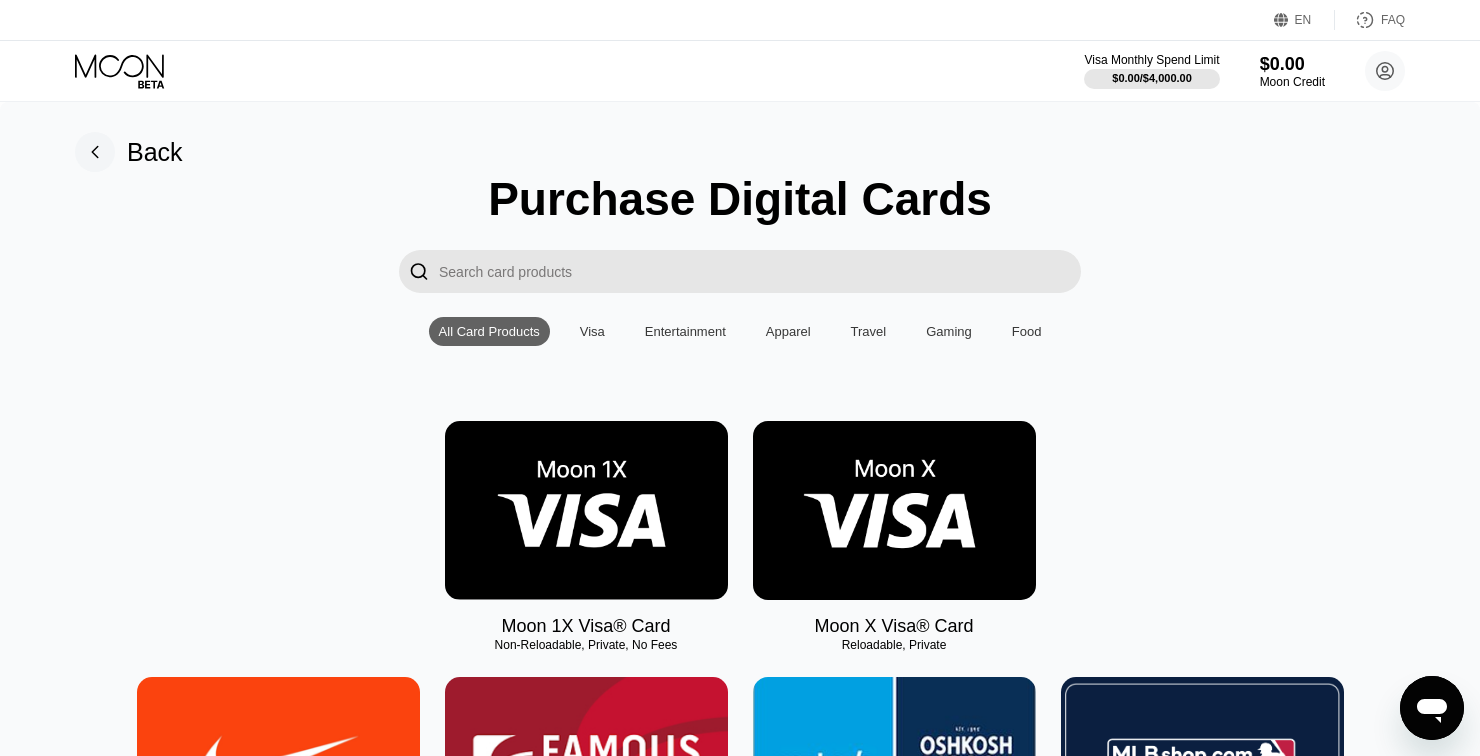 click at bounding box center (894, 510) 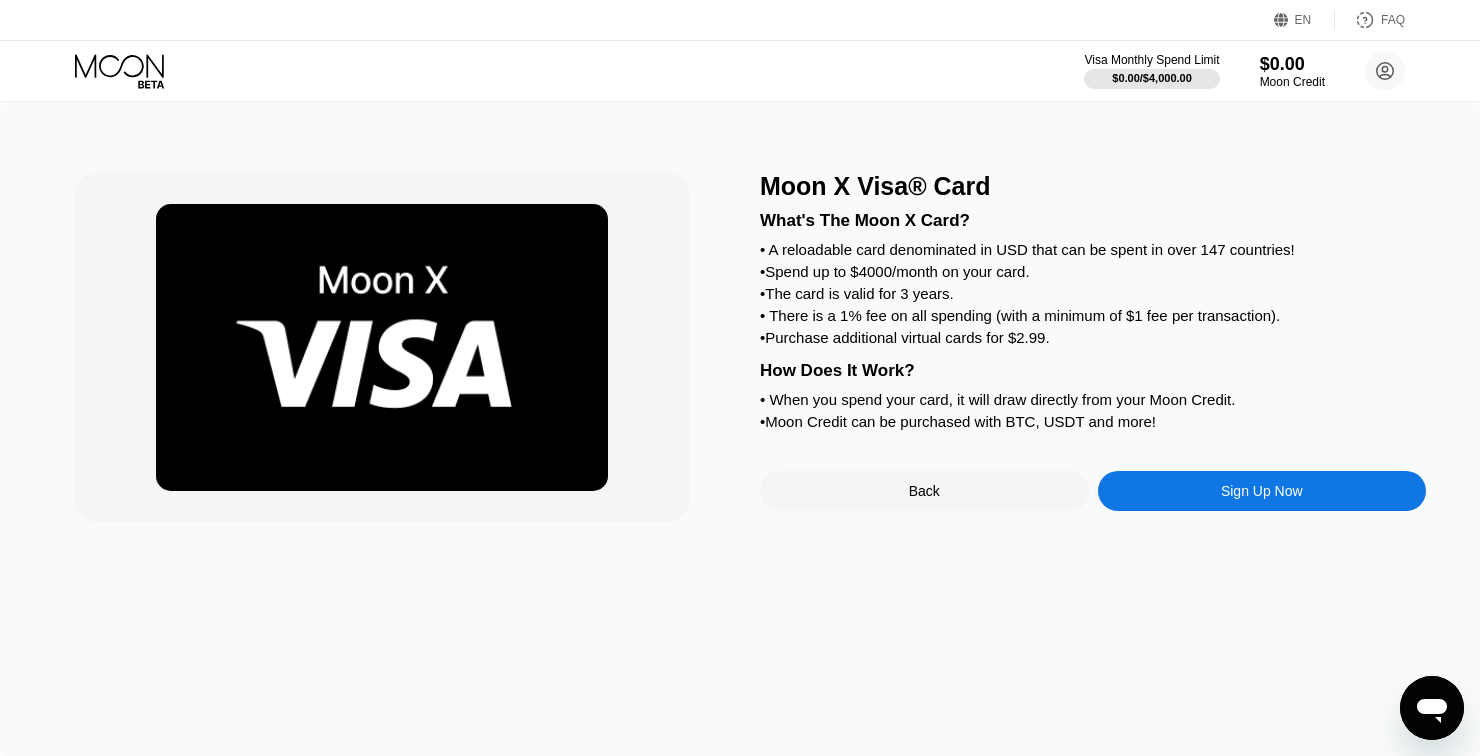 click on "Sign Up Now" at bounding box center [1262, 491] 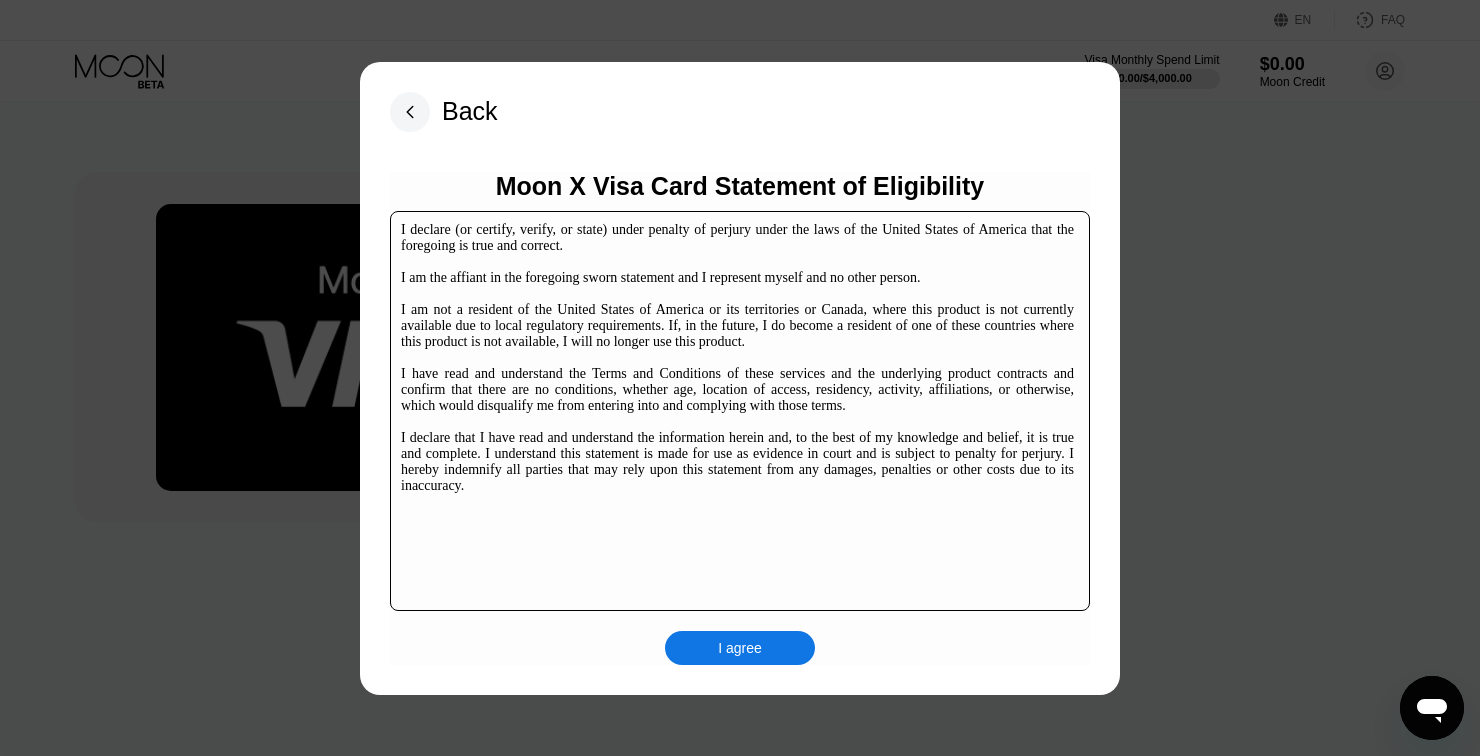 click on "I agree" at bounding box center (740, 648) 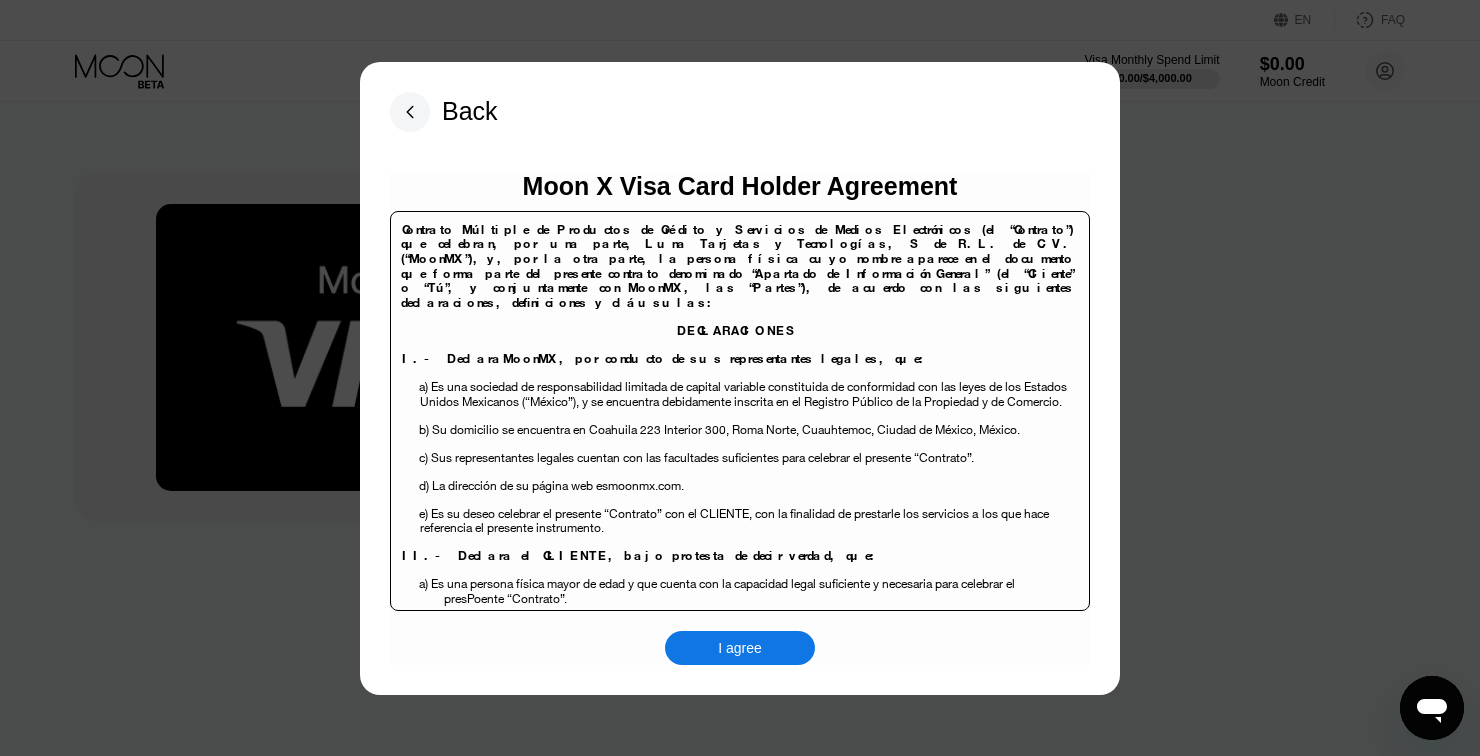 click on "I agree" at bounding box center (740, 648) 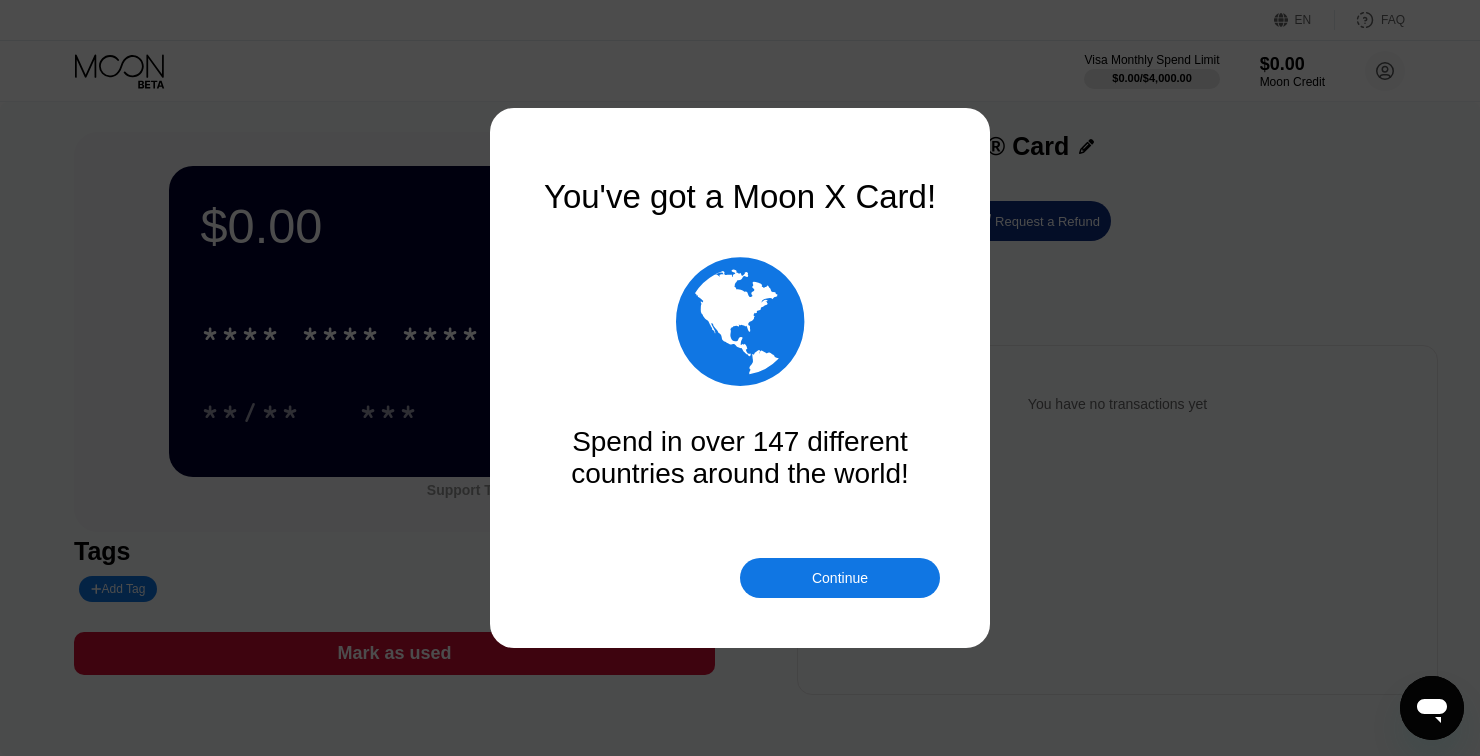 scroll, scrollTop: 0, scrollLeft: 0, axis: both 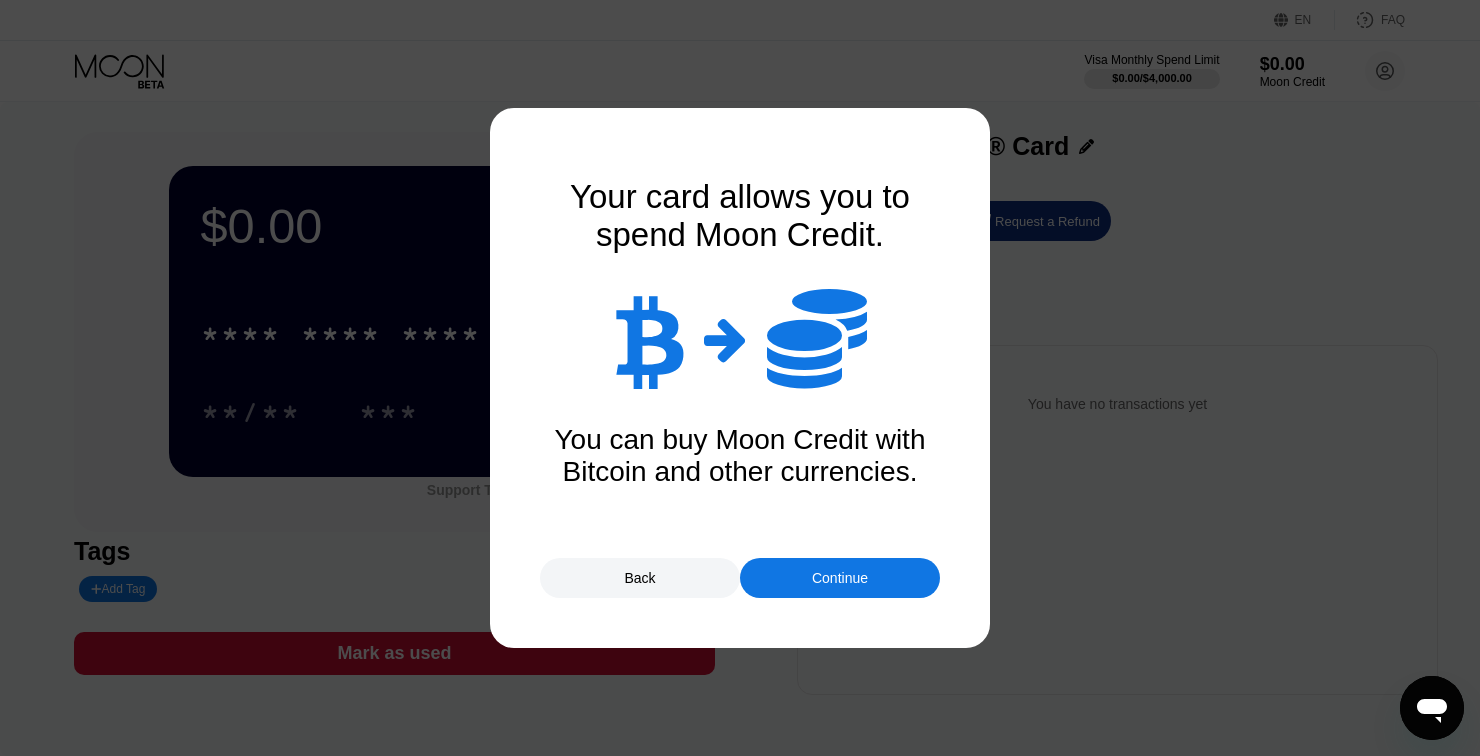 click on "Continue" at bounding box center (840, 578) 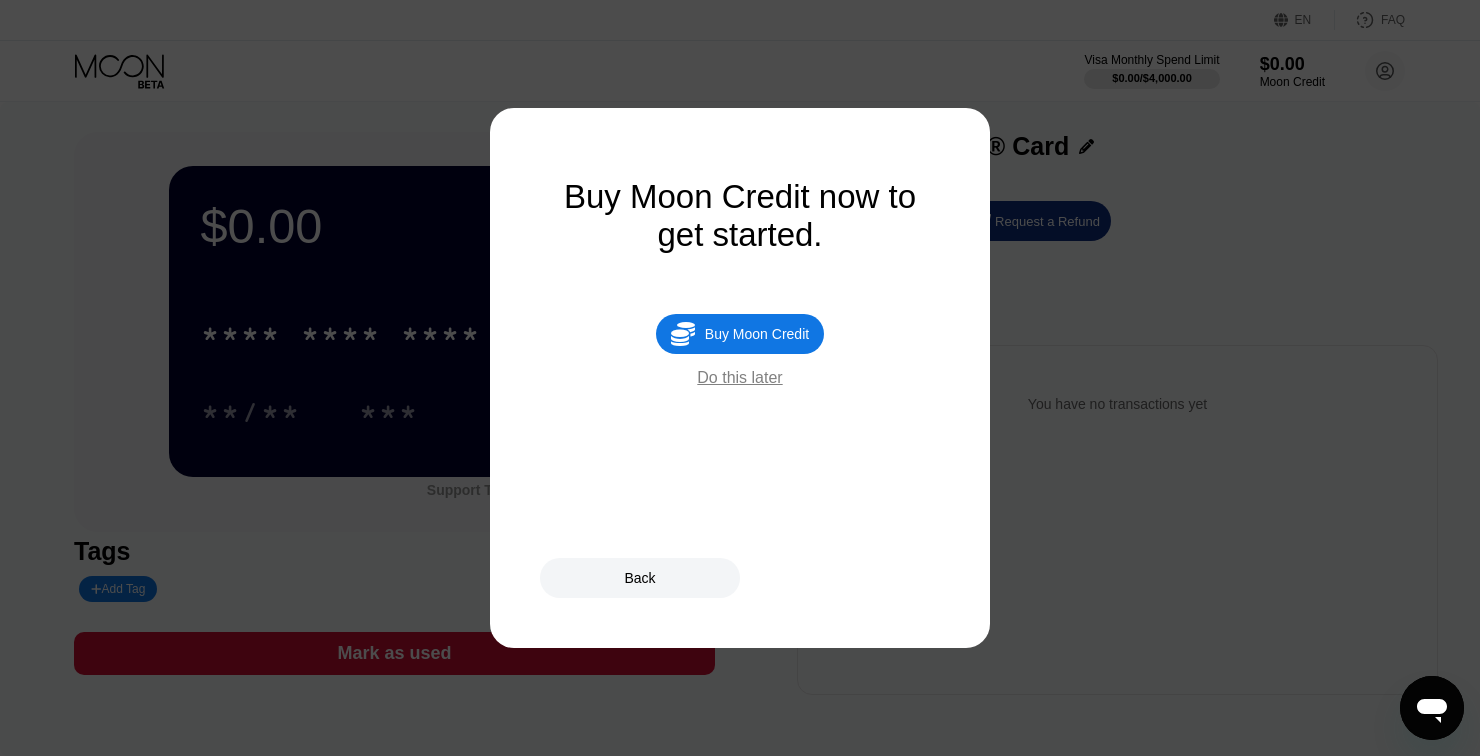 click on "Buy Moon Credit" at bounding box center (757, 334) 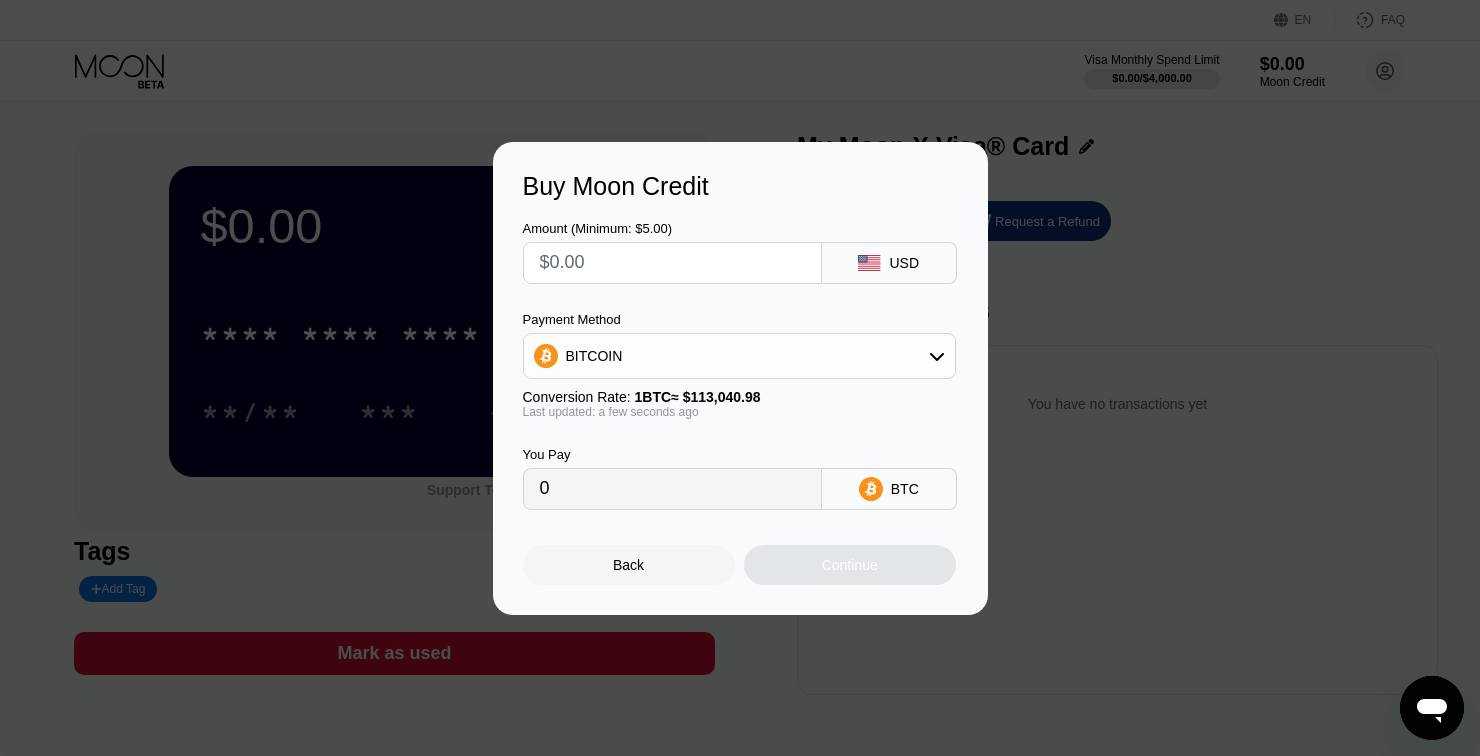 click on "BITCOIN" at bounding box center [739, 356] 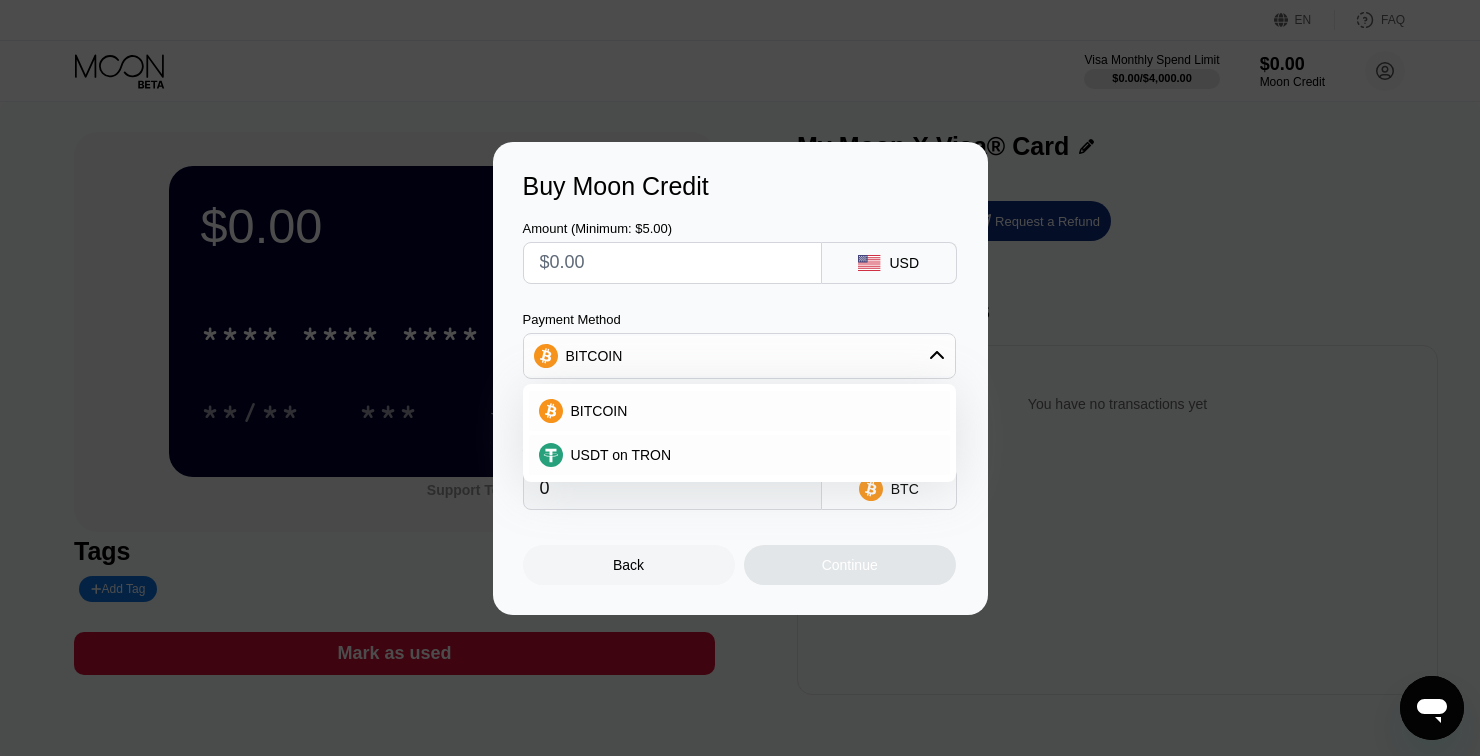 click on "USDT on TRON" at bounding box center (739, 455) 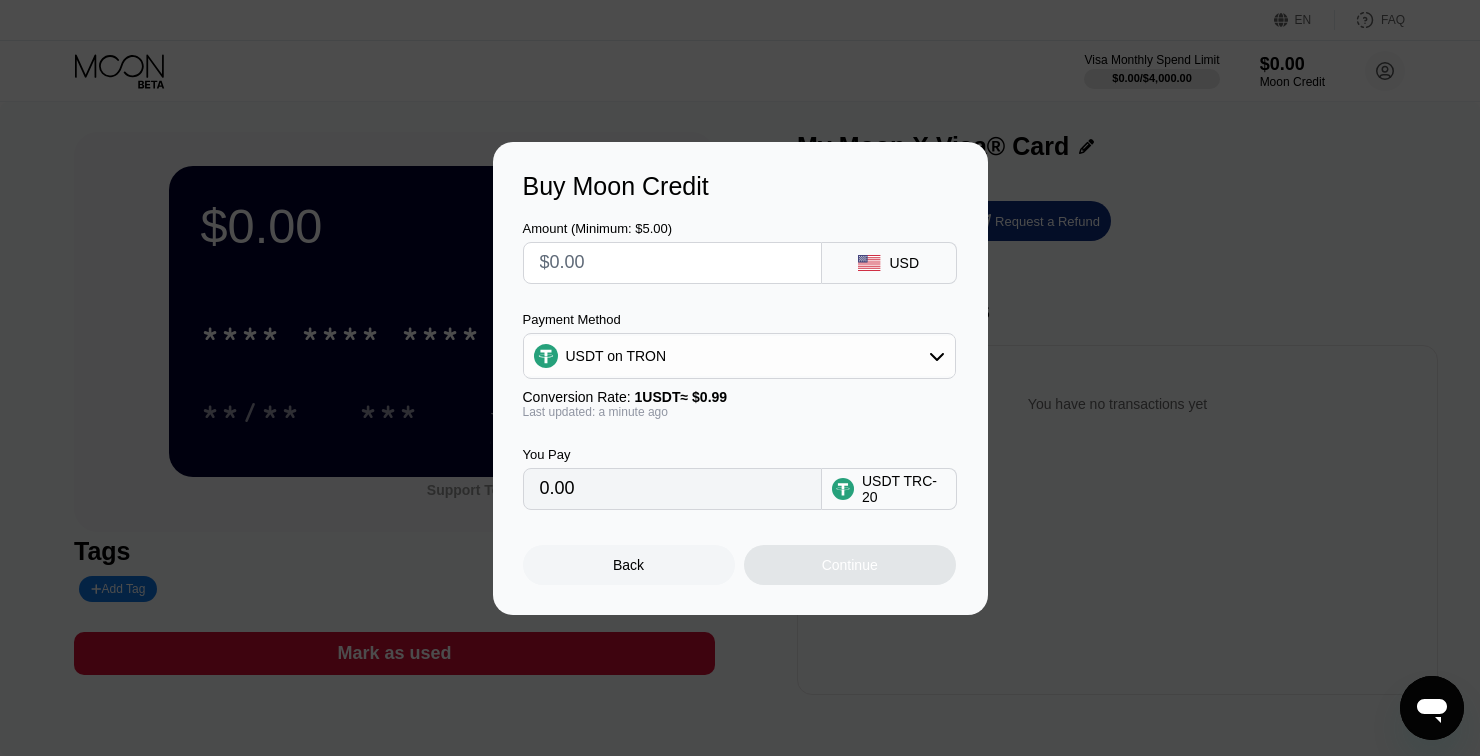 click on "USDT TRC-20" at bounding box center [904, 489] 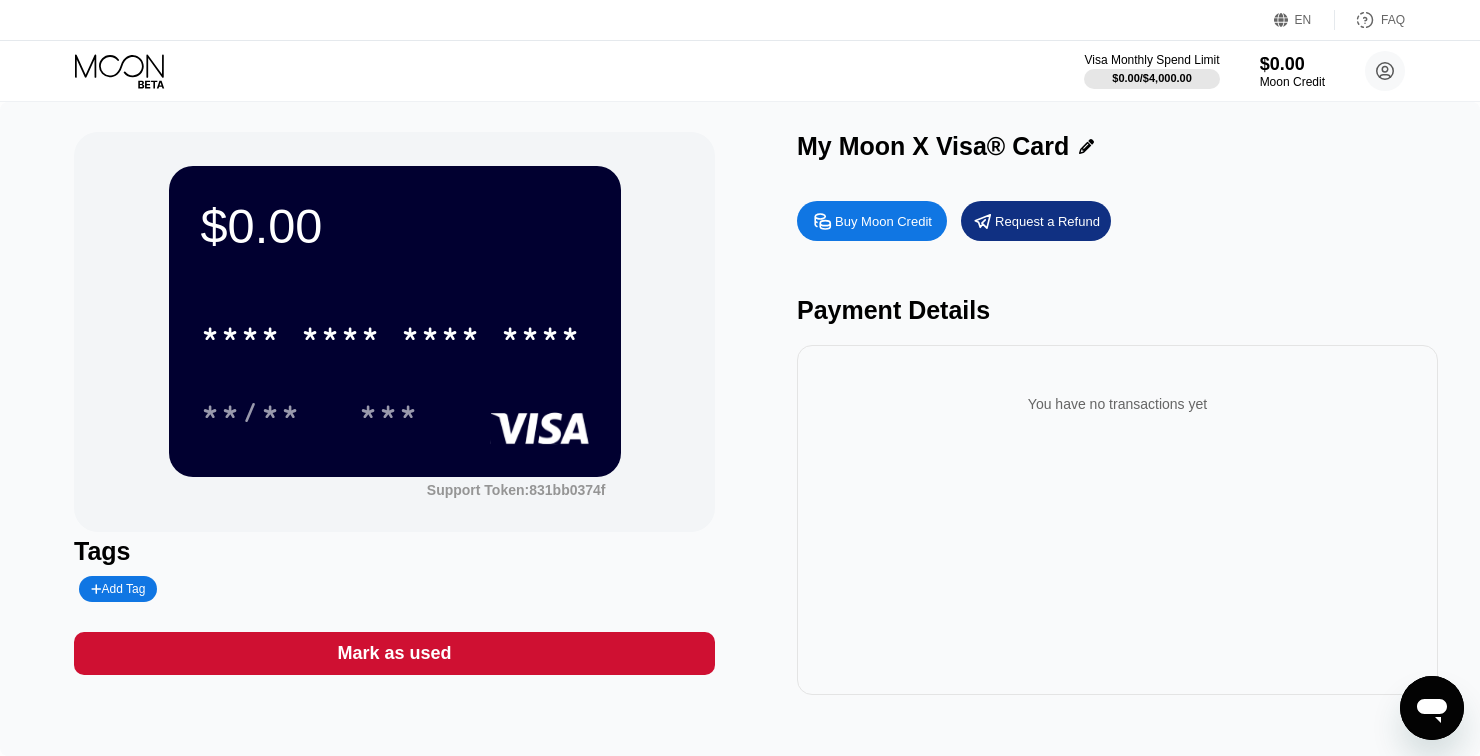click 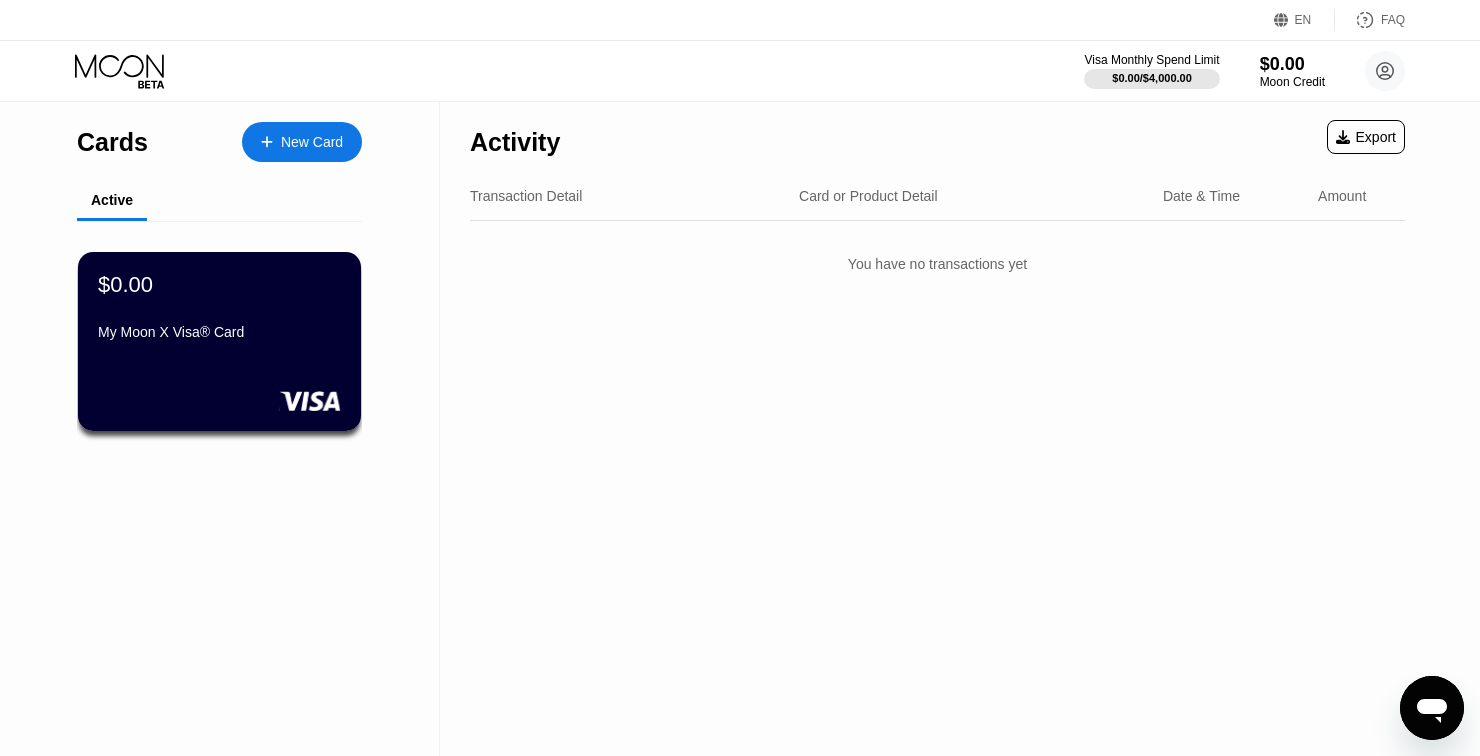 click 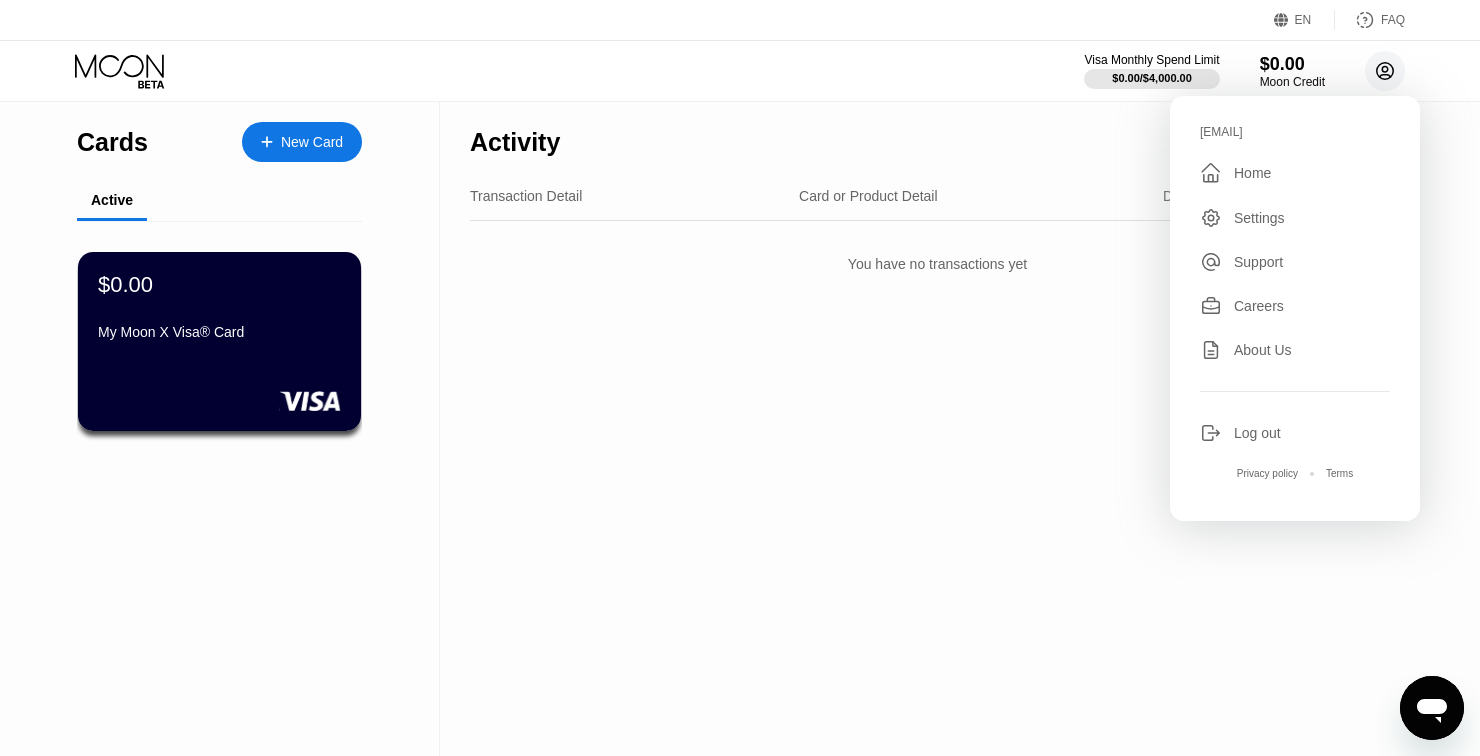click on "Settings" at bounding box center (1295, 218) 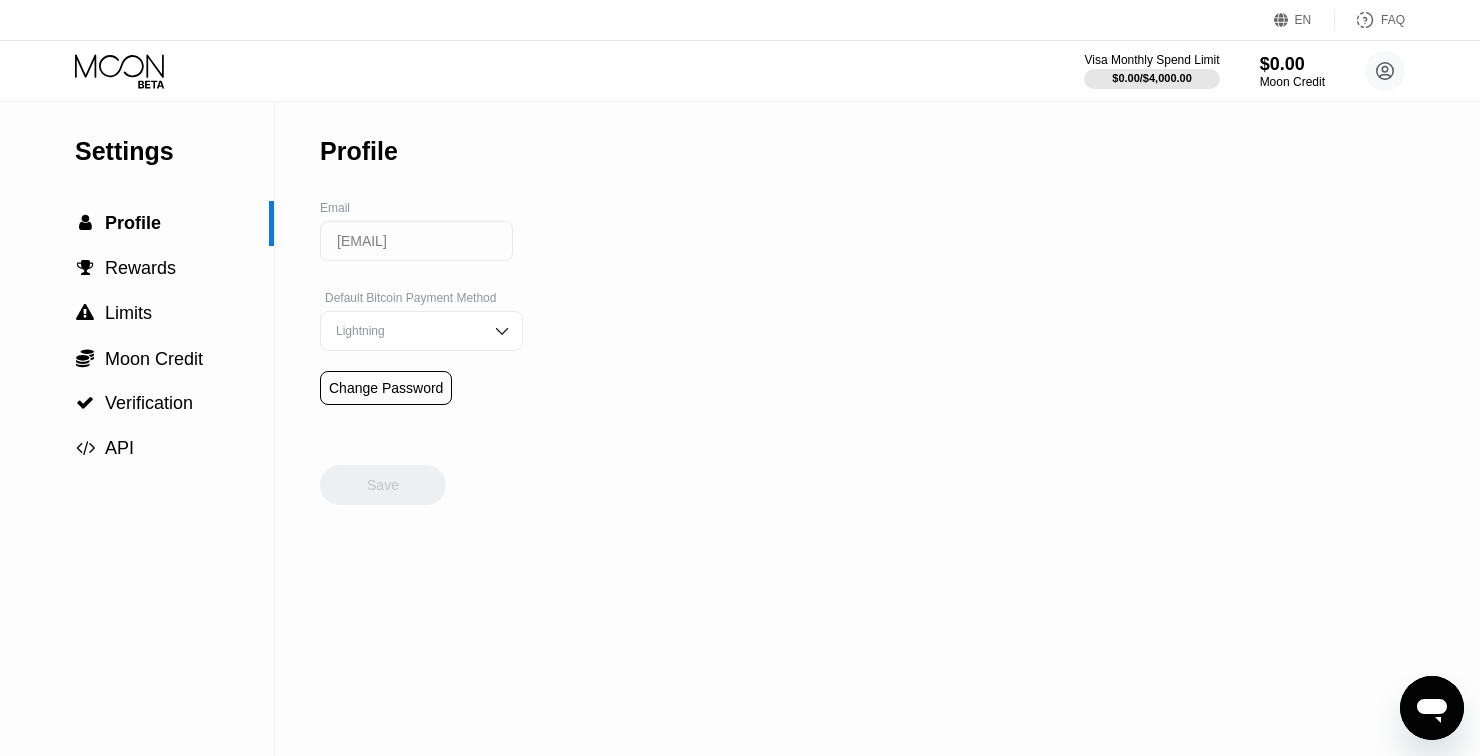 click on " Verification" at bounding box center (137, 403) 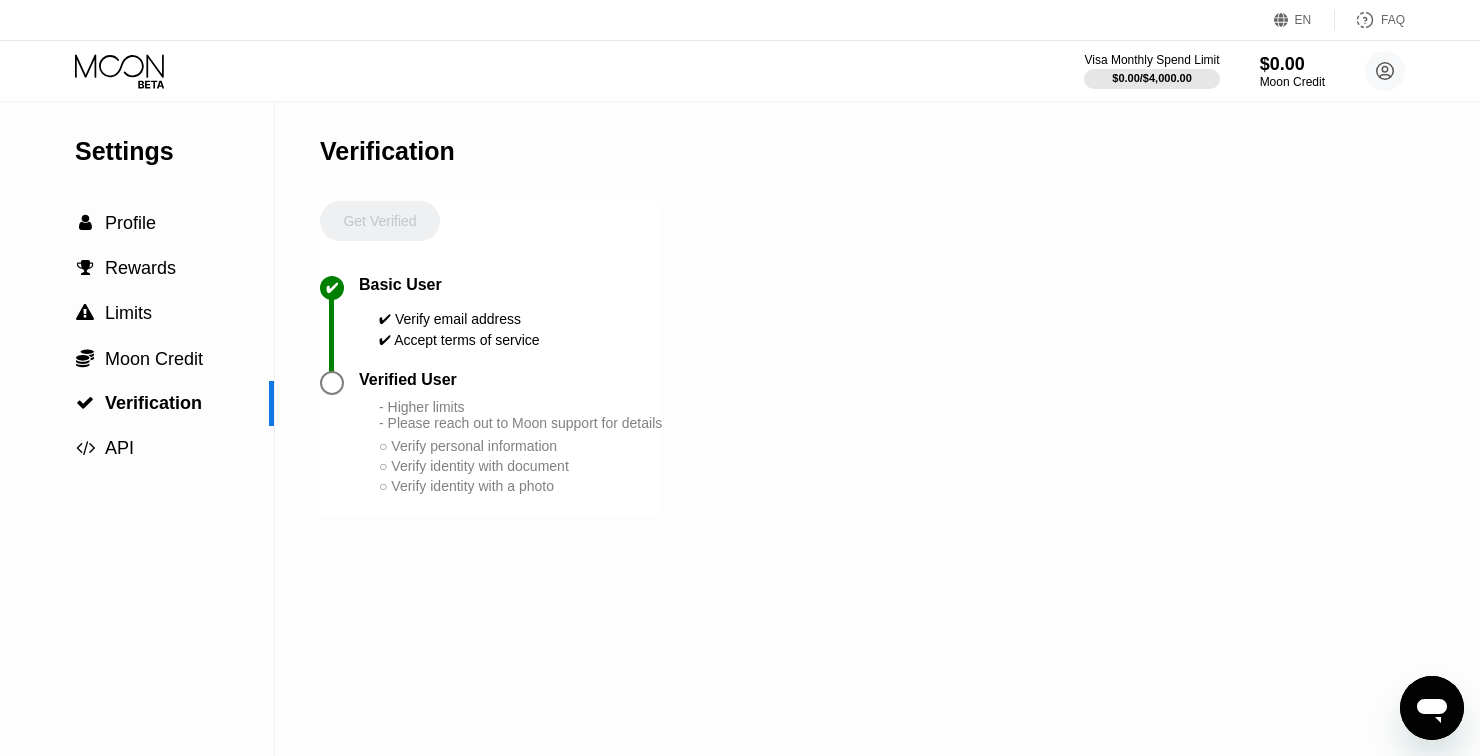 click at bounding box center [339, 443] 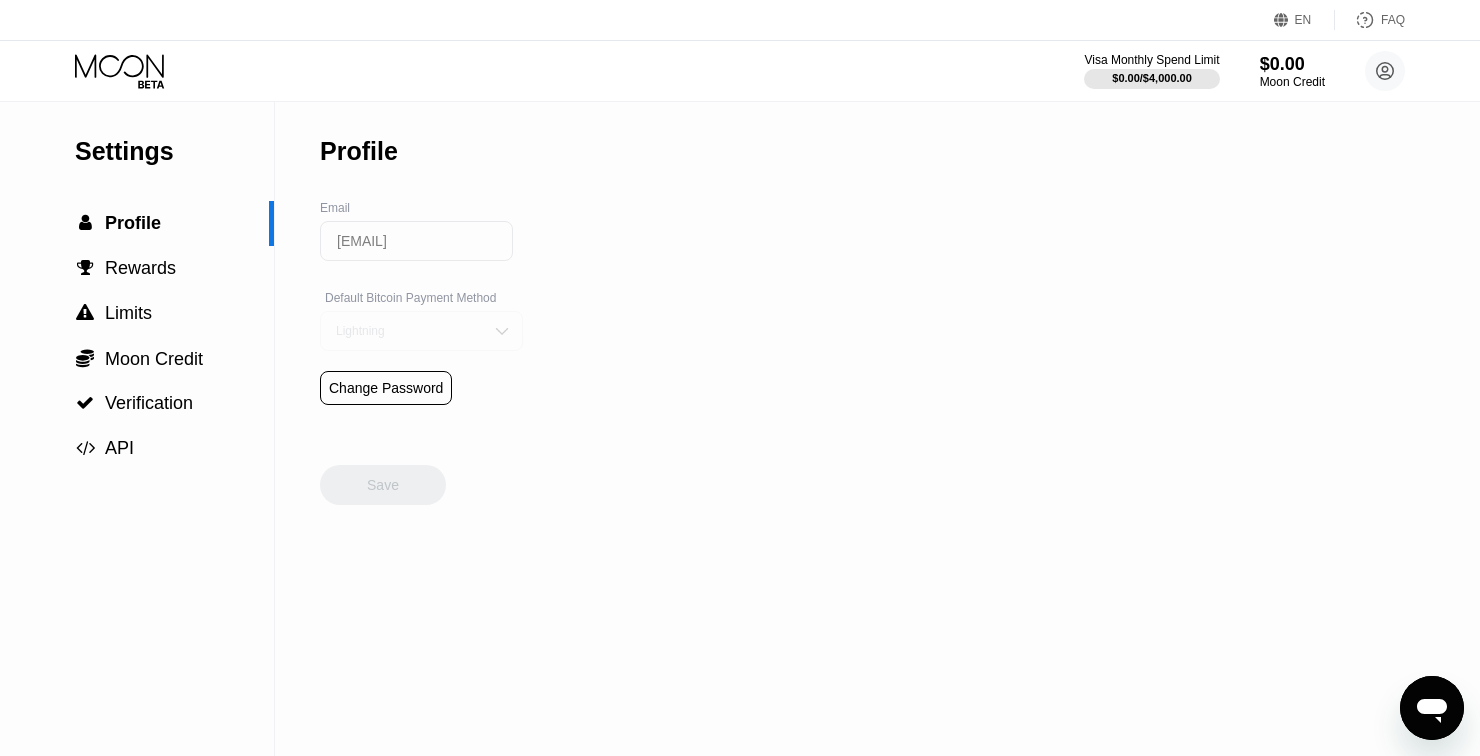 click on "Lightning" at bounding box center [421, 331] 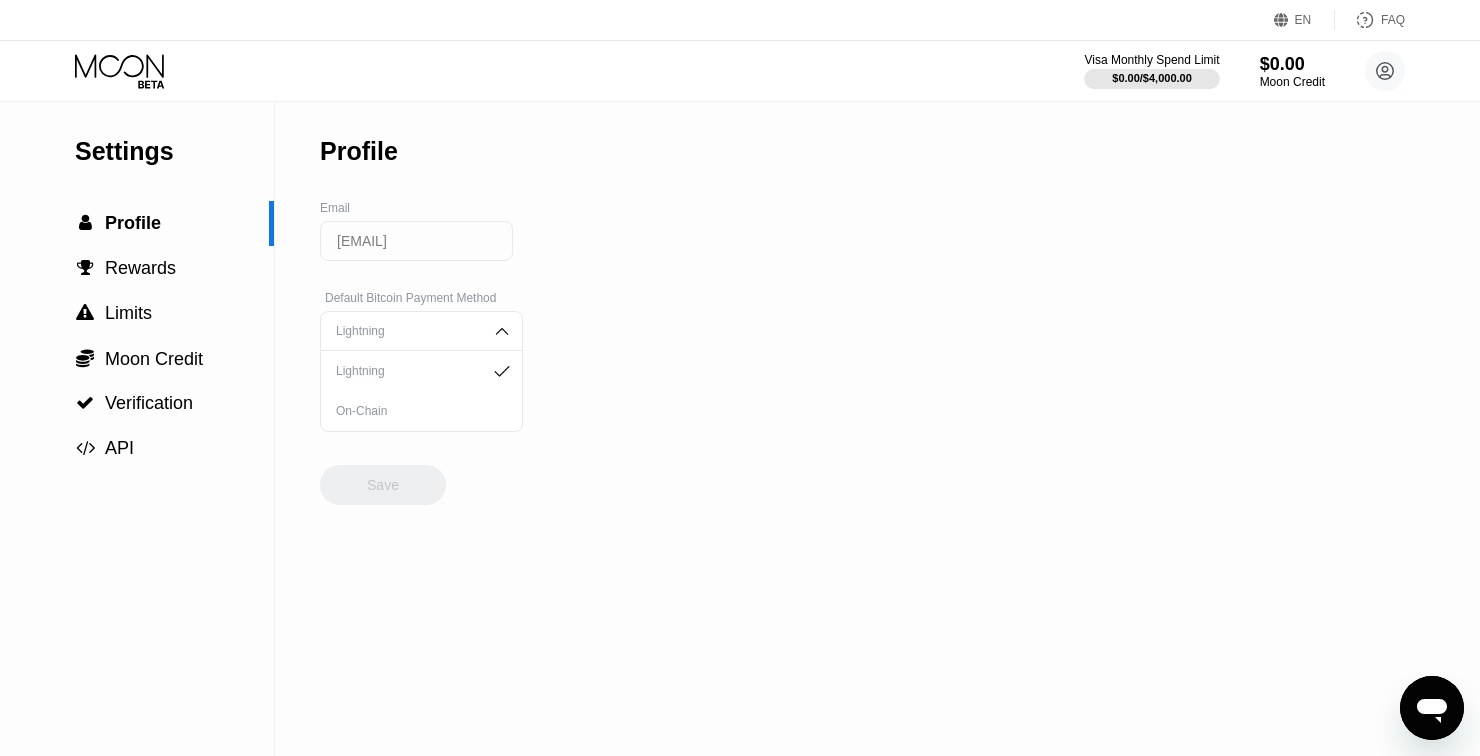 click on "Settings  Profile  Rewards  Limits  Moon Credit  Verification  API" at bounding box center [137, 429] 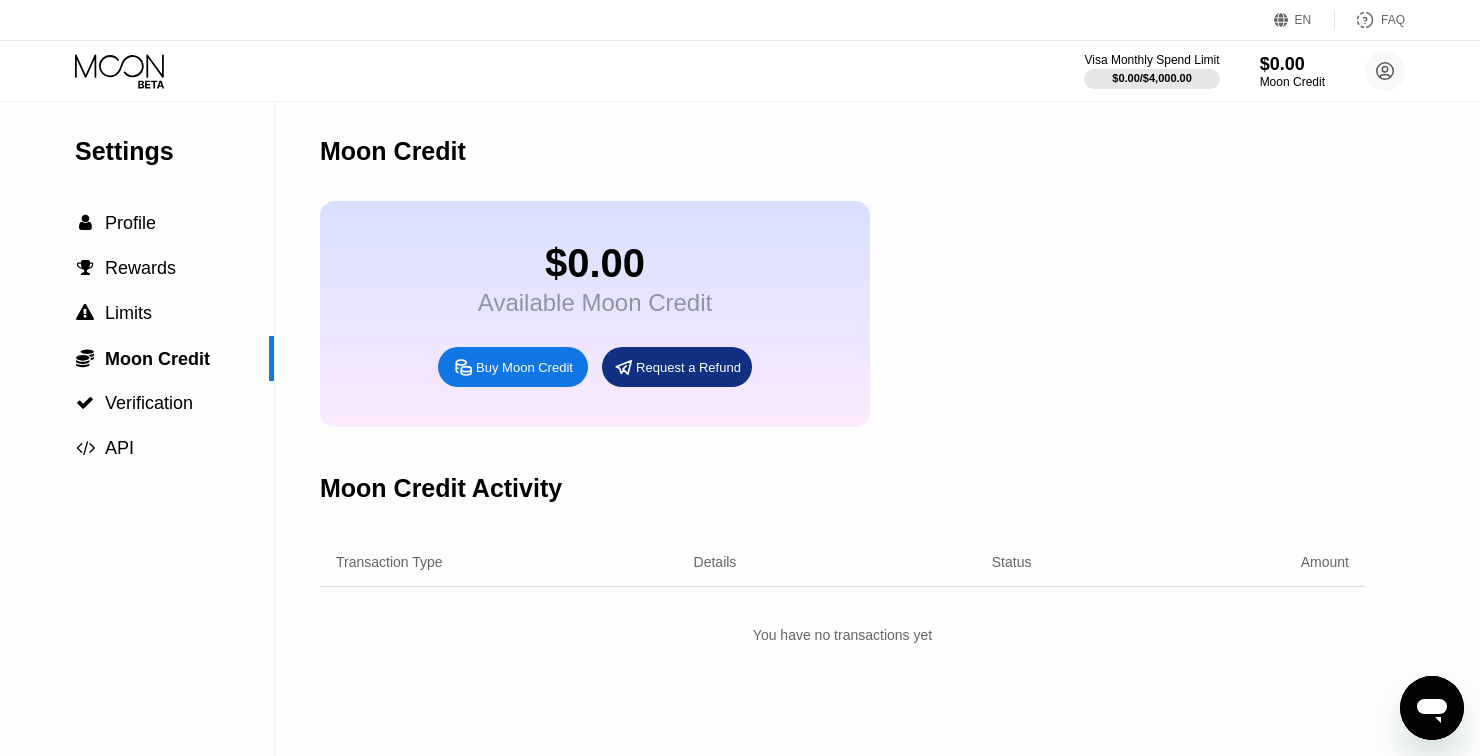 click on " Limits" at bounding box center [137, 313] 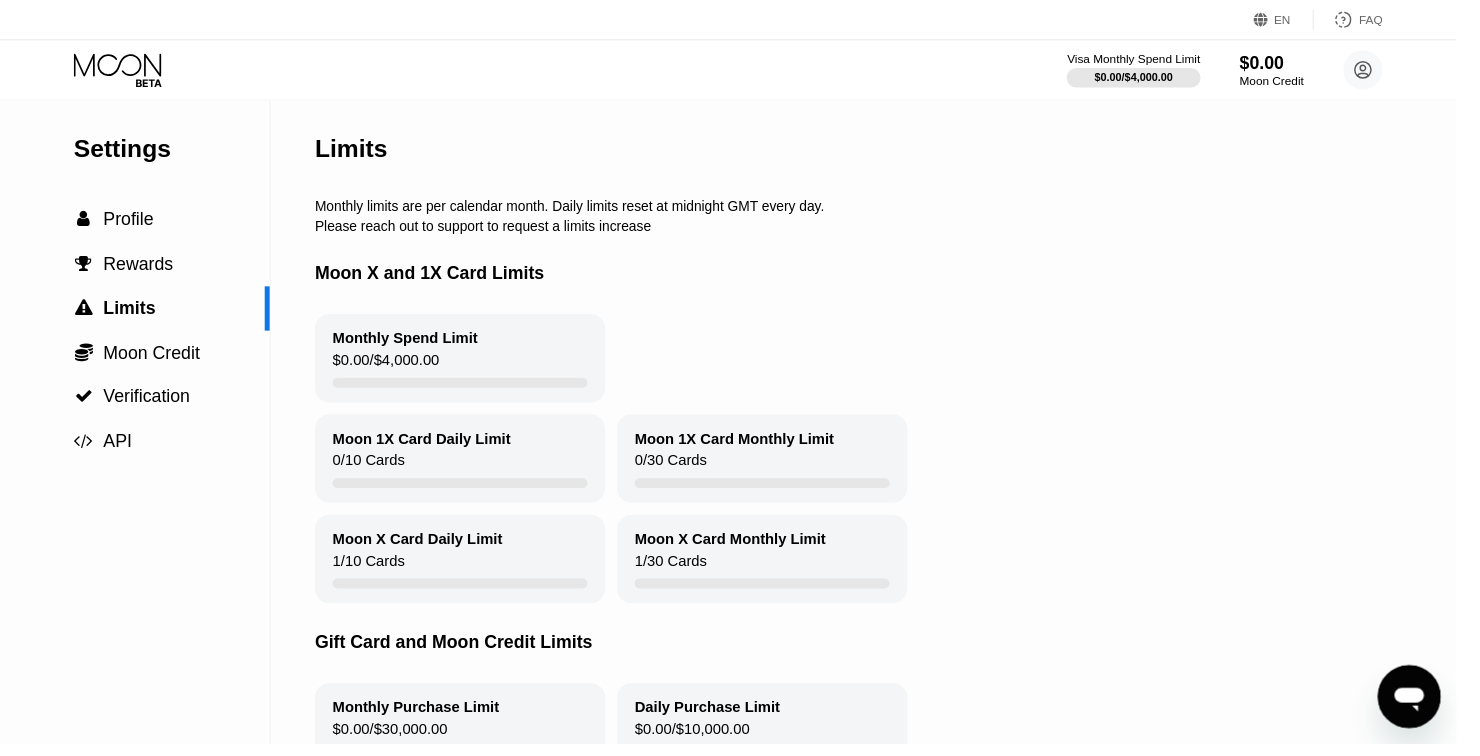click on " Verification" at bounding box center (137, 403) 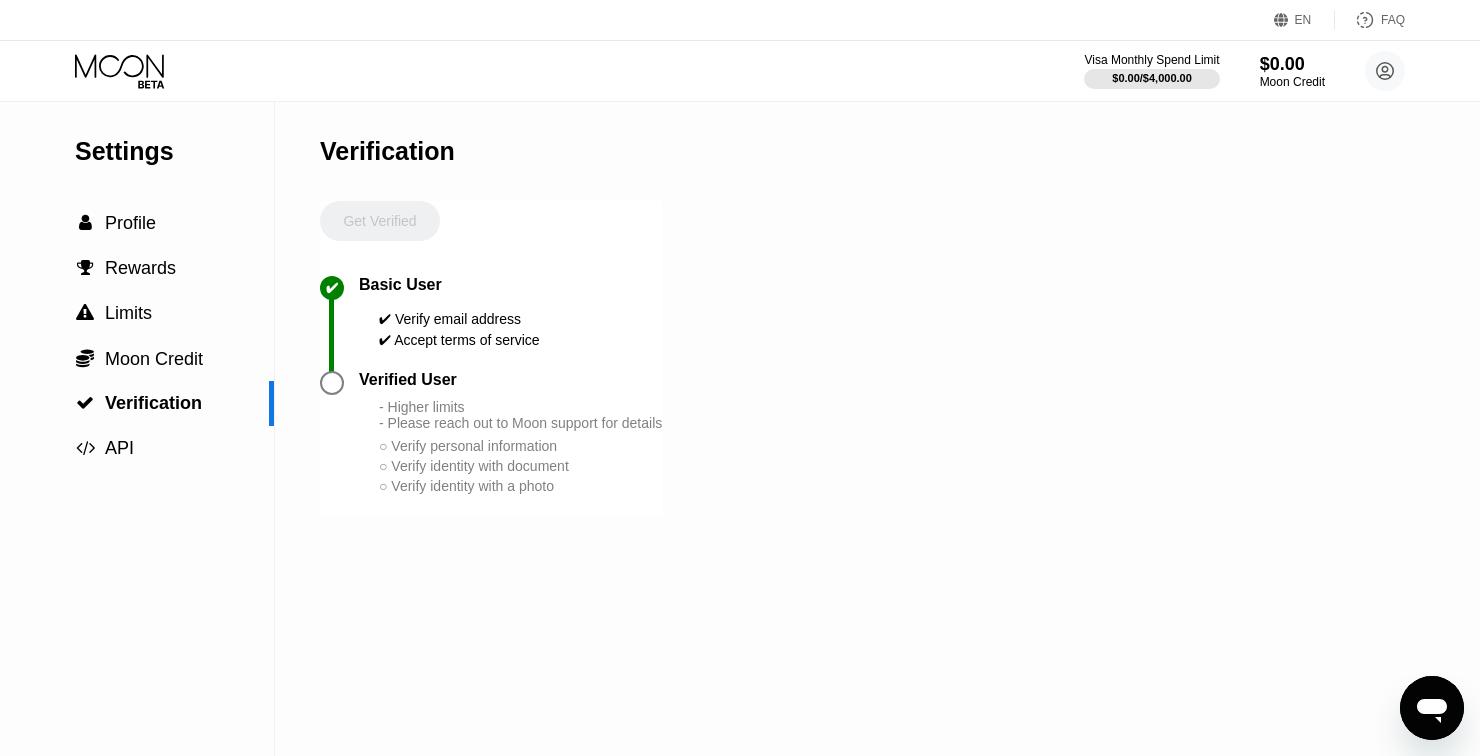 click on " API" at bounding box center [137, 448] 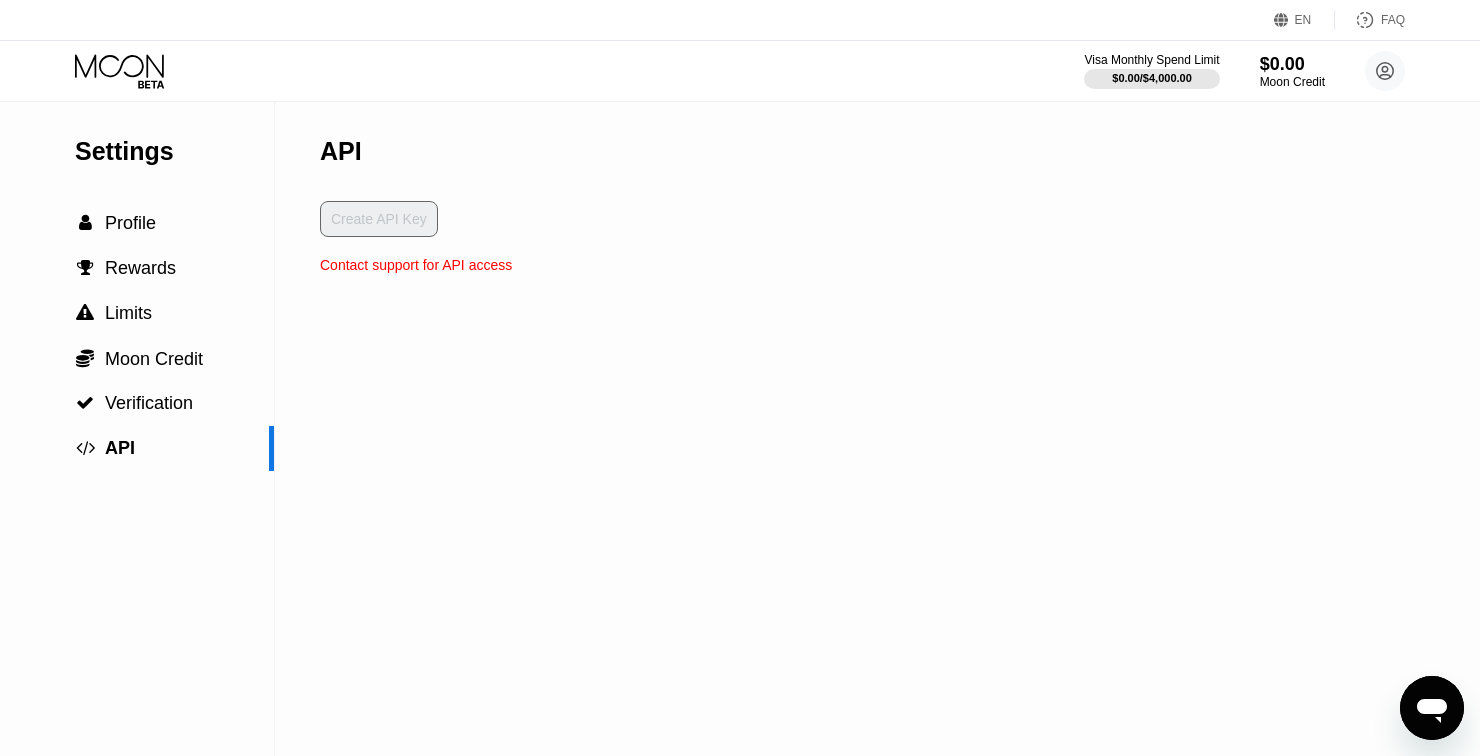 click on " API" at bounding box center (137, 448) 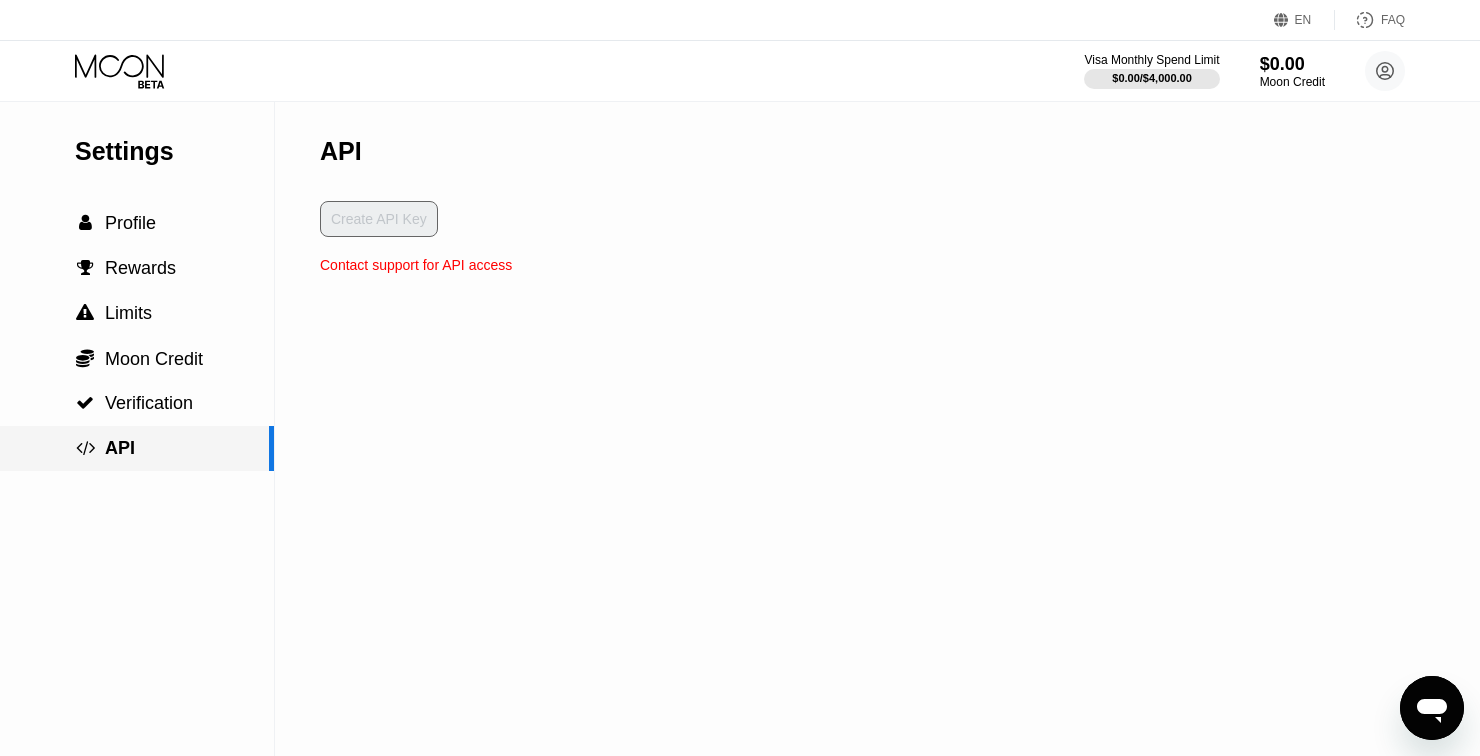 click on " Verification" at bounding box center (137, 403) 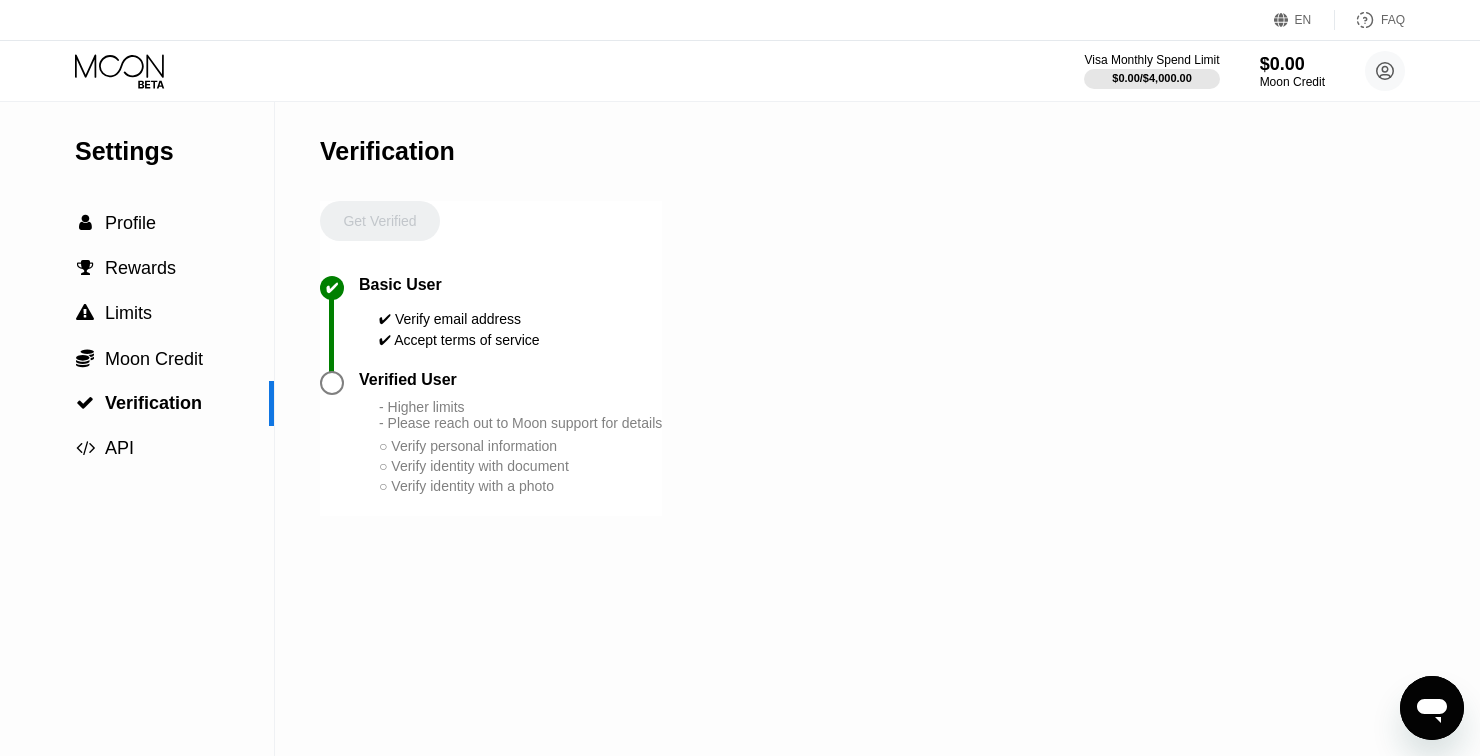 click on "Moon Credit" at bounding box center (154, 359) 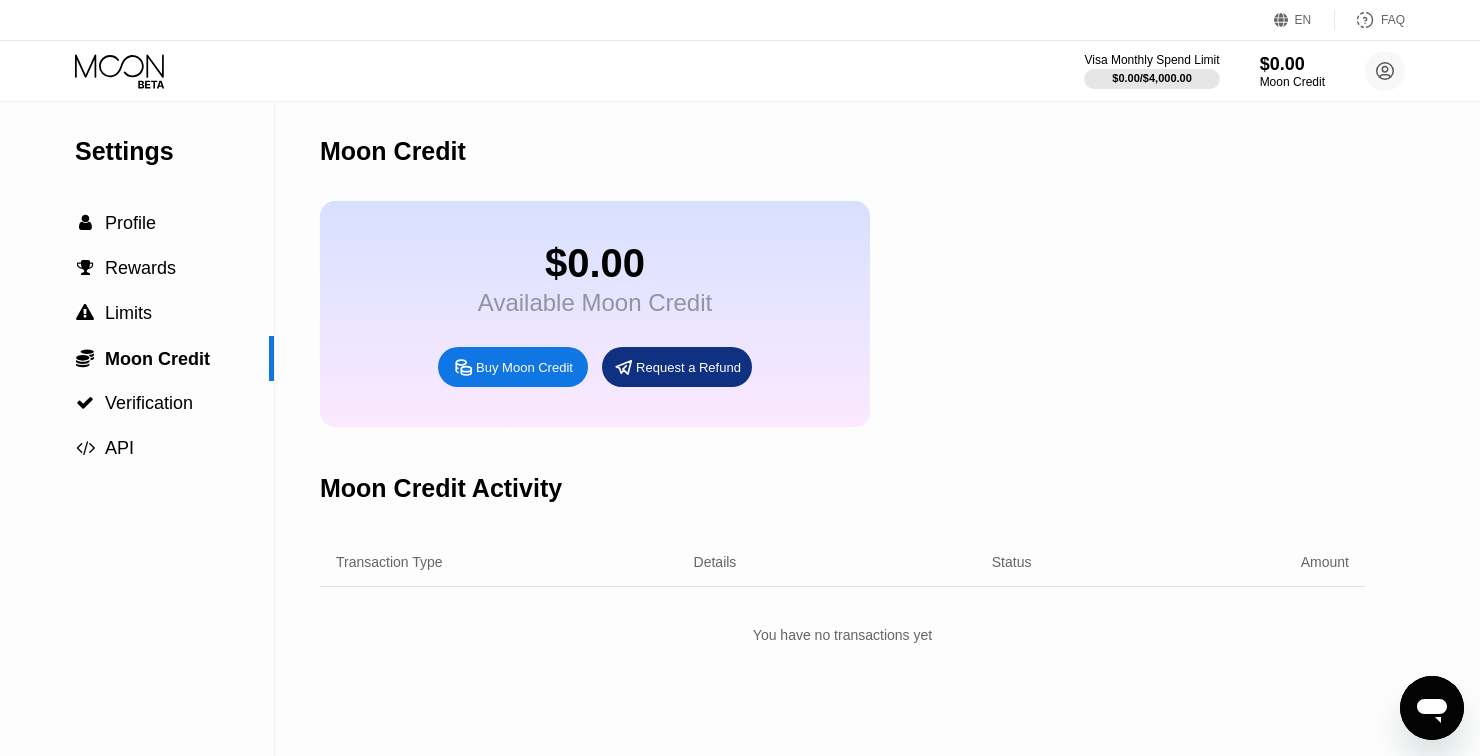 click on " Limits" at bounding box center [137, 313] 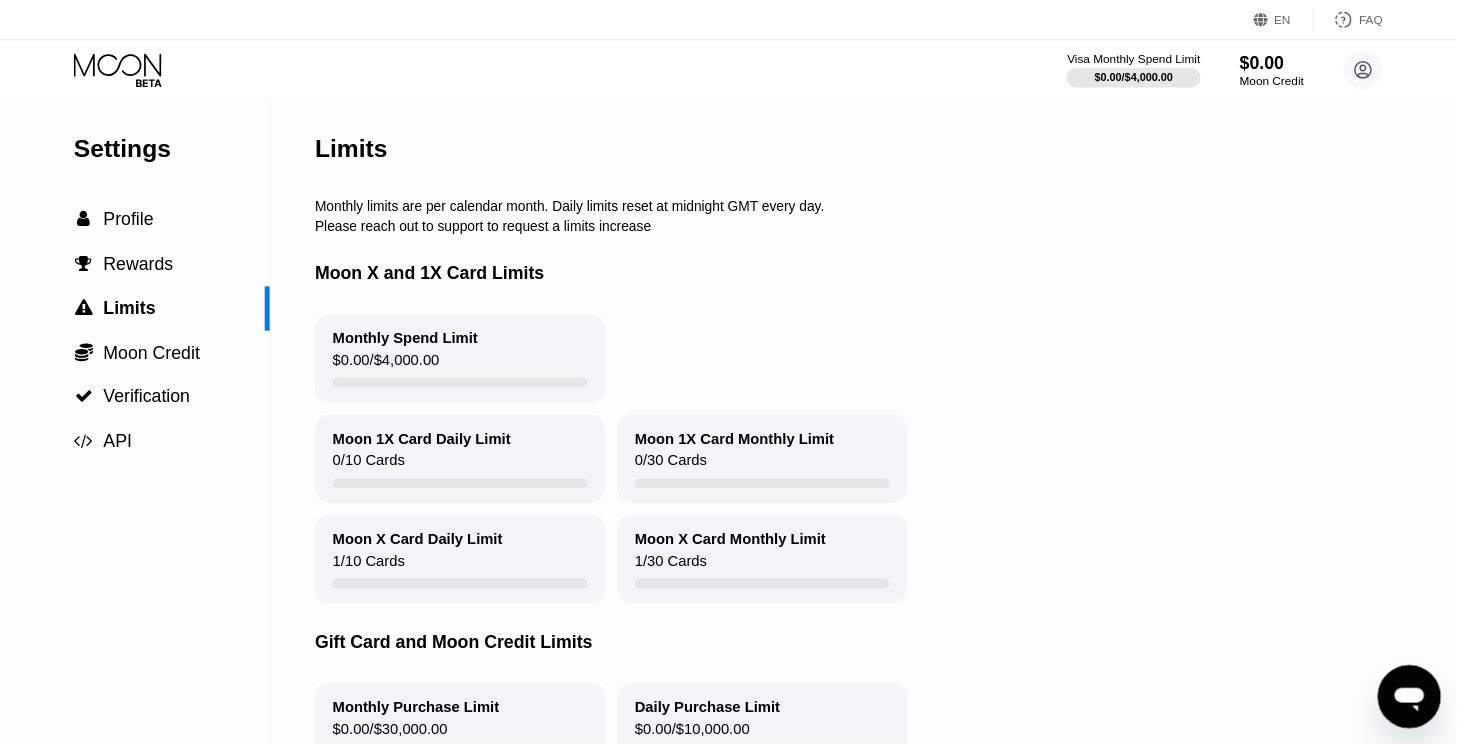 click on " Limits" at bounding box center (137, 313) 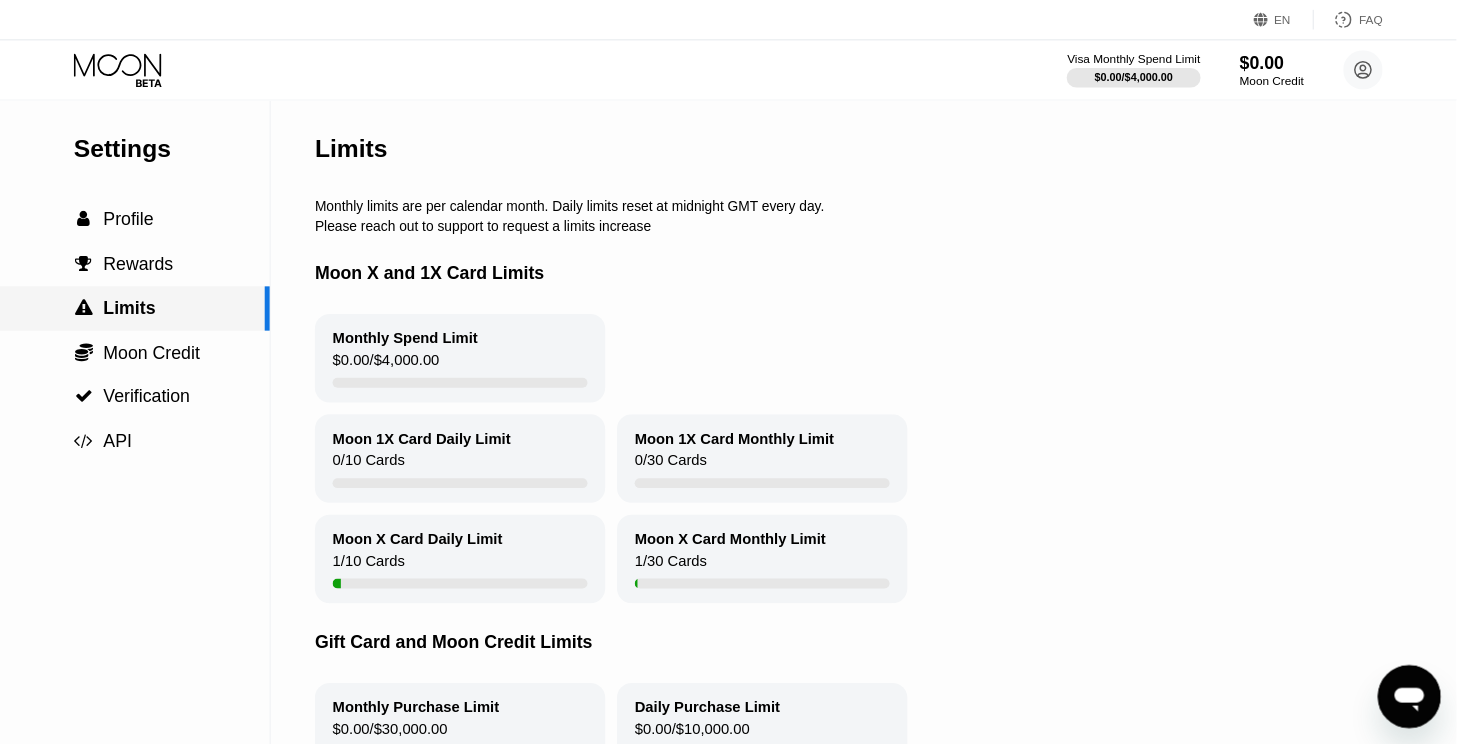 click on " Rewards" at bounding box center [137, 268] 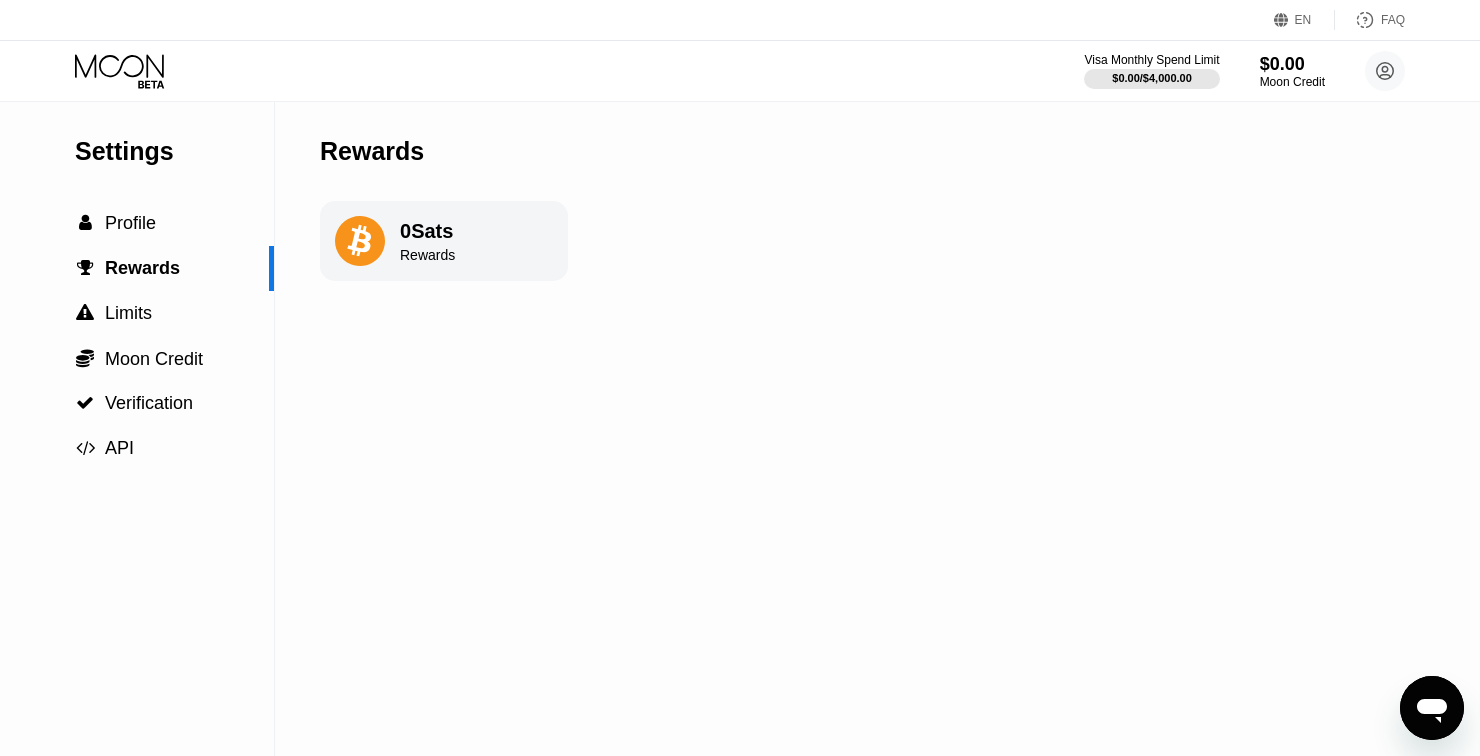 click on " Profile" at bounding box center (137, 223) 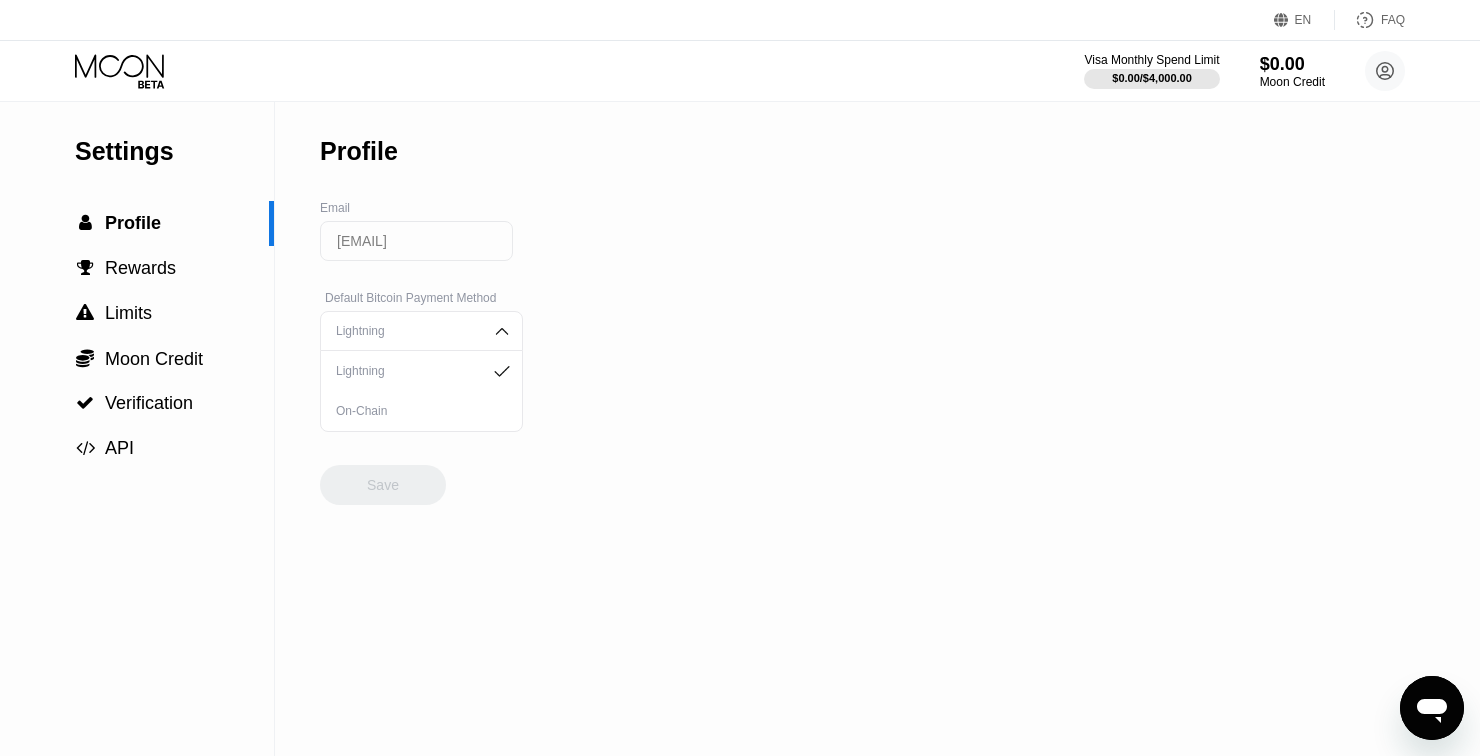 click 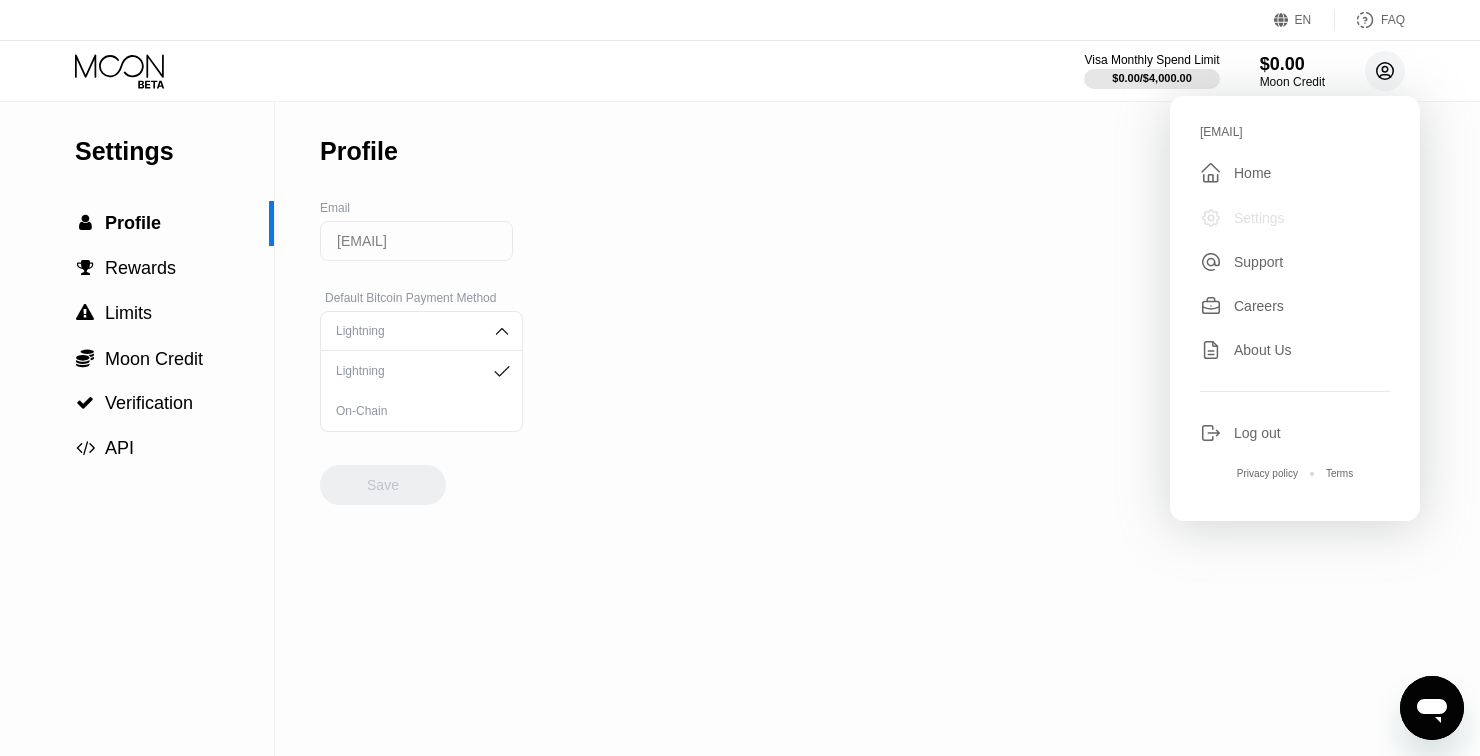 click on "Settings" at bounding box center [1295, 218] 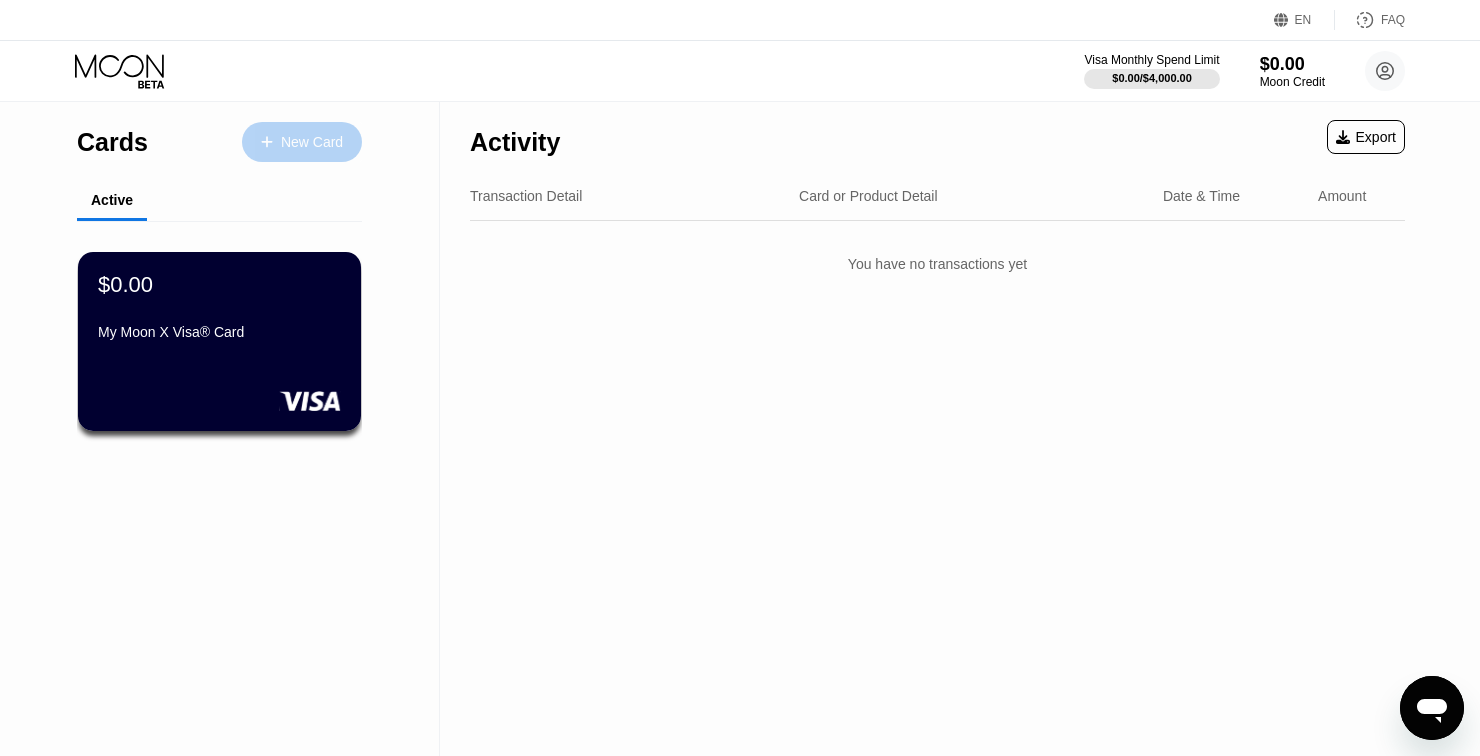 click on "New Card" at bounding box center (302, 142) 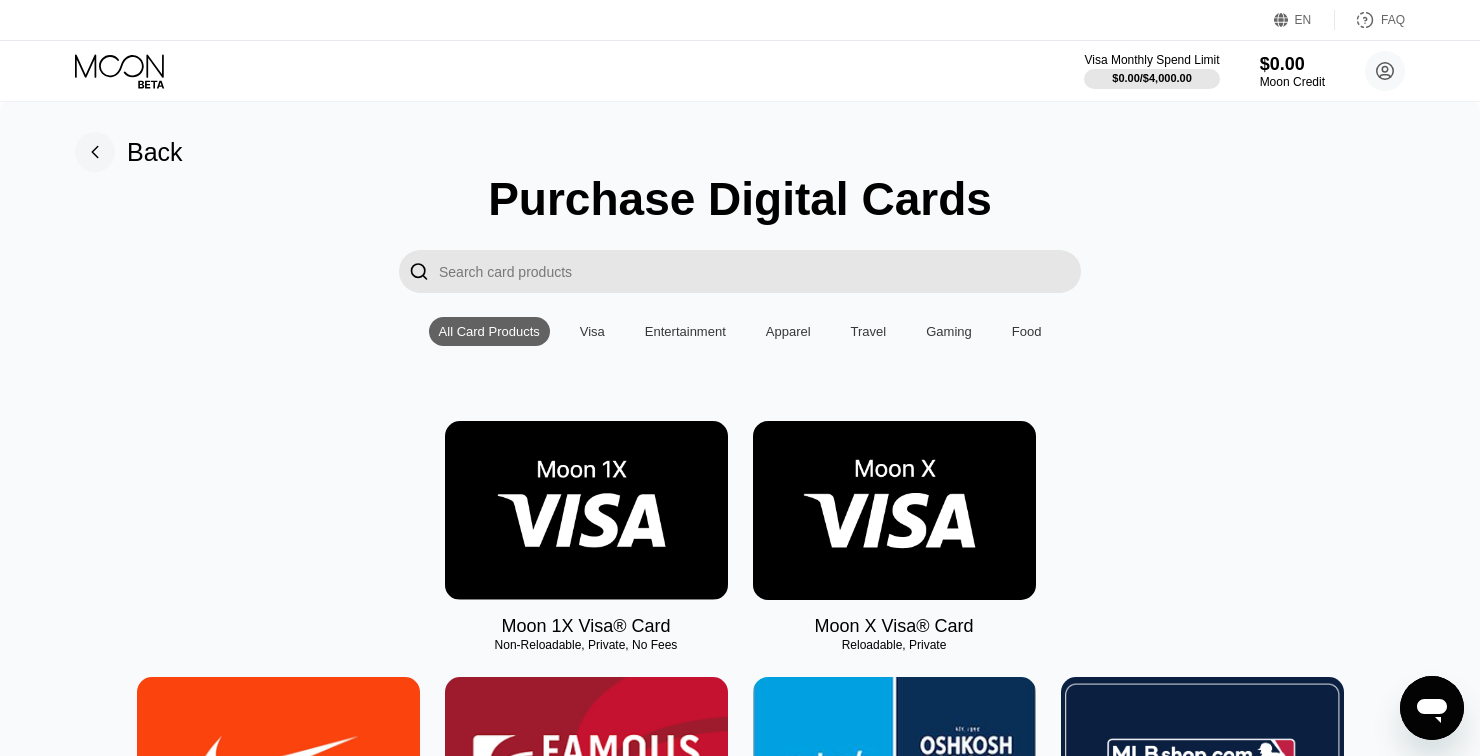 click at bounding box center (586, 510) 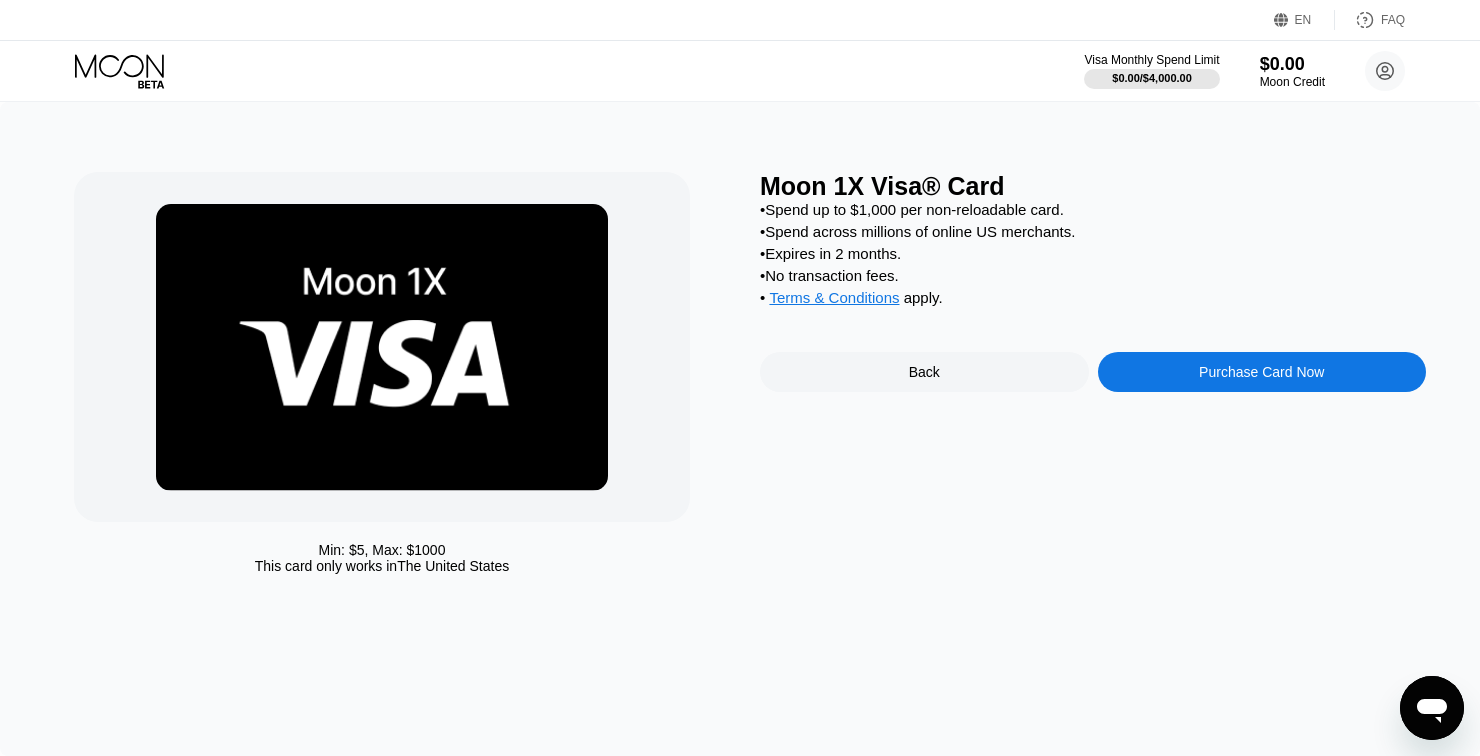 click on "Purchase Card Now" at bounding box center (1262, 372) 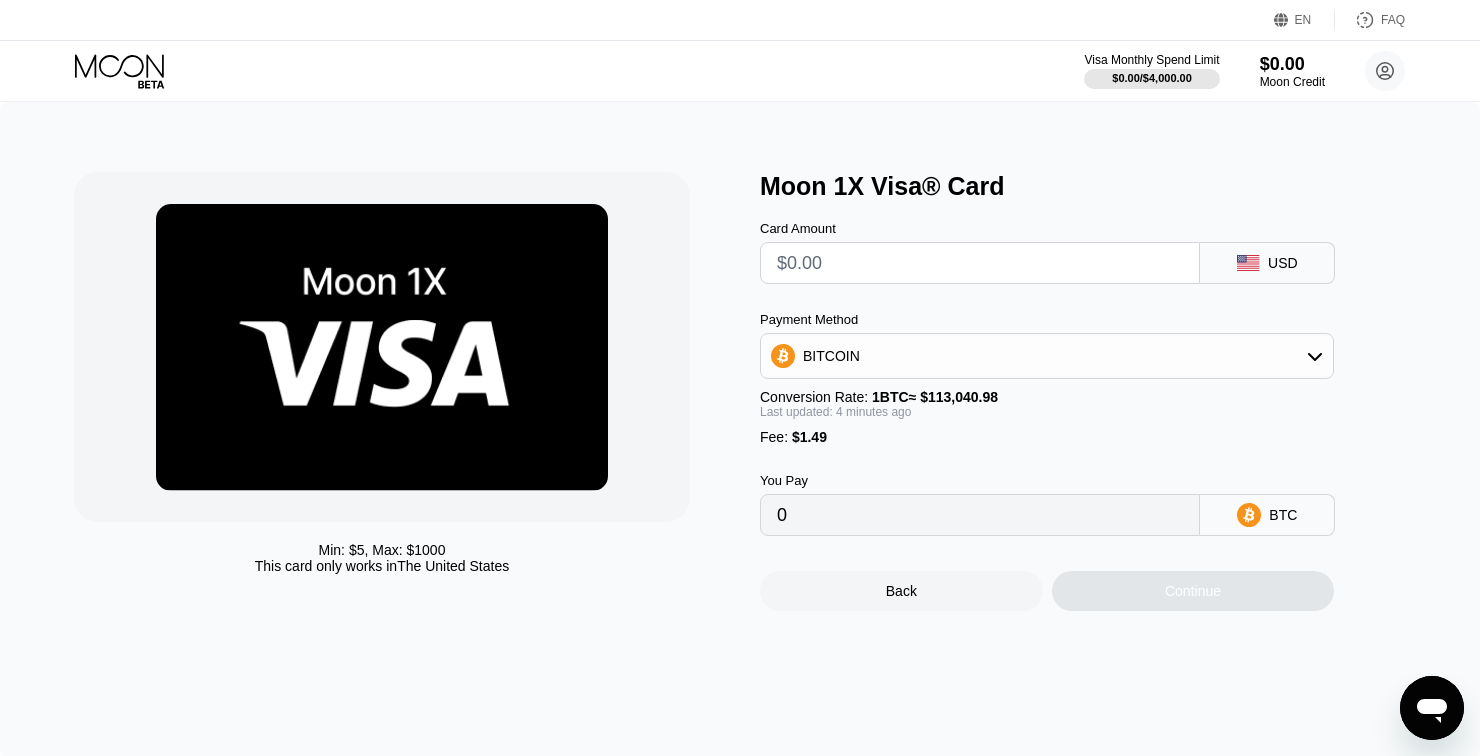 click on "BITCOIN" at bounding box center [1047, 356] 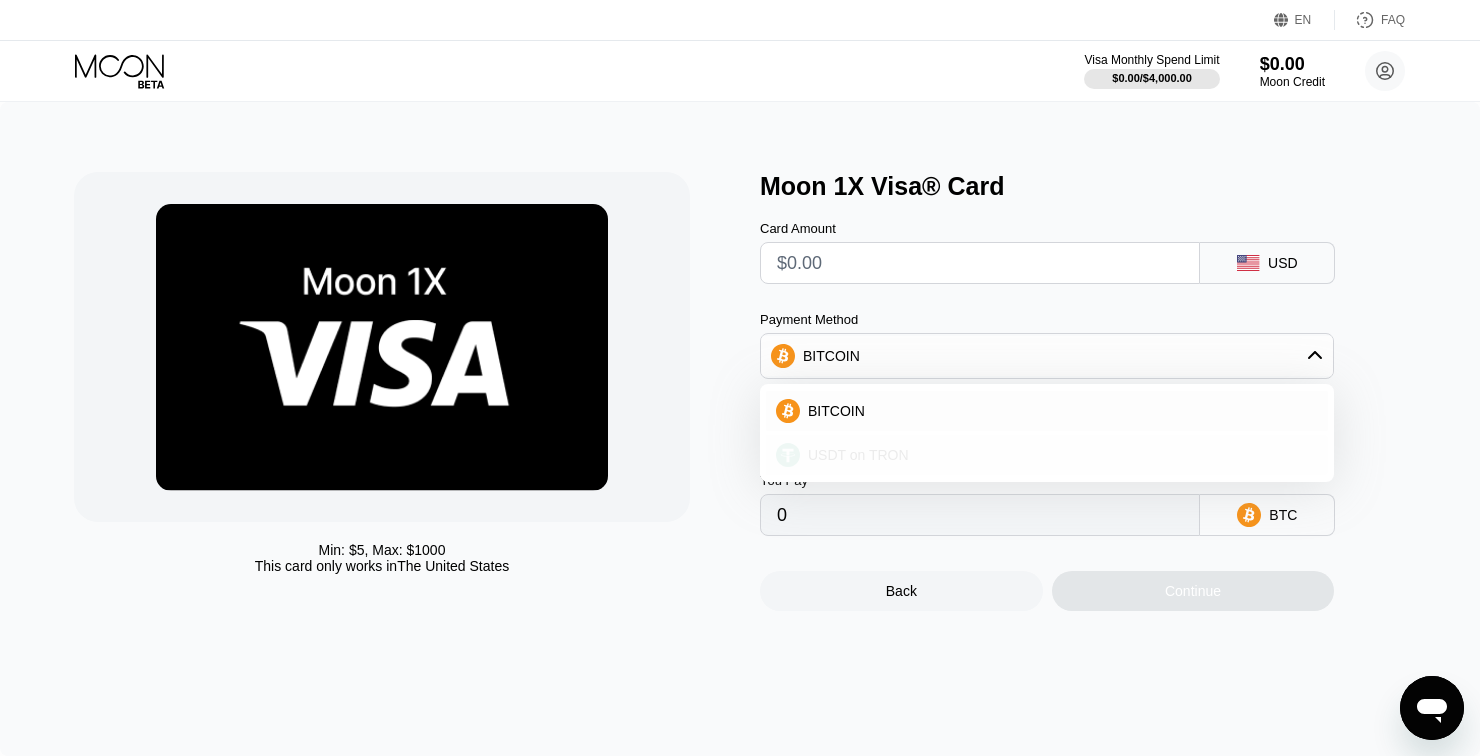 click on "USDT on TRON" at bounding box center [1047, 455] 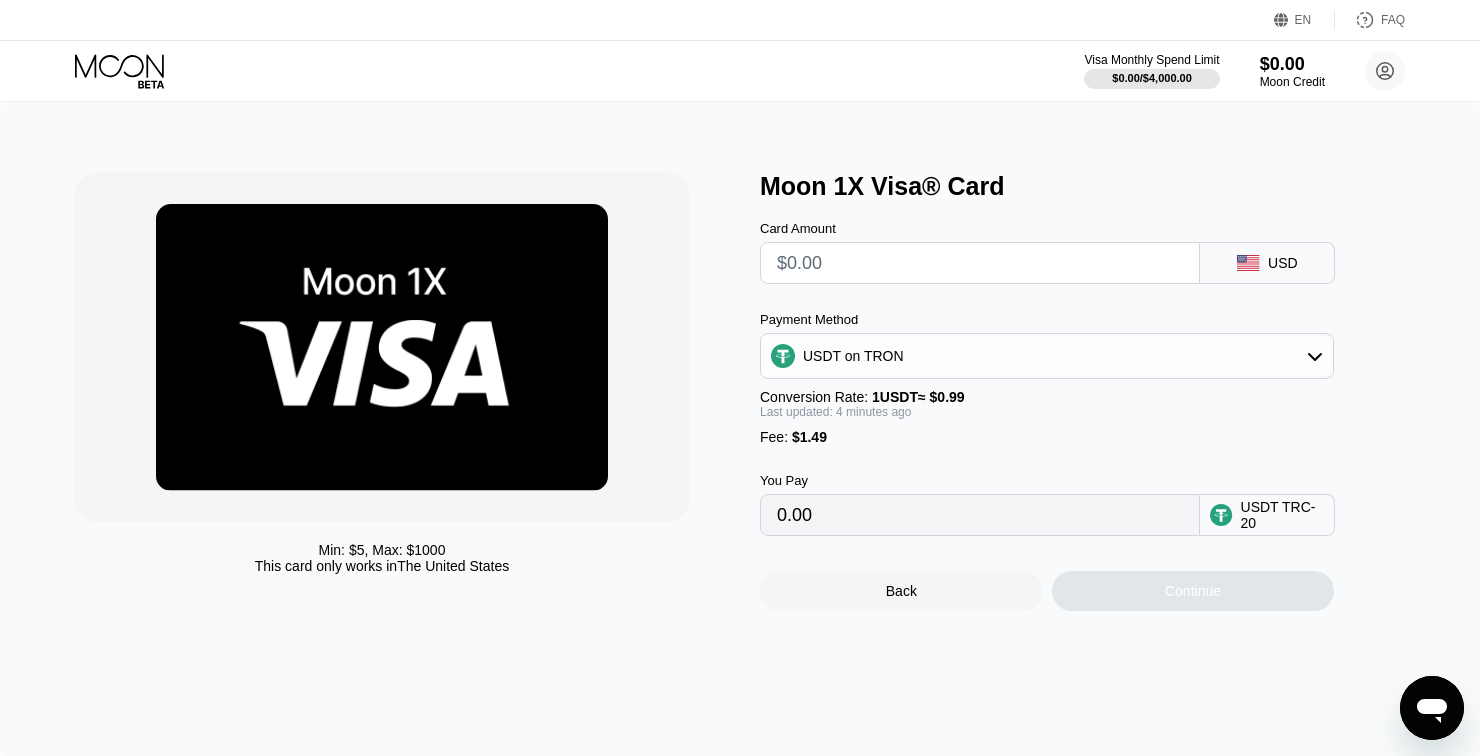 click at bounding box center (980, 263) 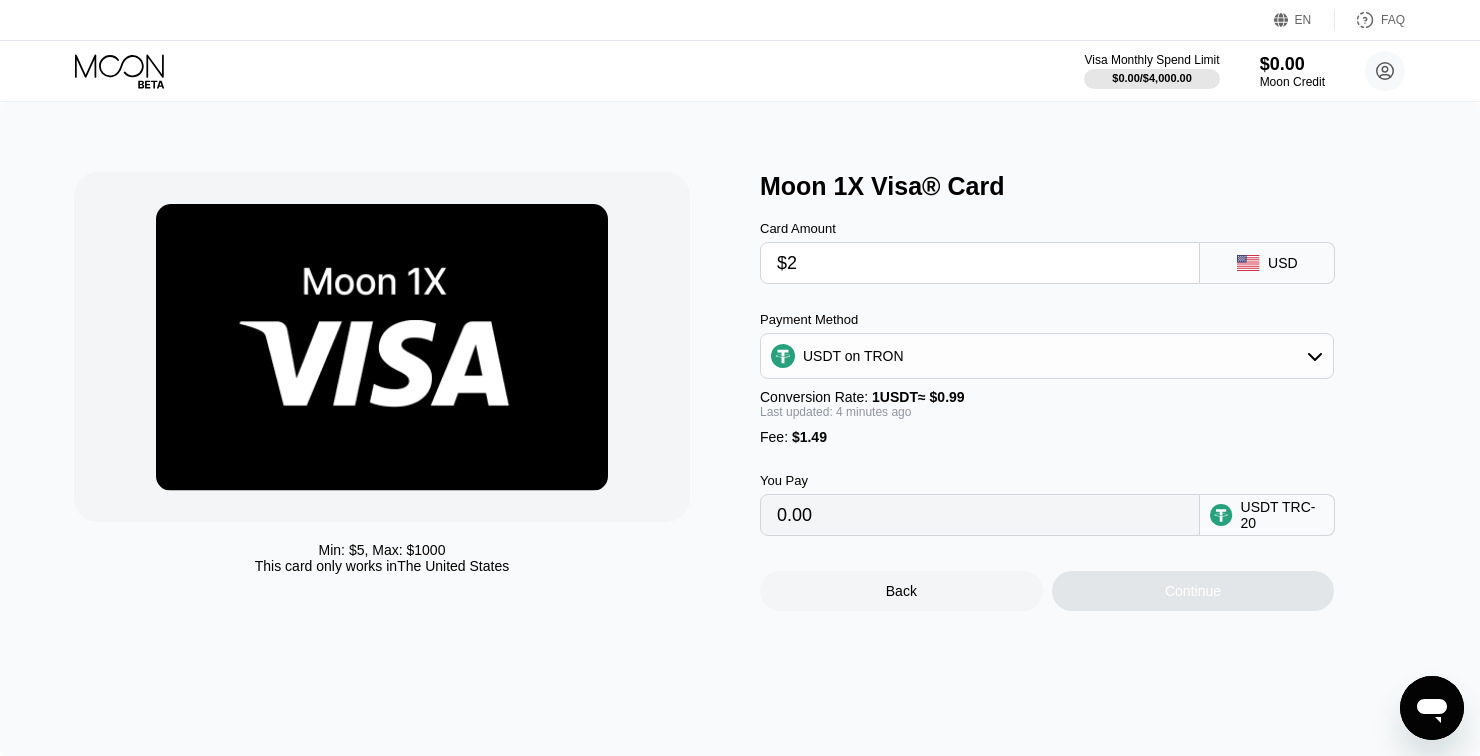 type on "3.53" 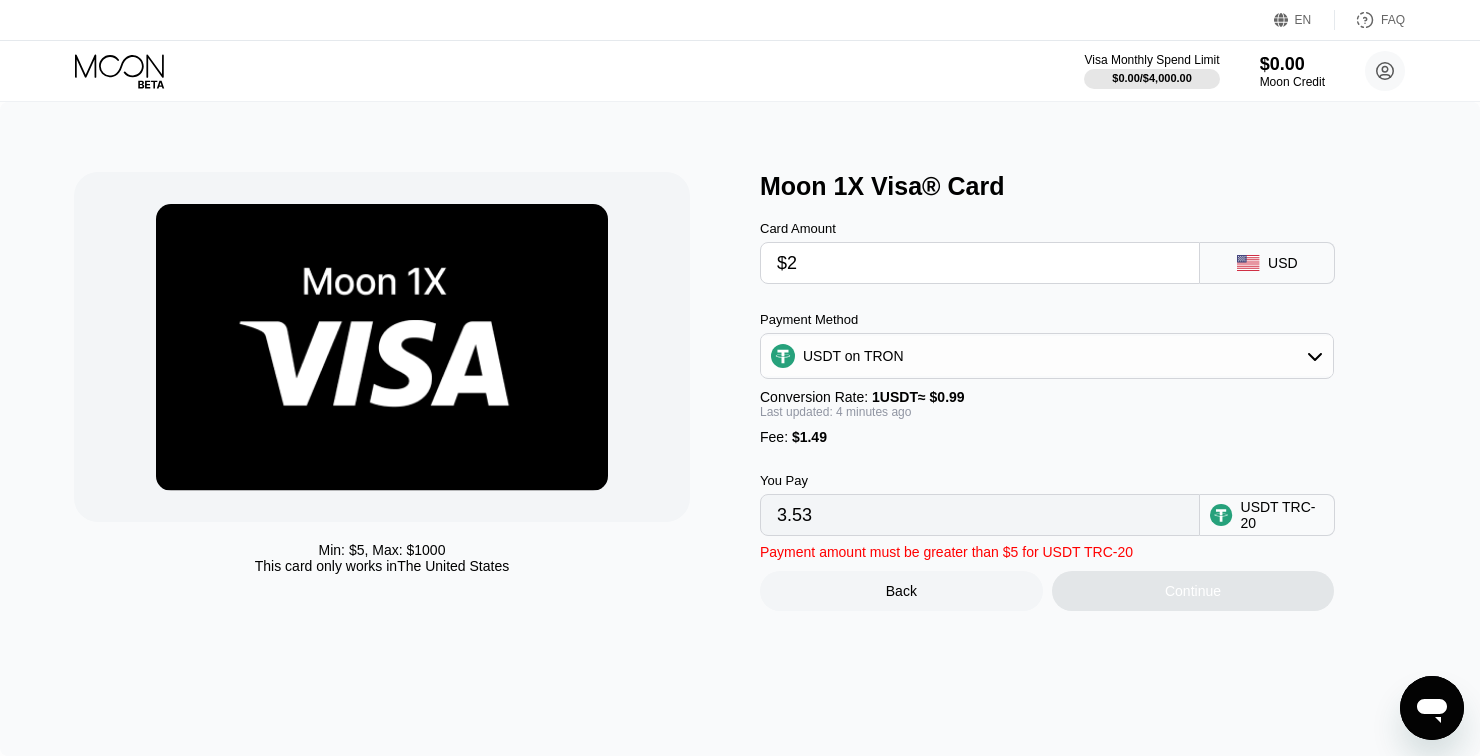 type on "$2" 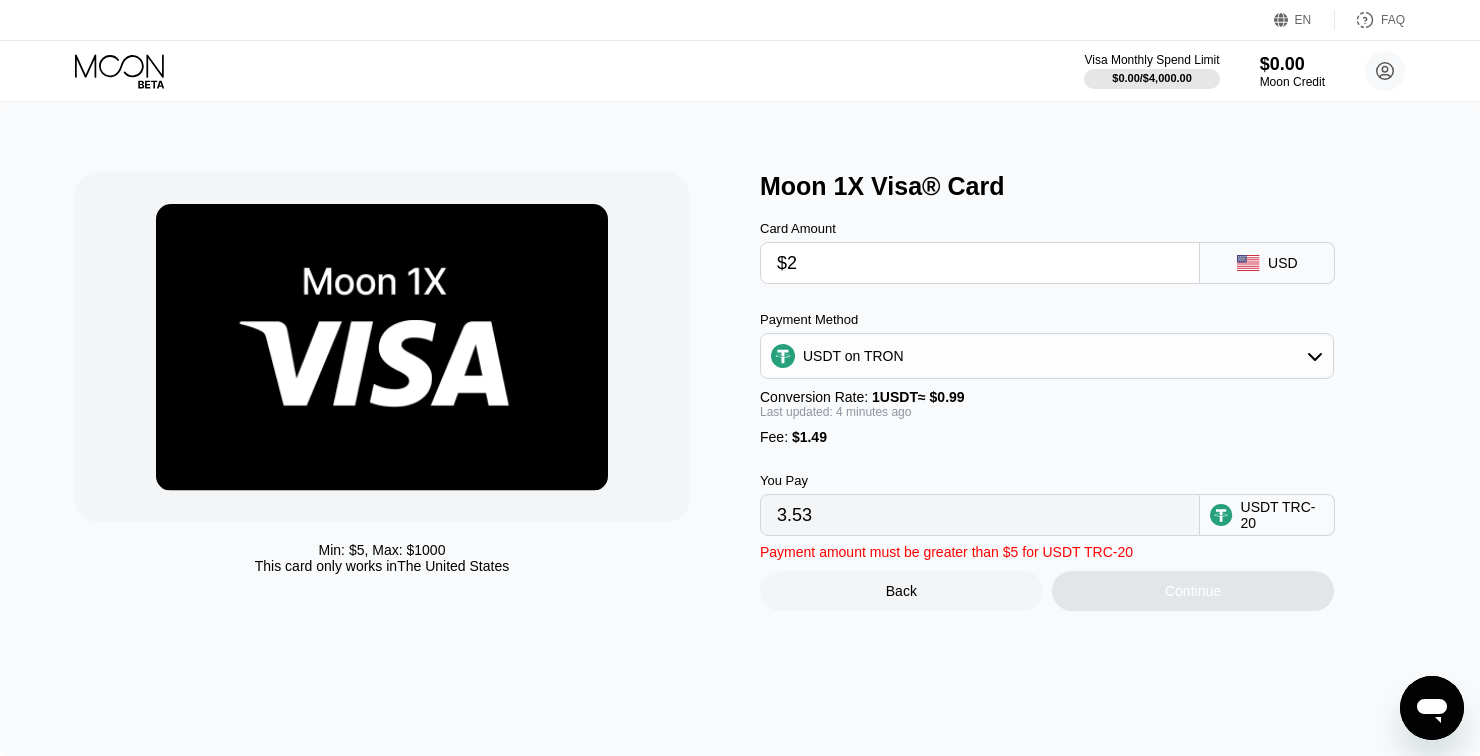 click on "USDT TRC-20" at bounding box center (1283, 515) 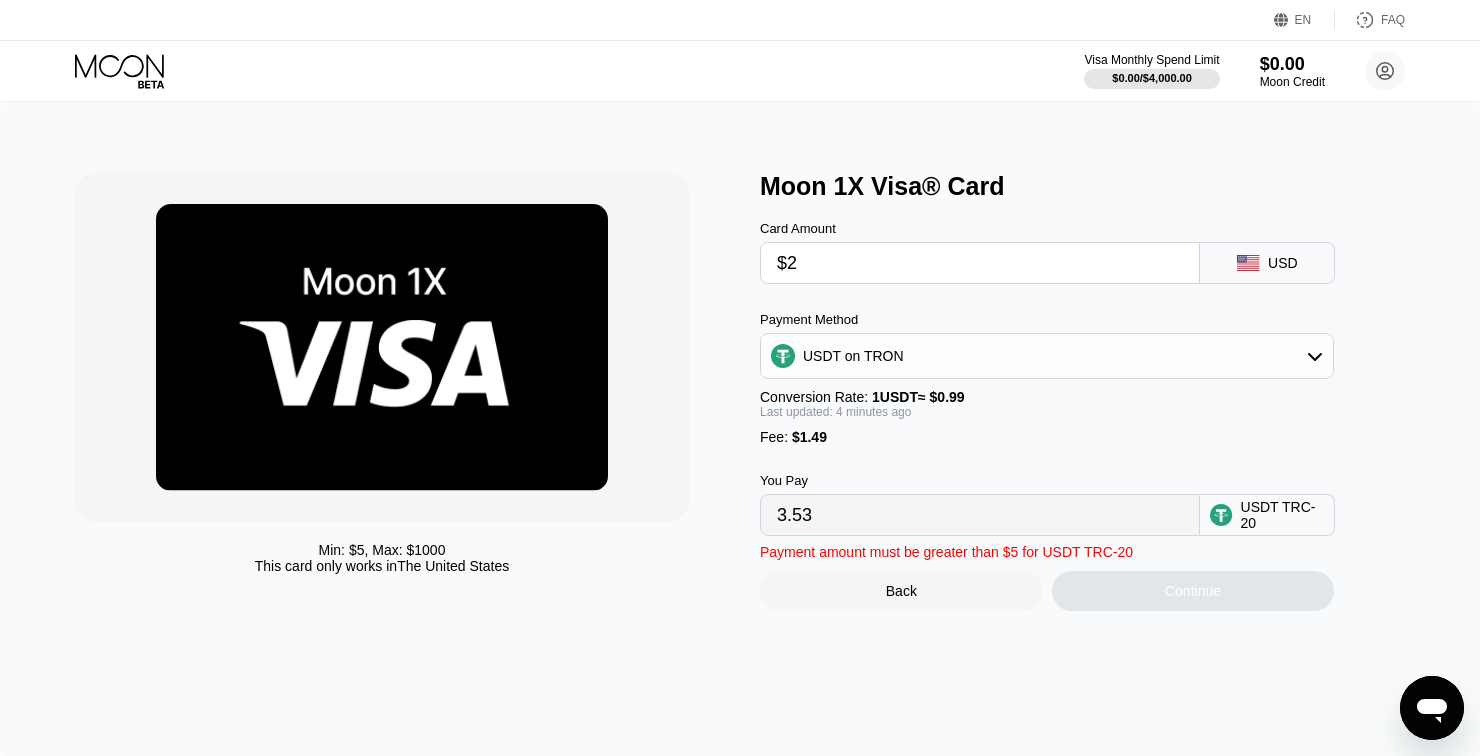 click on "USDT TRC-20" at bounding box center [1283, 515] 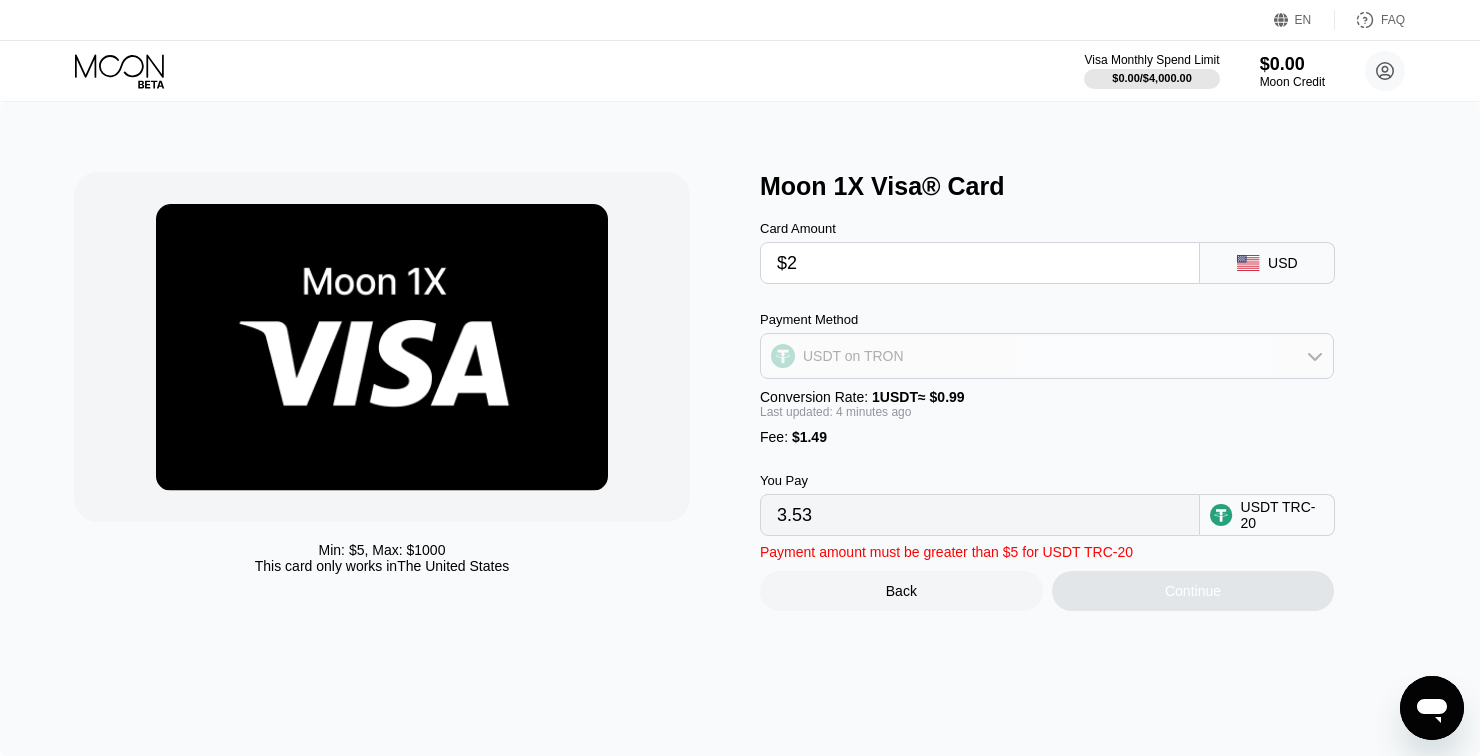click on "USDT on TRON" at bounding box center (1047, 356) 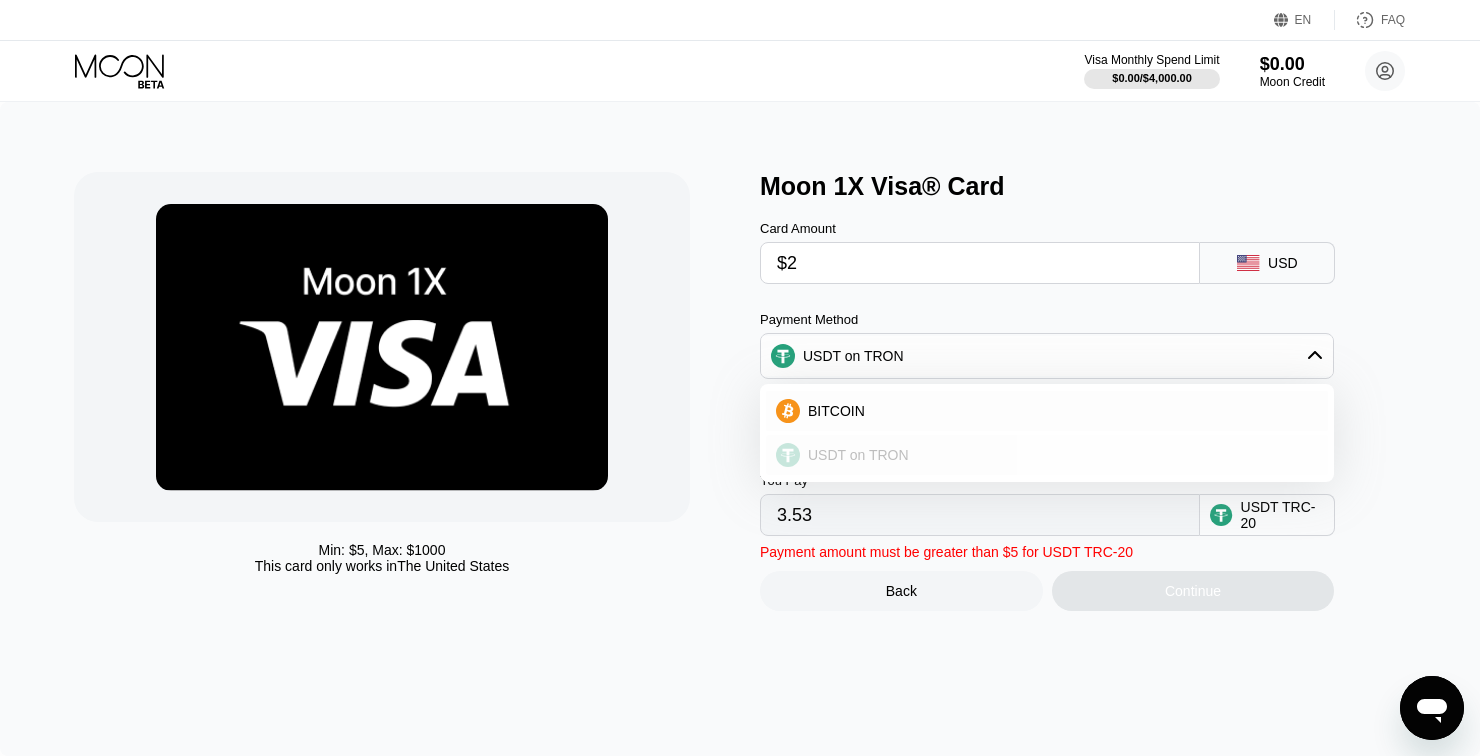 click on "BITCOIN" at bounding box center (1059, 411) 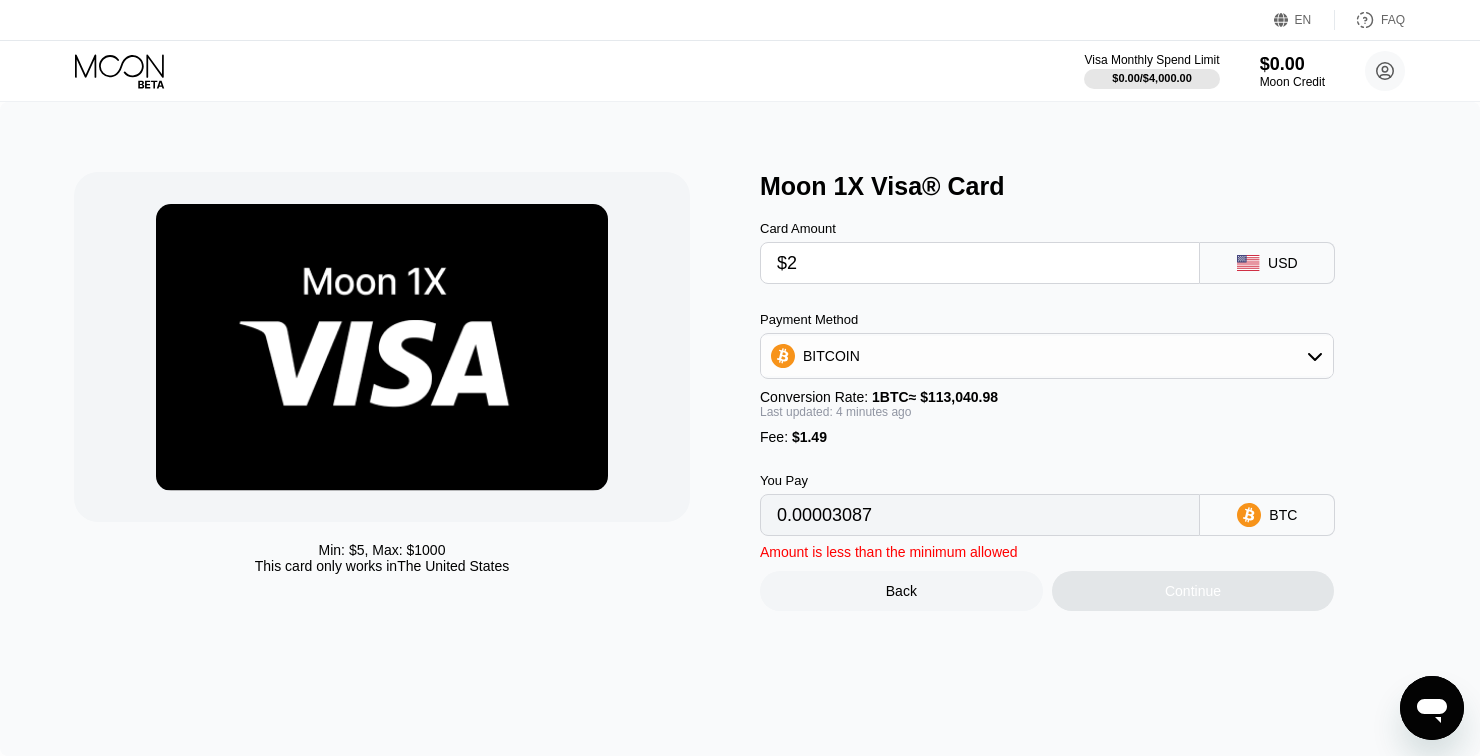 click on "$2" at bounding box center (980, 263) 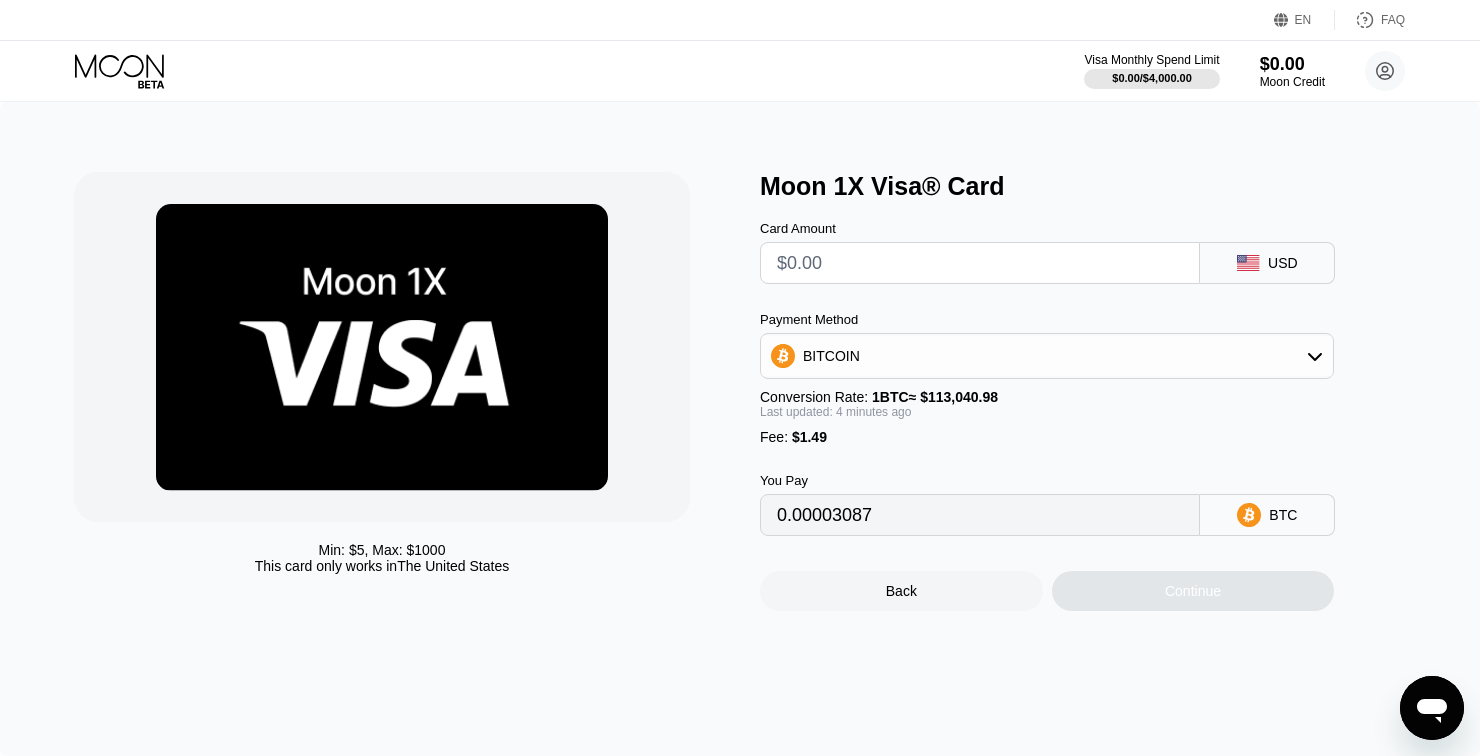 type on "0" 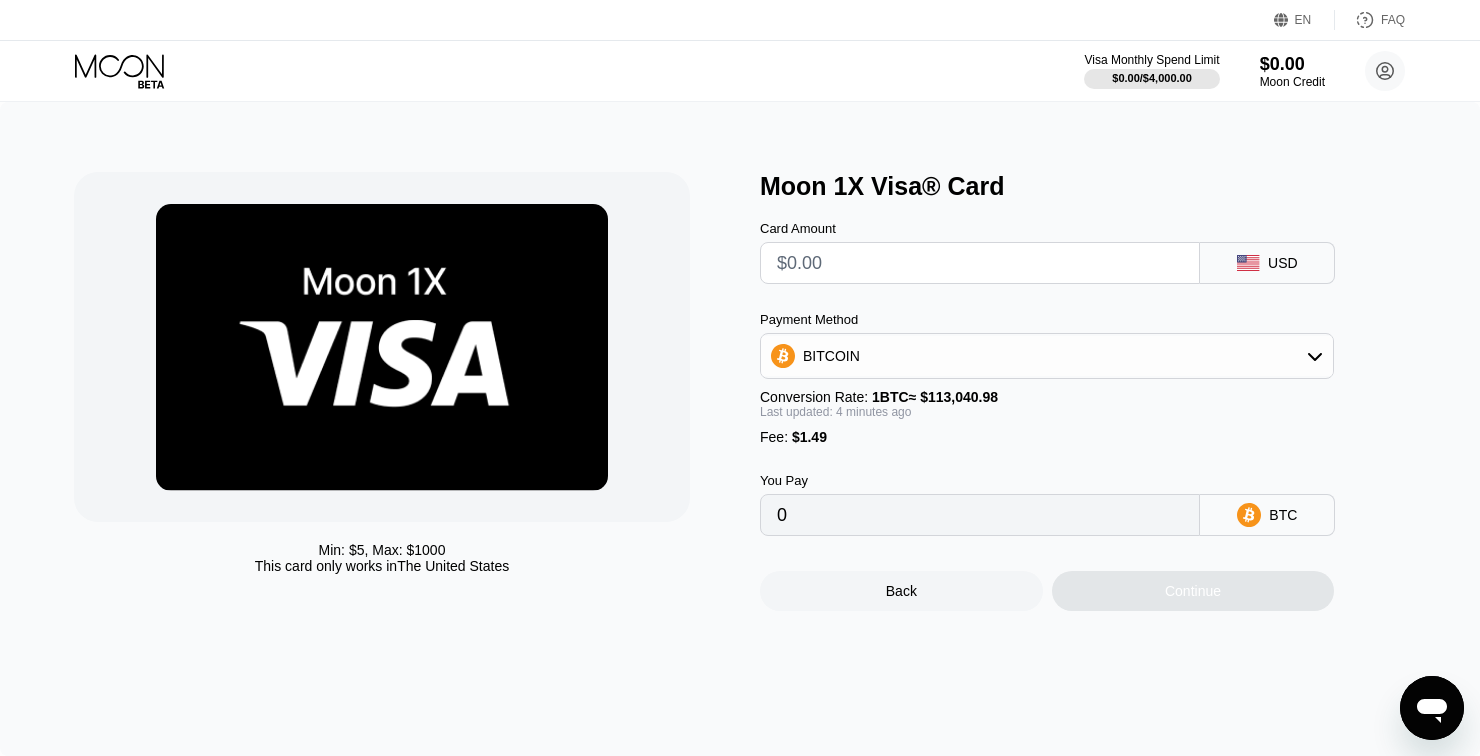 type on "$5" 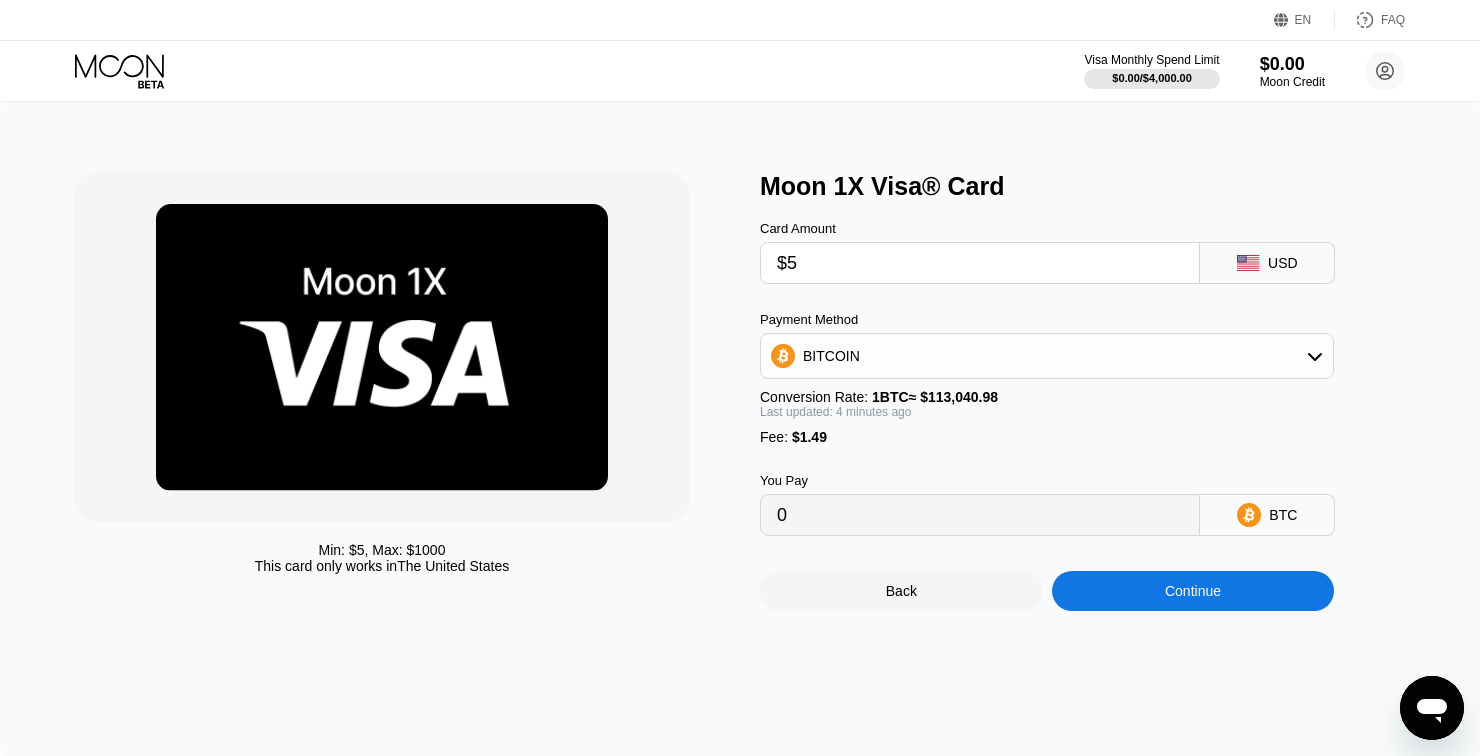 type on "0.00005740" 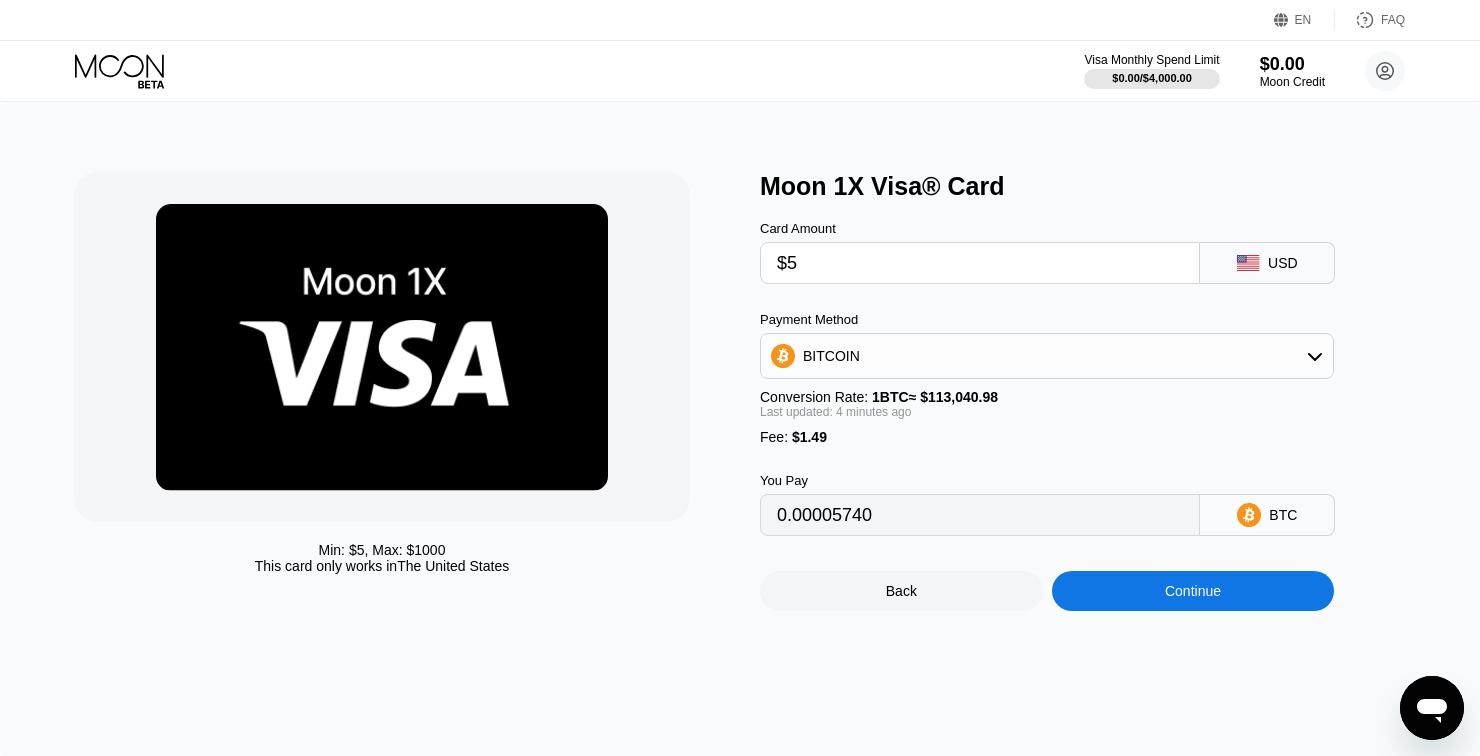 type on "$5" 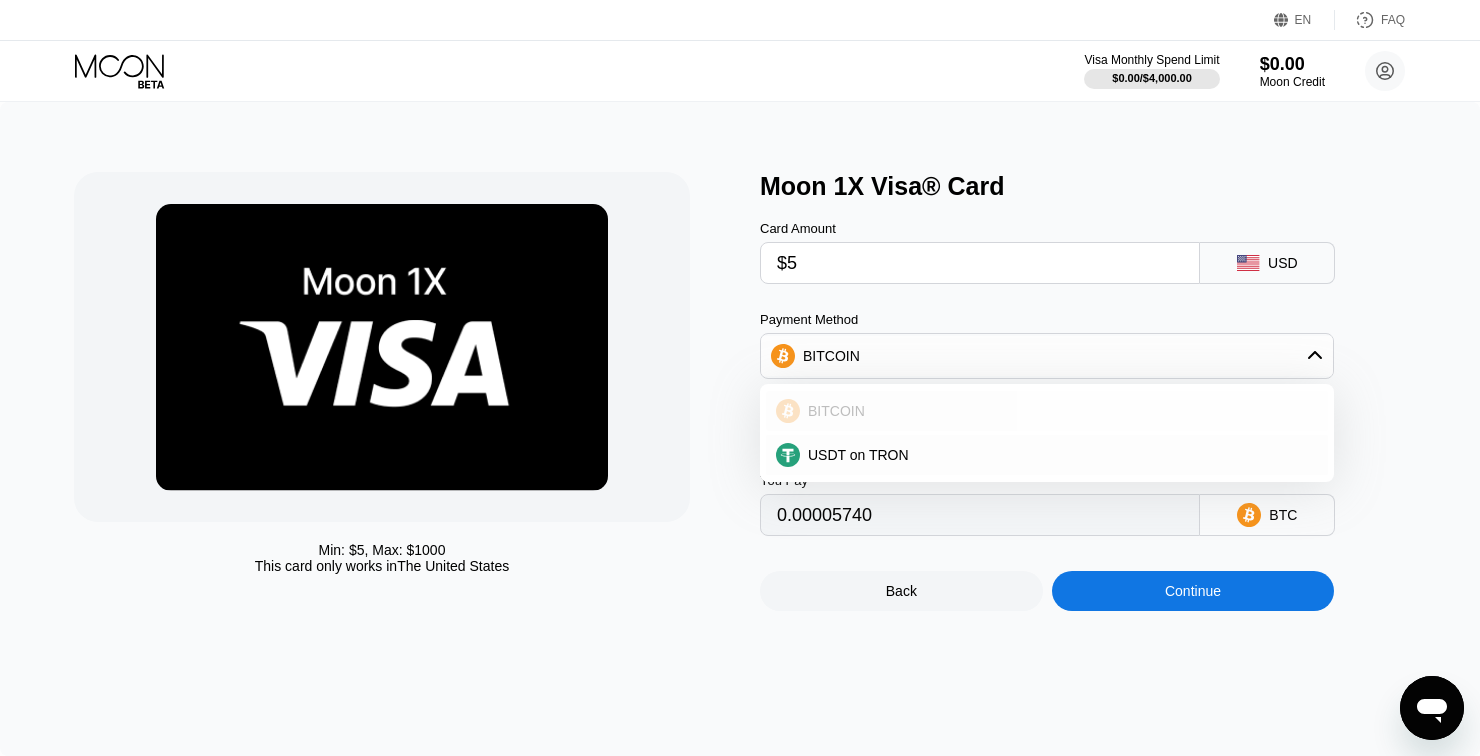 scroll, scrollTop: 0, scrollLeft: 0, axis: both 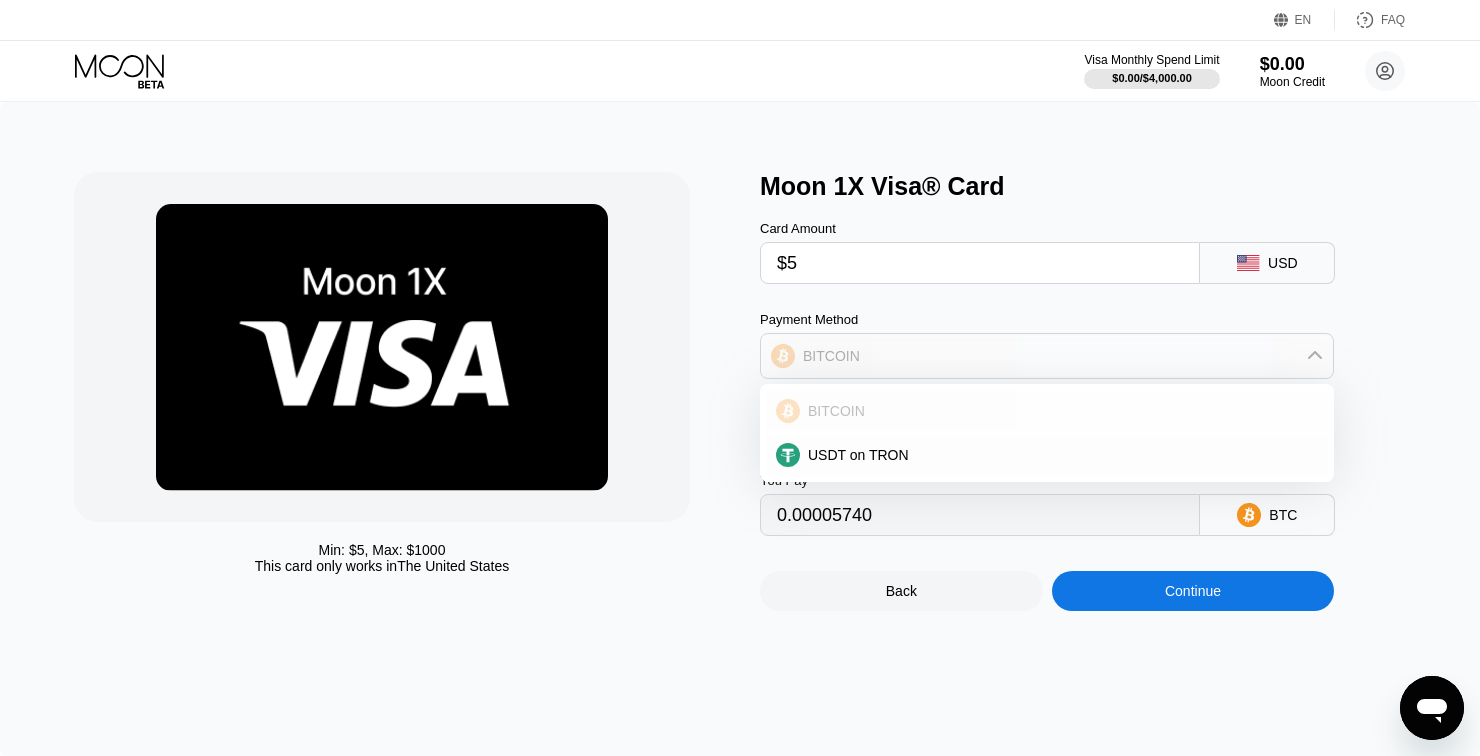click on "BITCOIN" at bounding box center [1047, 356] 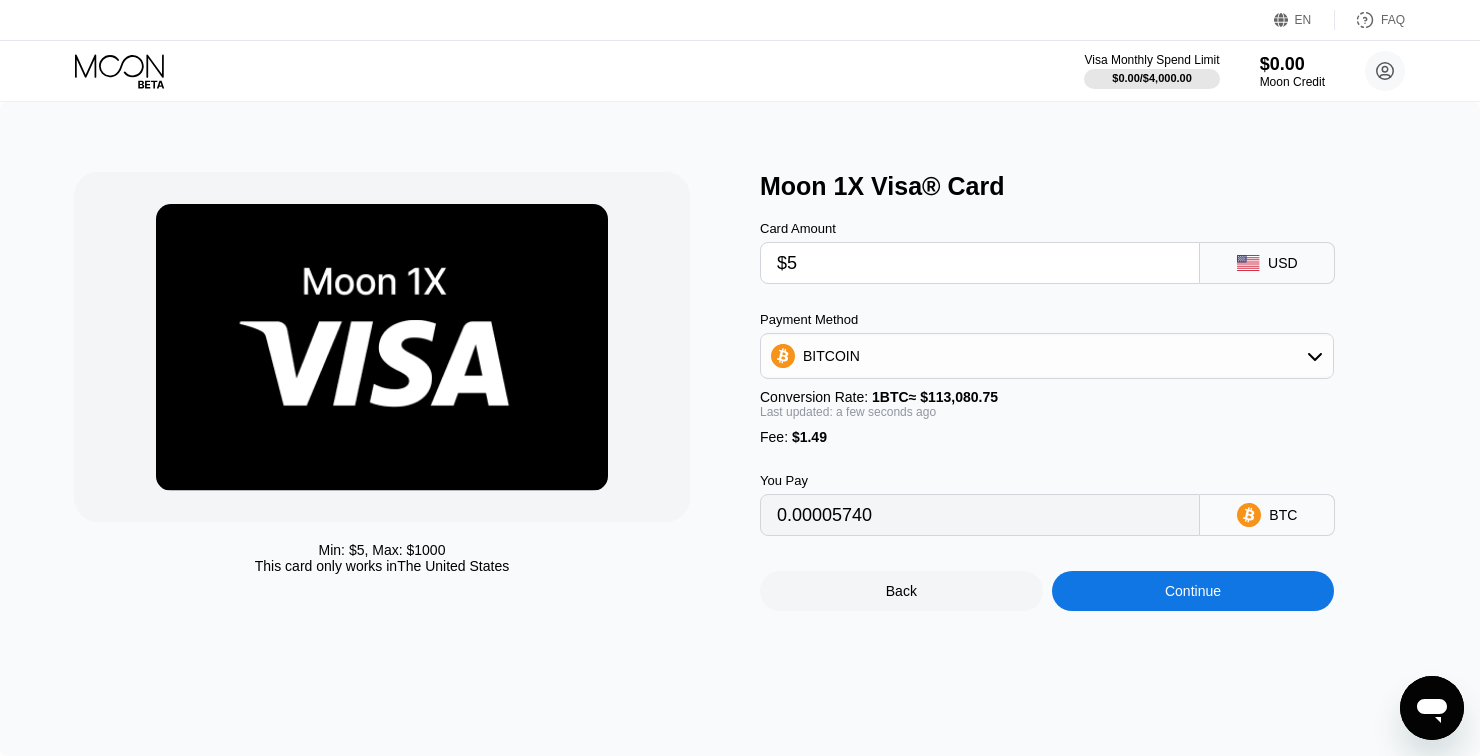 click on "Back" at bounding box center (901, 591) 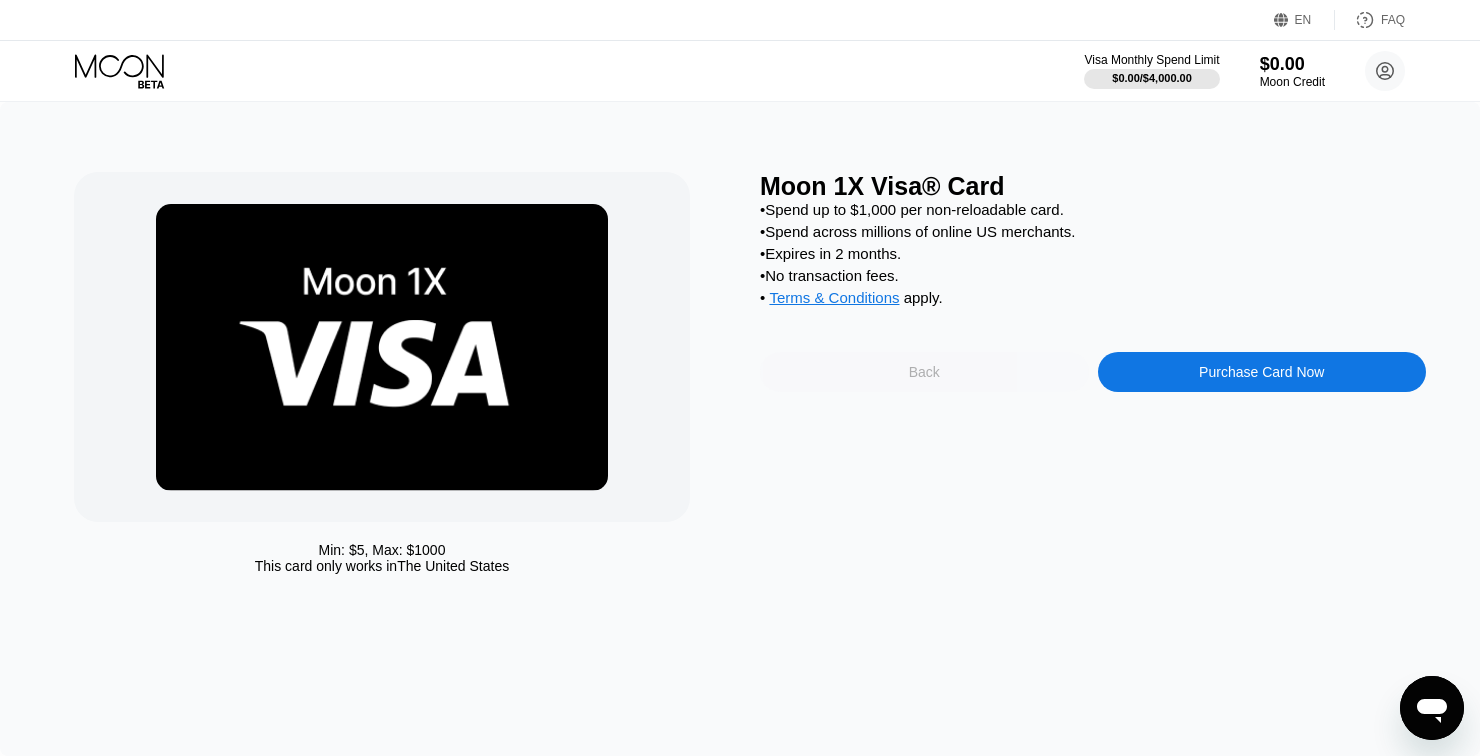 click on "Back" at bounding box center [924, 372] 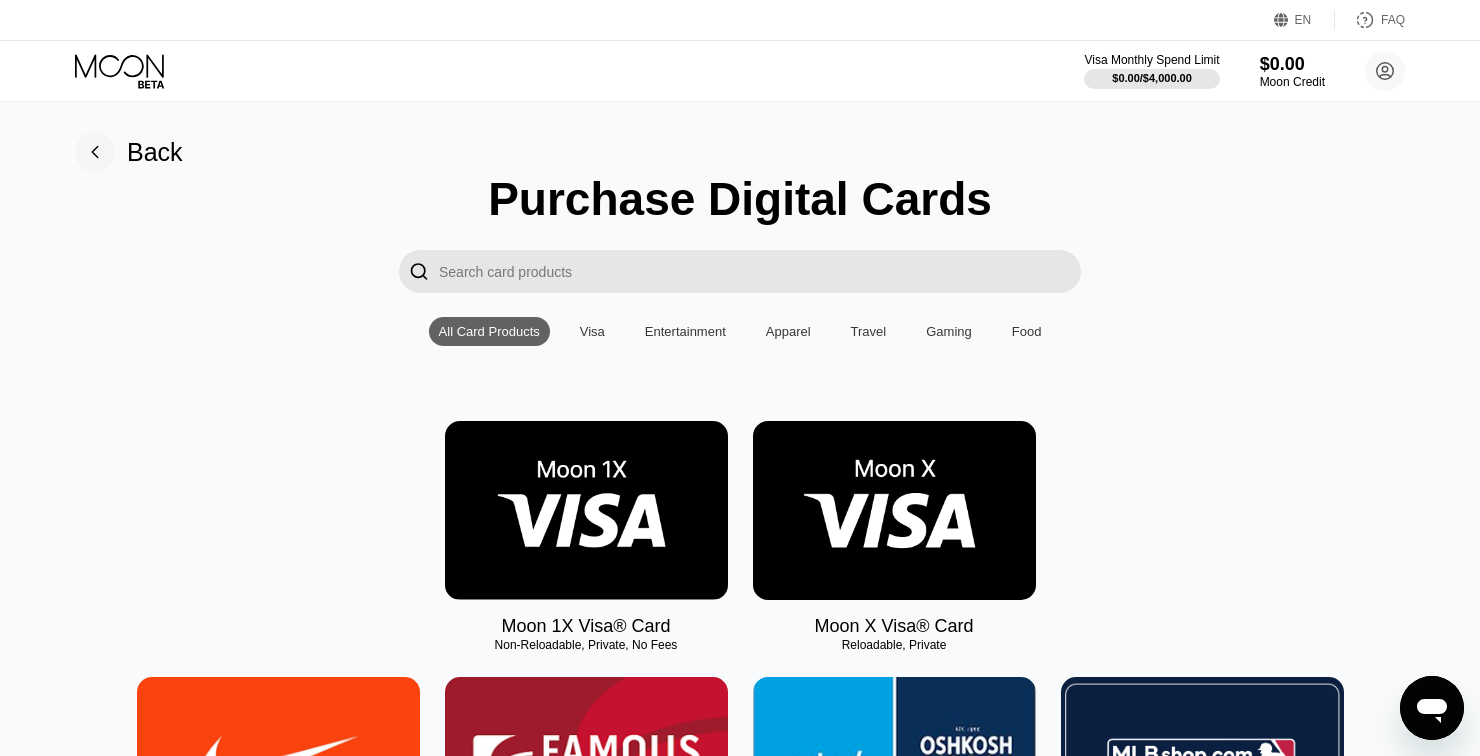 click at bounding box center [894, 510] 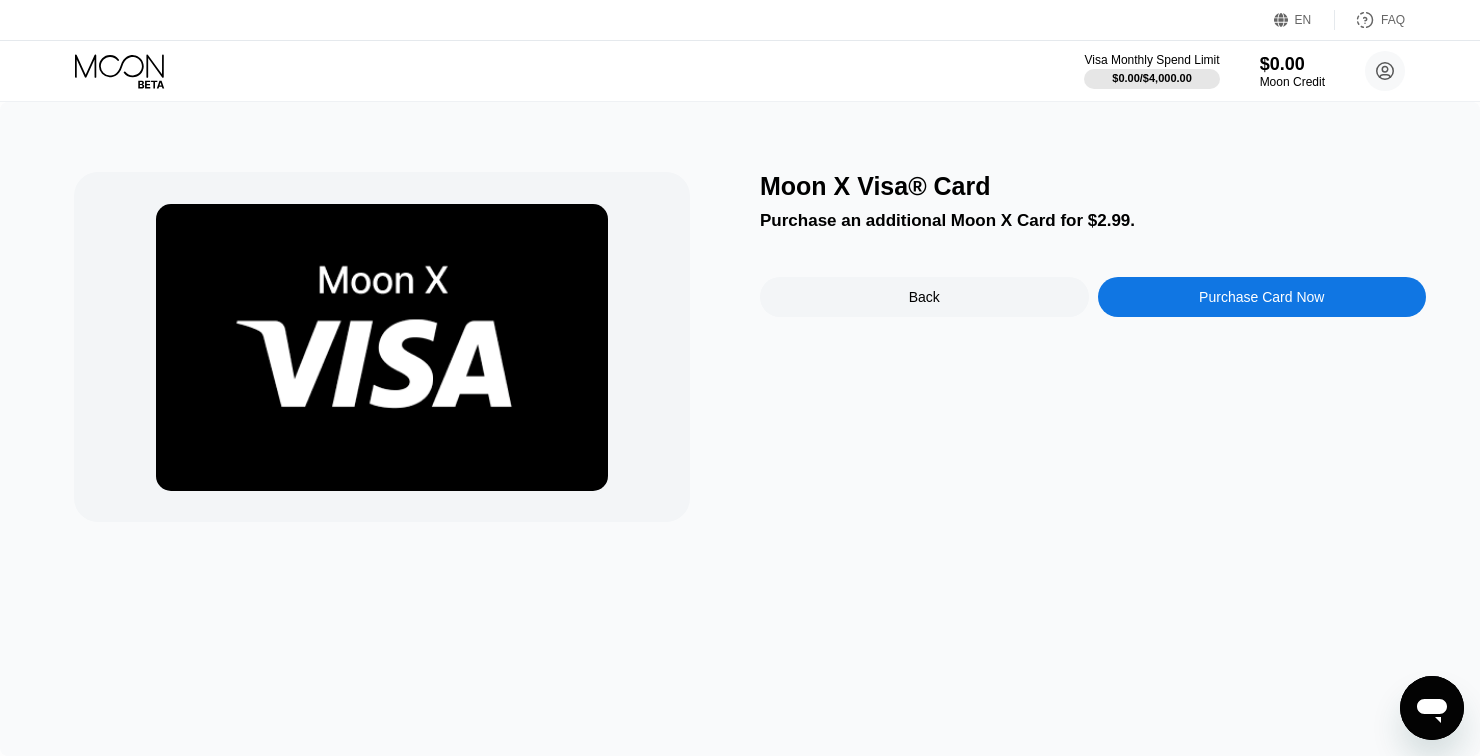 click on "Purchase Card Now" at bounding box center (1262, 297) 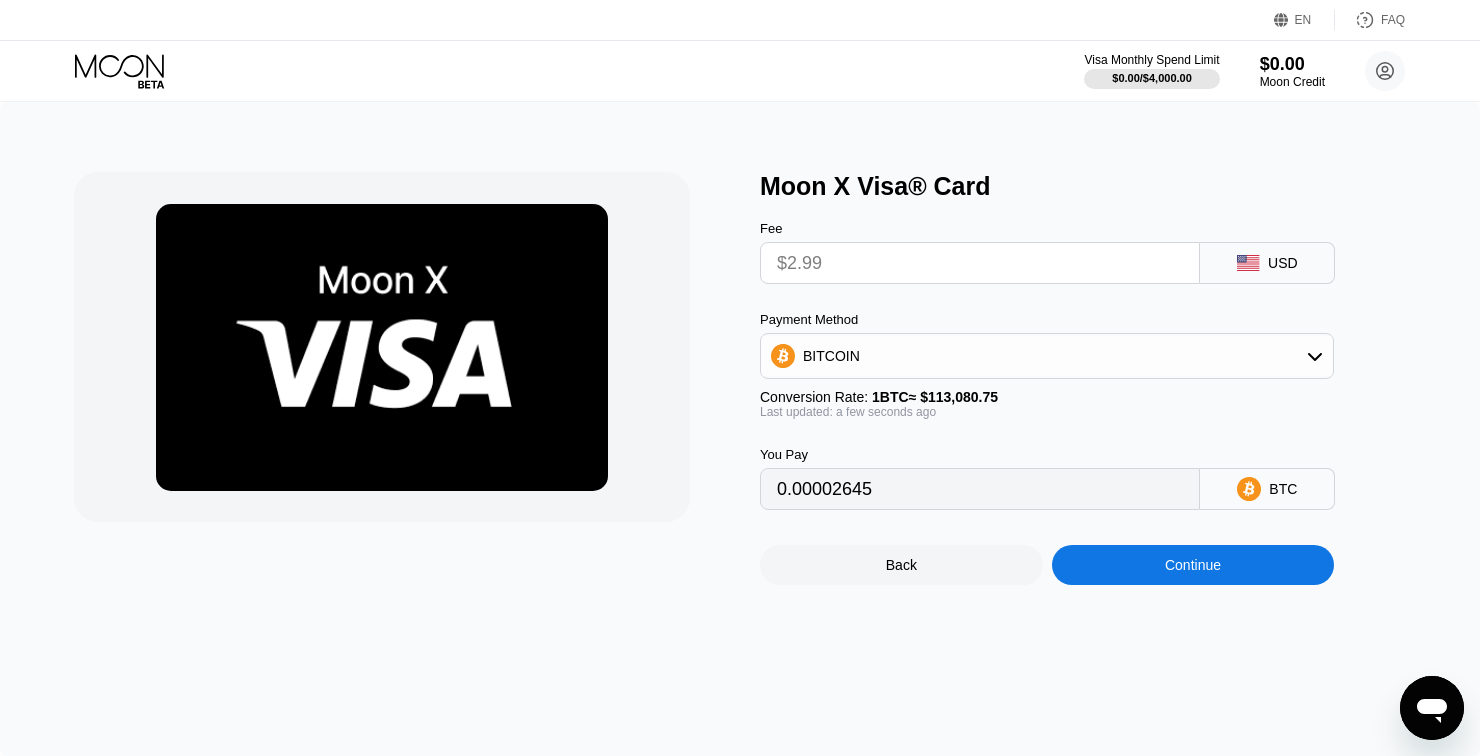 click on "$2.99" at bounding box center (980, 263) 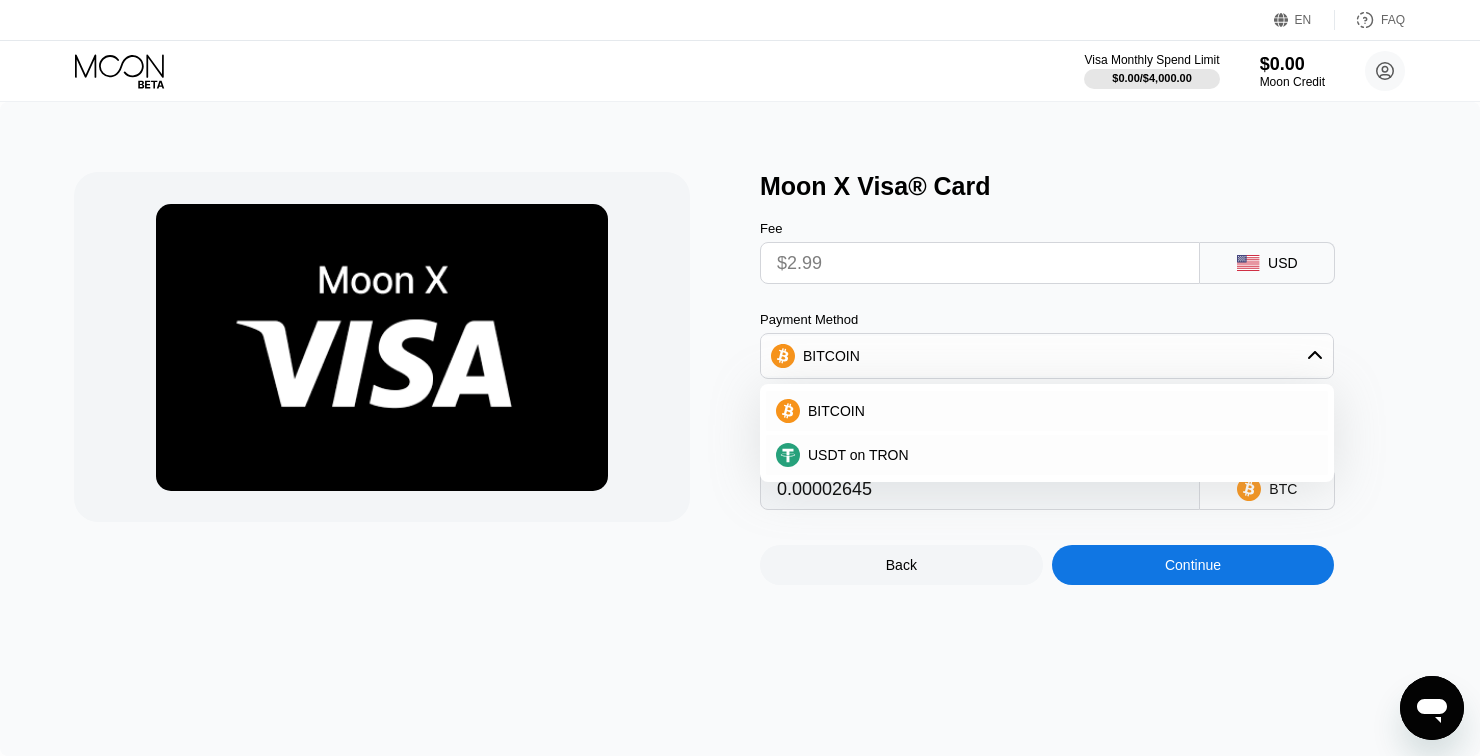 click on "USDT on TRON" at bounding box center (1059, 455) 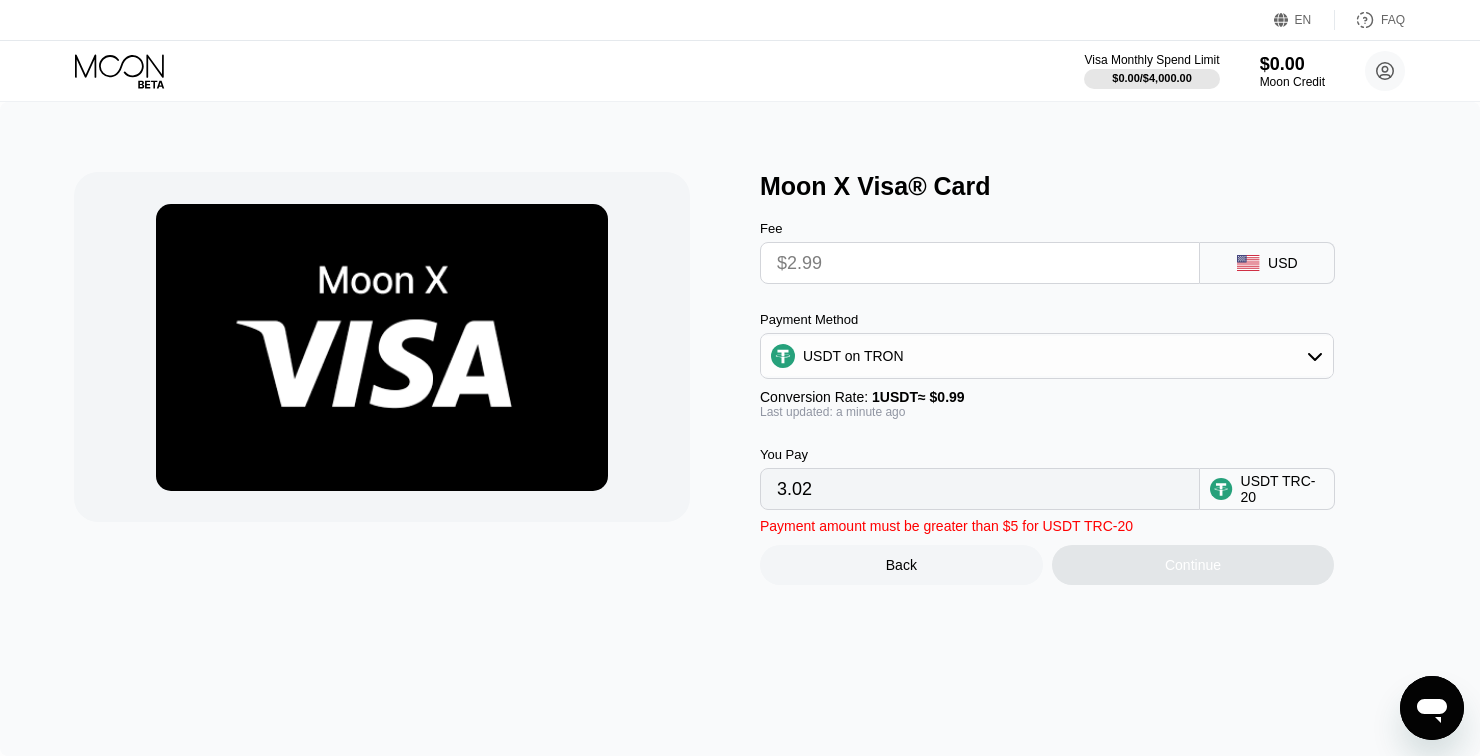 click on "3.02" at bounding box center (980, 489) 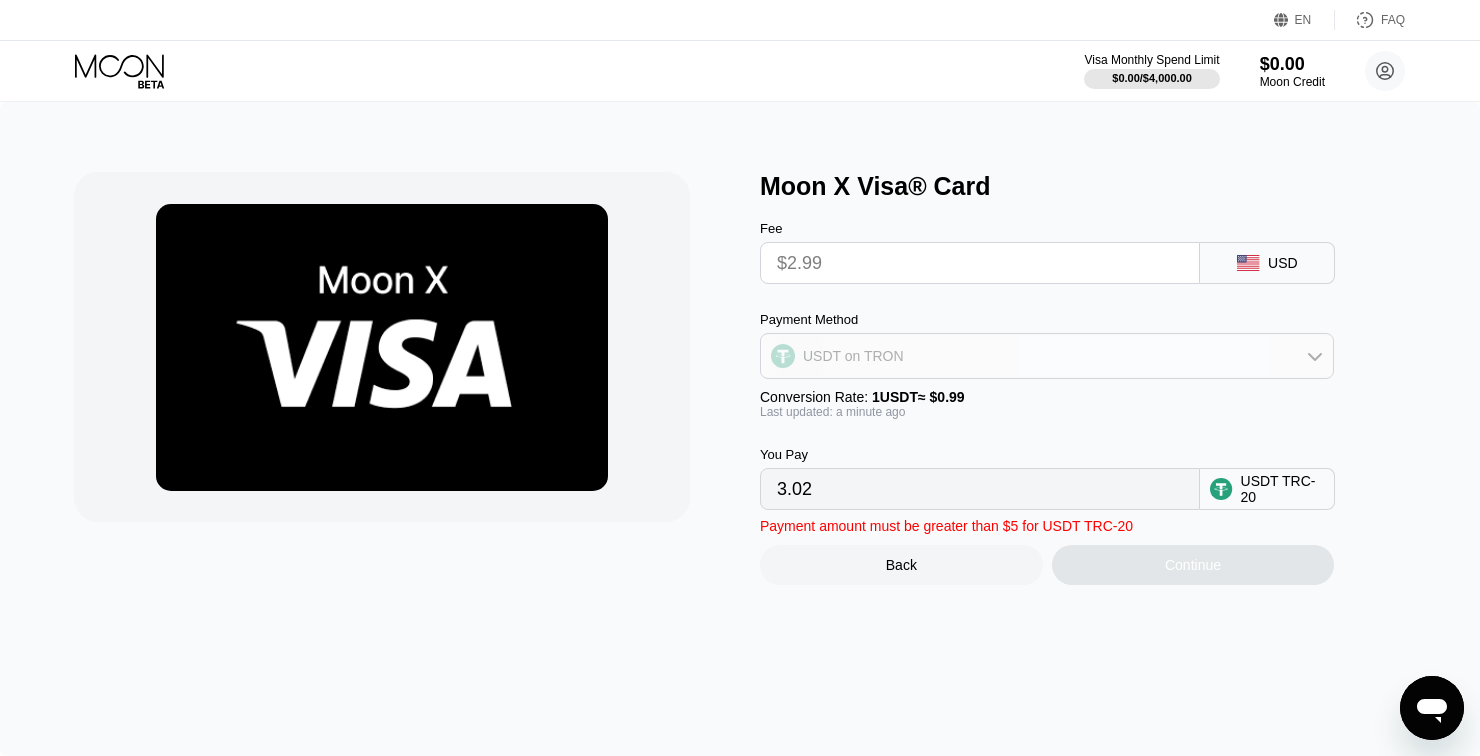 click on "USDT on TRON" at bounding box center (1047, 356) 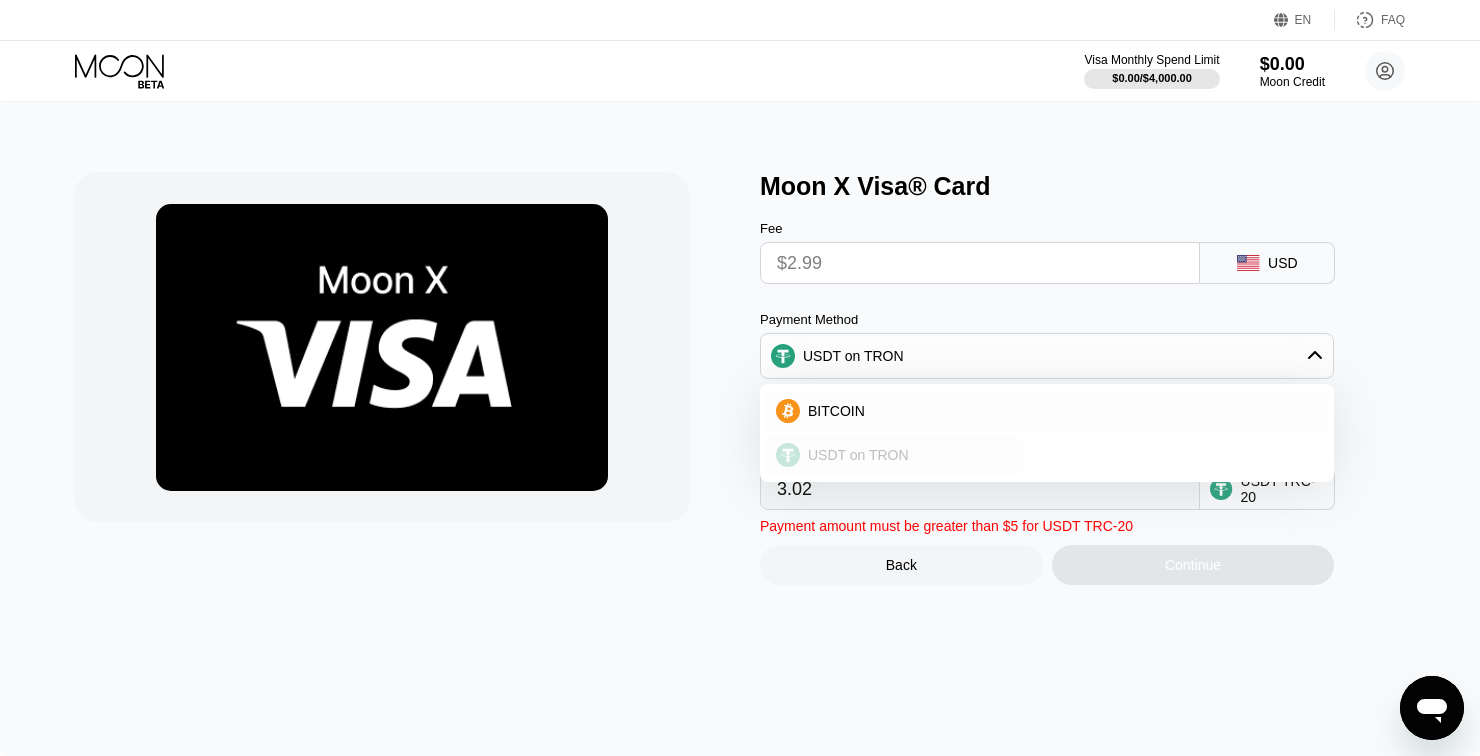 click on "BITCOIN" at bounding box center (1047, 411) 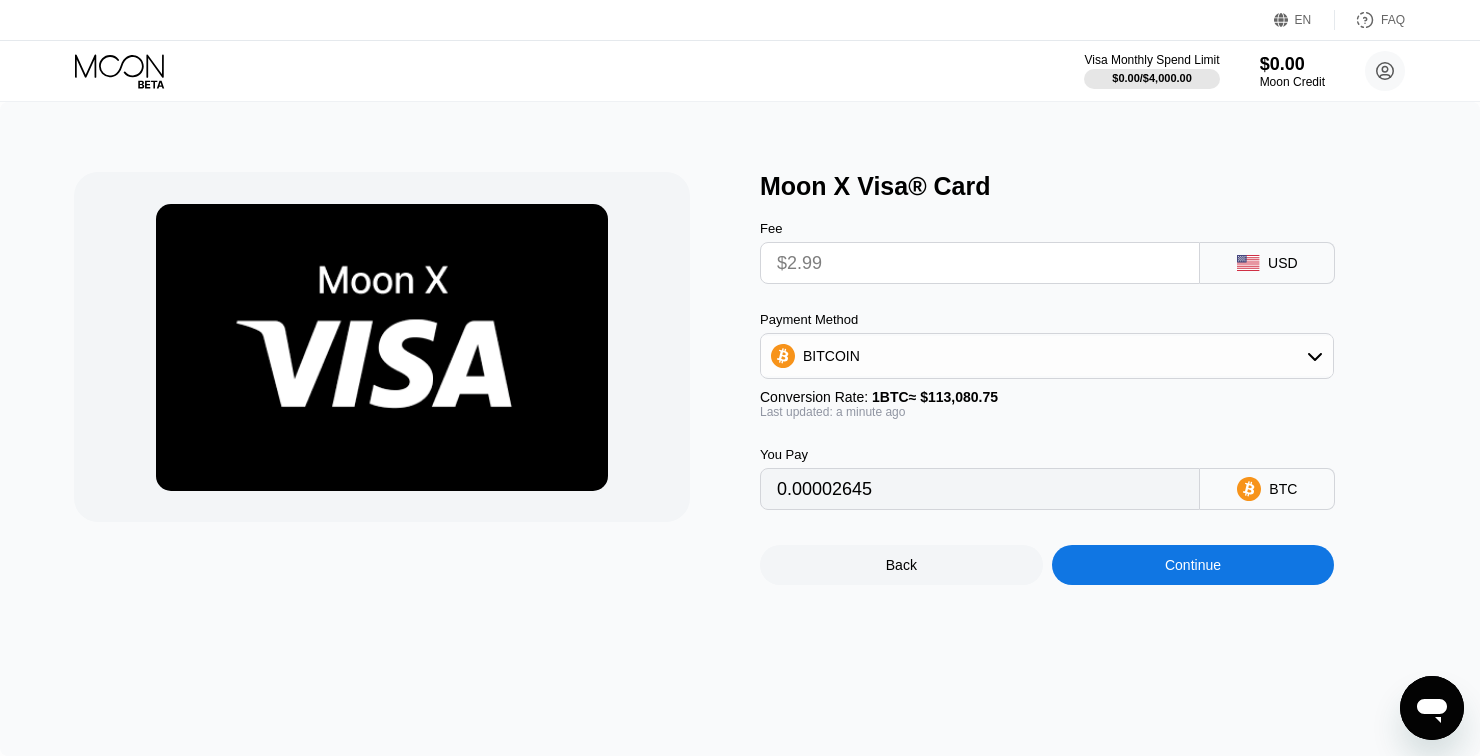 click on "Continue" at bounding box center [1193, 565] 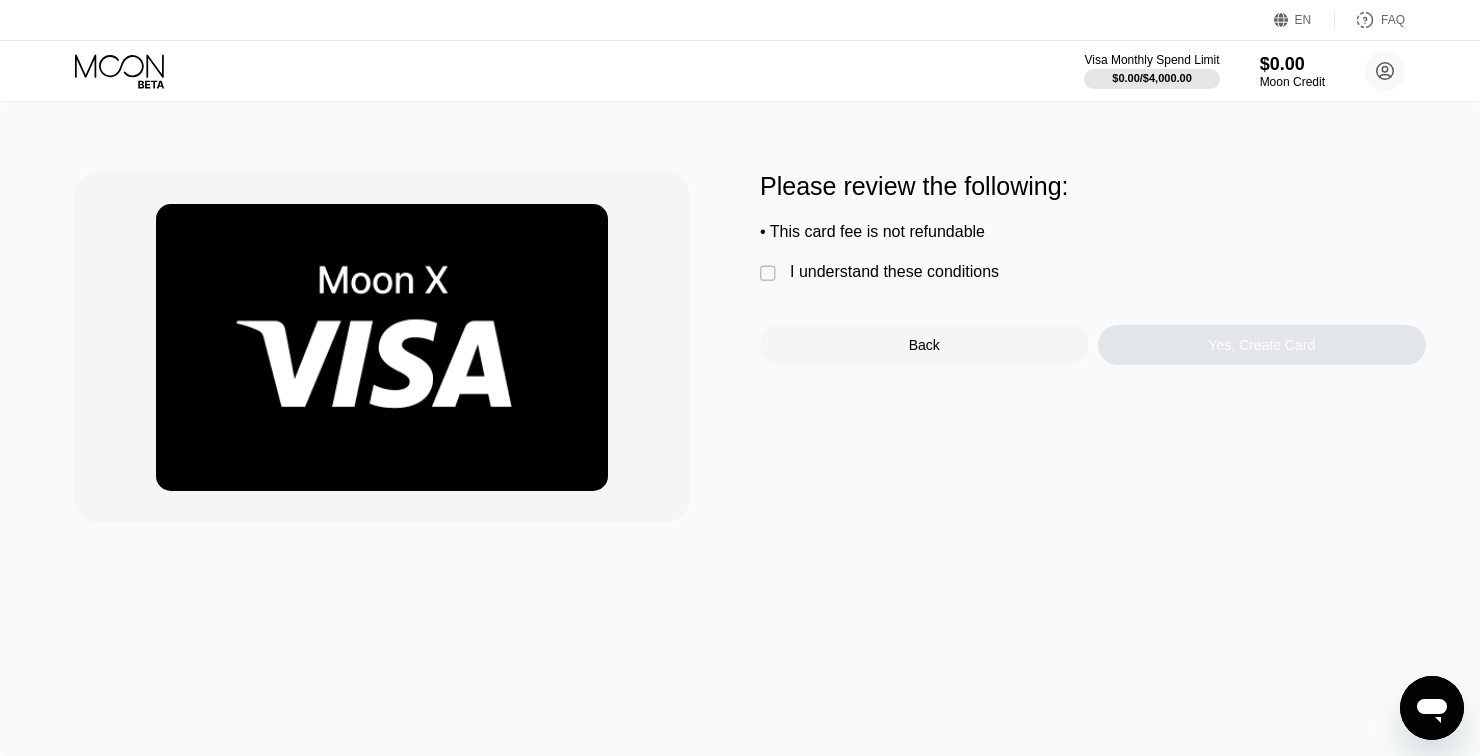click on "I understand these conditions" at bounding box center (894, 272) 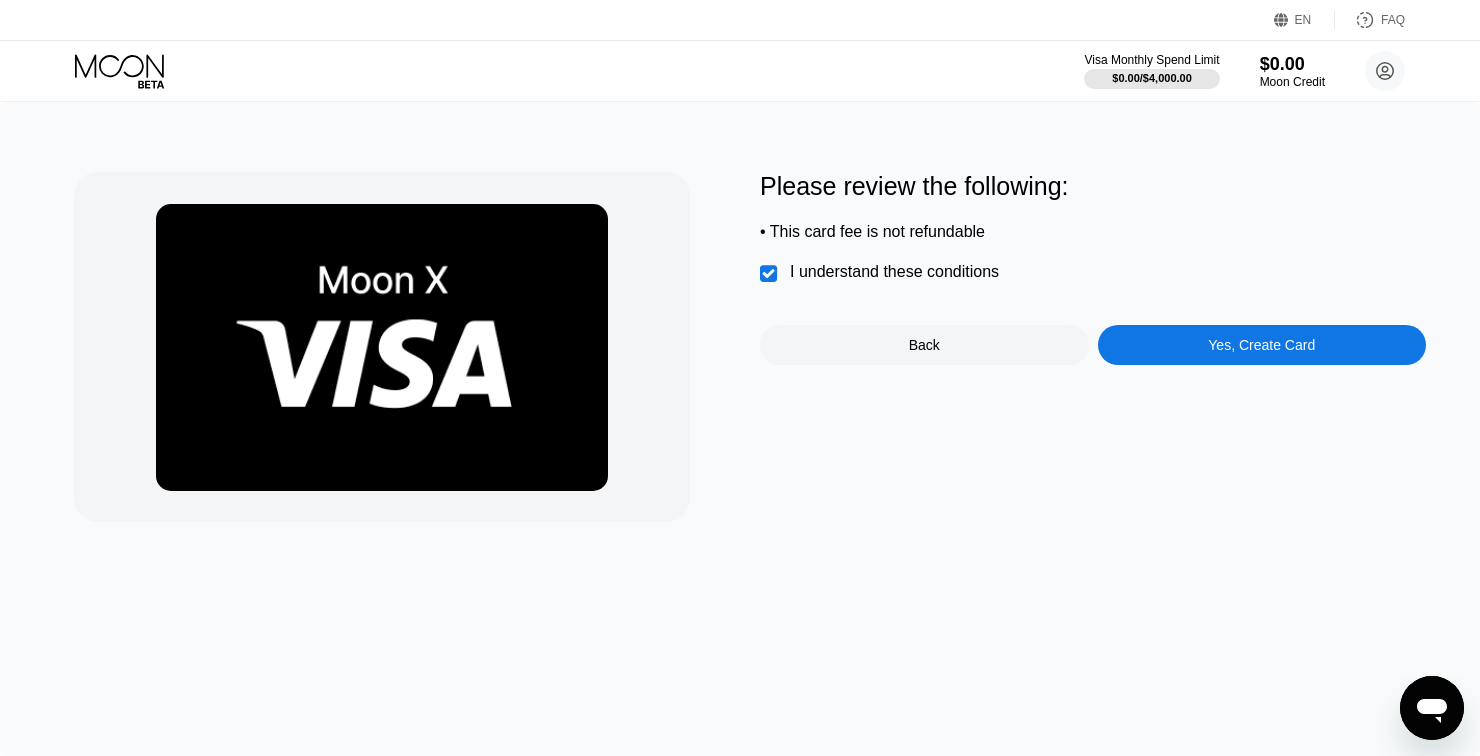 click on "Yes, Create Card" at bounding box center [1262, 345] 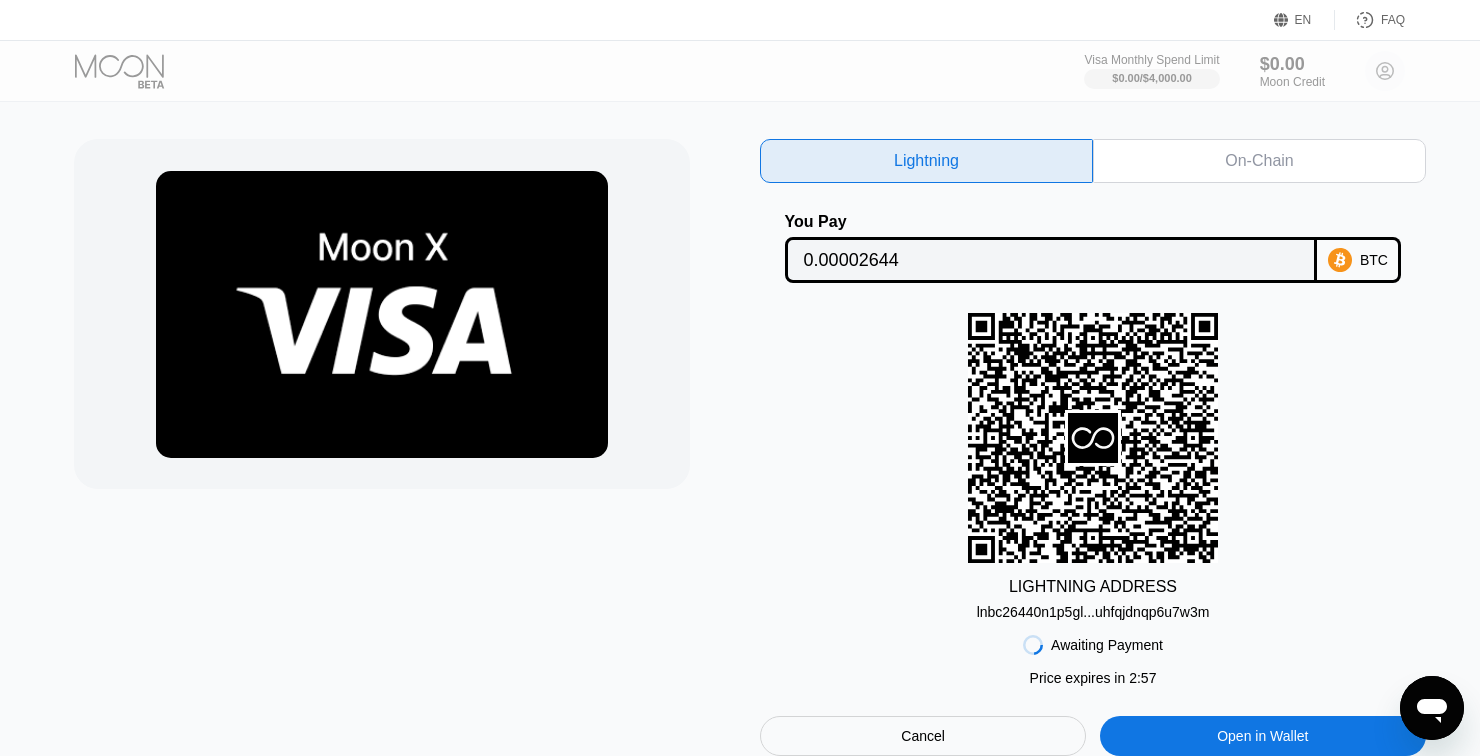 scroll, scrollTop: 30, scrollLeft: 0, axis: vertical 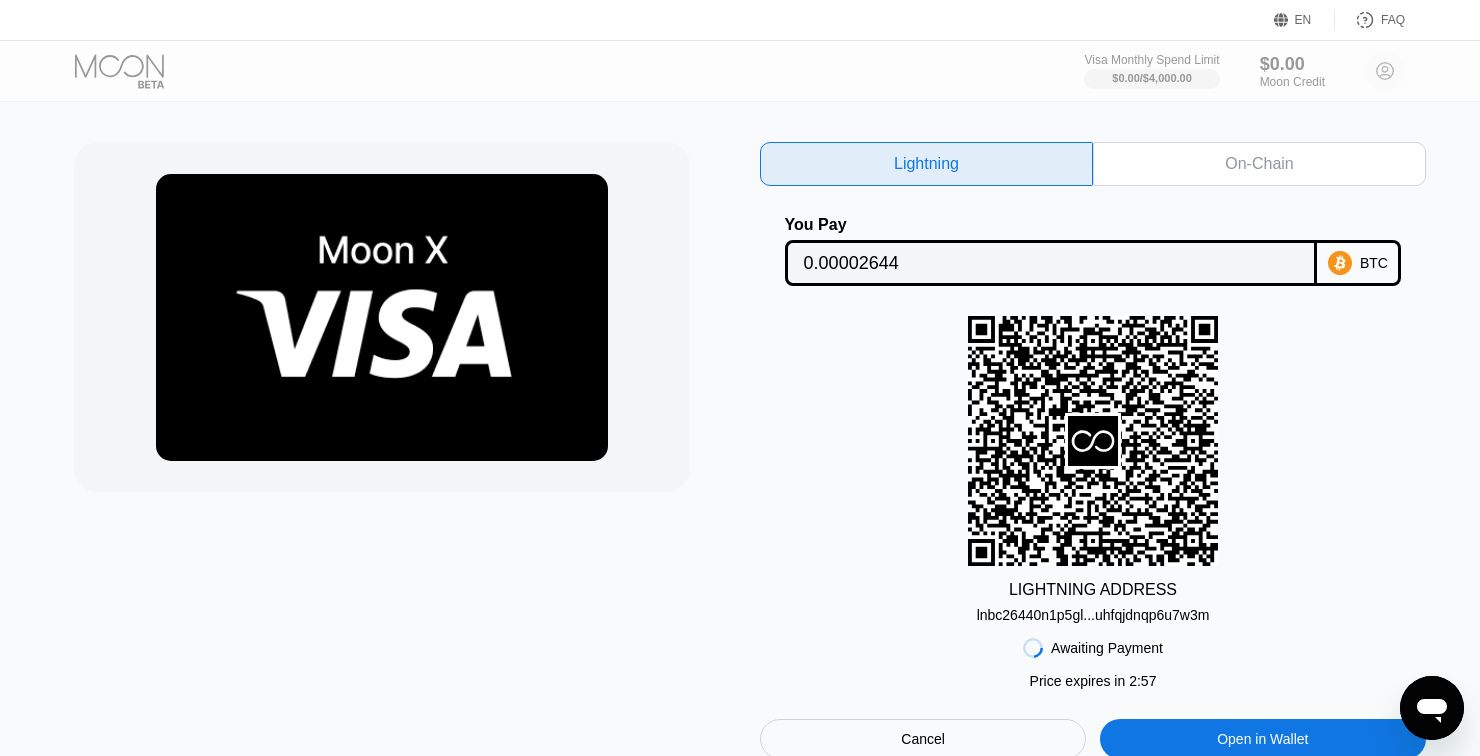 click on "On-Chain" at bounding box center (1259, 164) 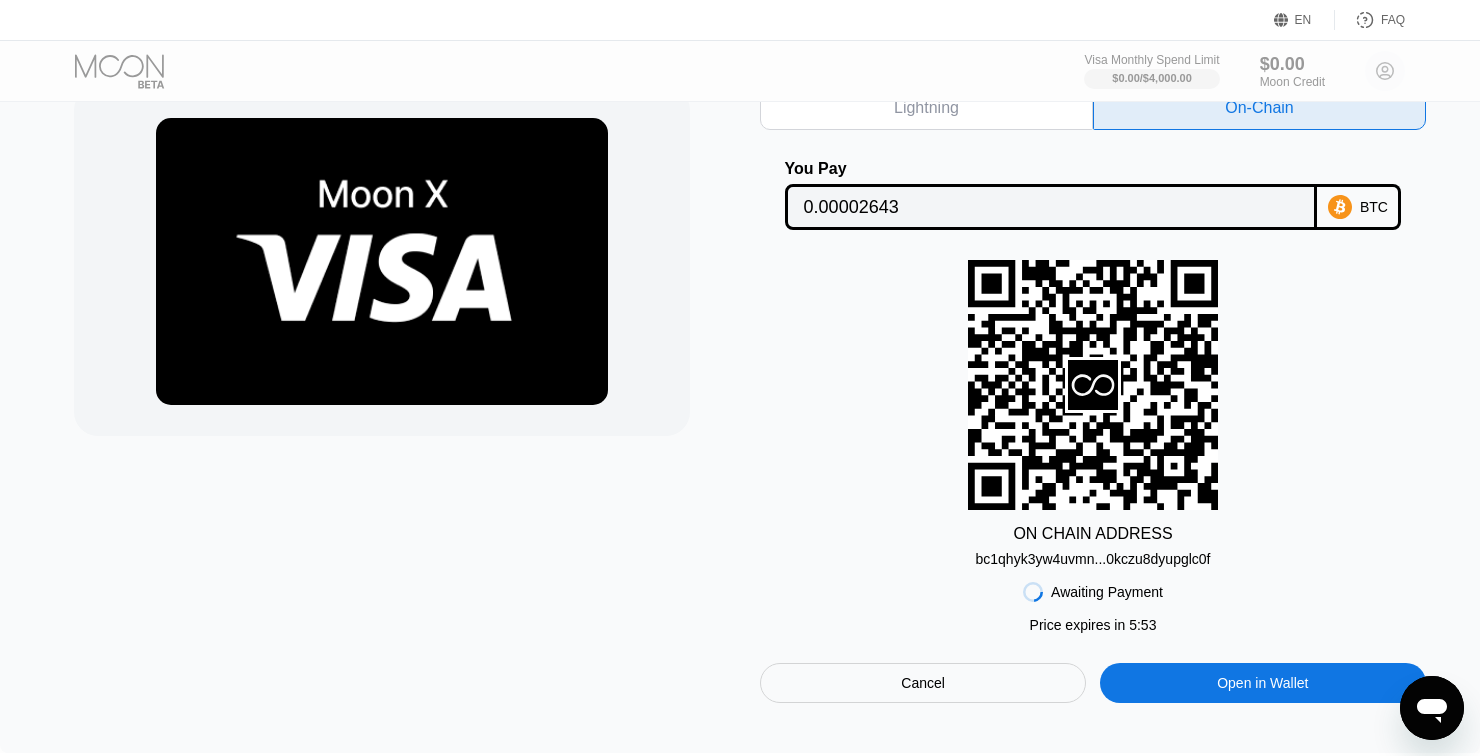 scroll, scrollTop: 92, scrollLeft: 0, axis: vertical 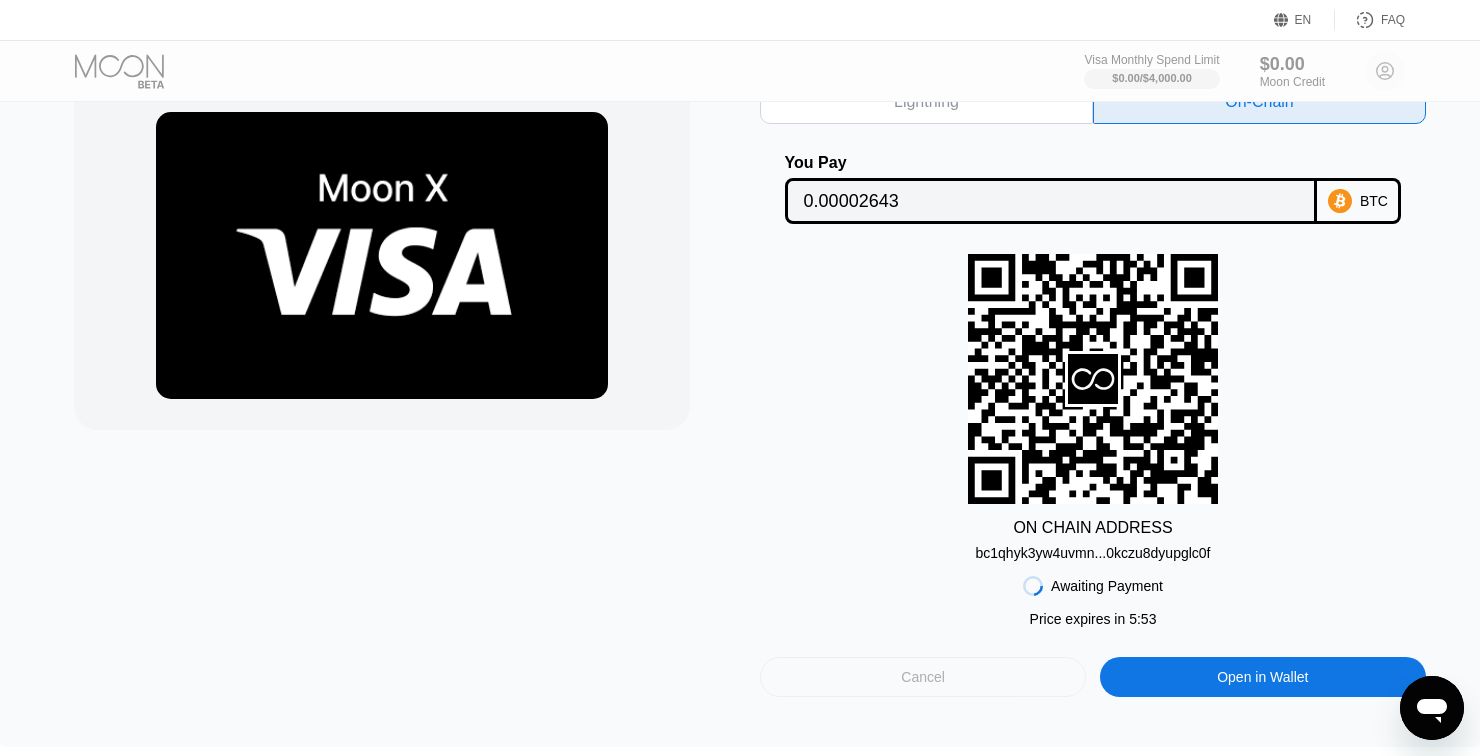 click on "Cancel" at bounding box center [923, 677] 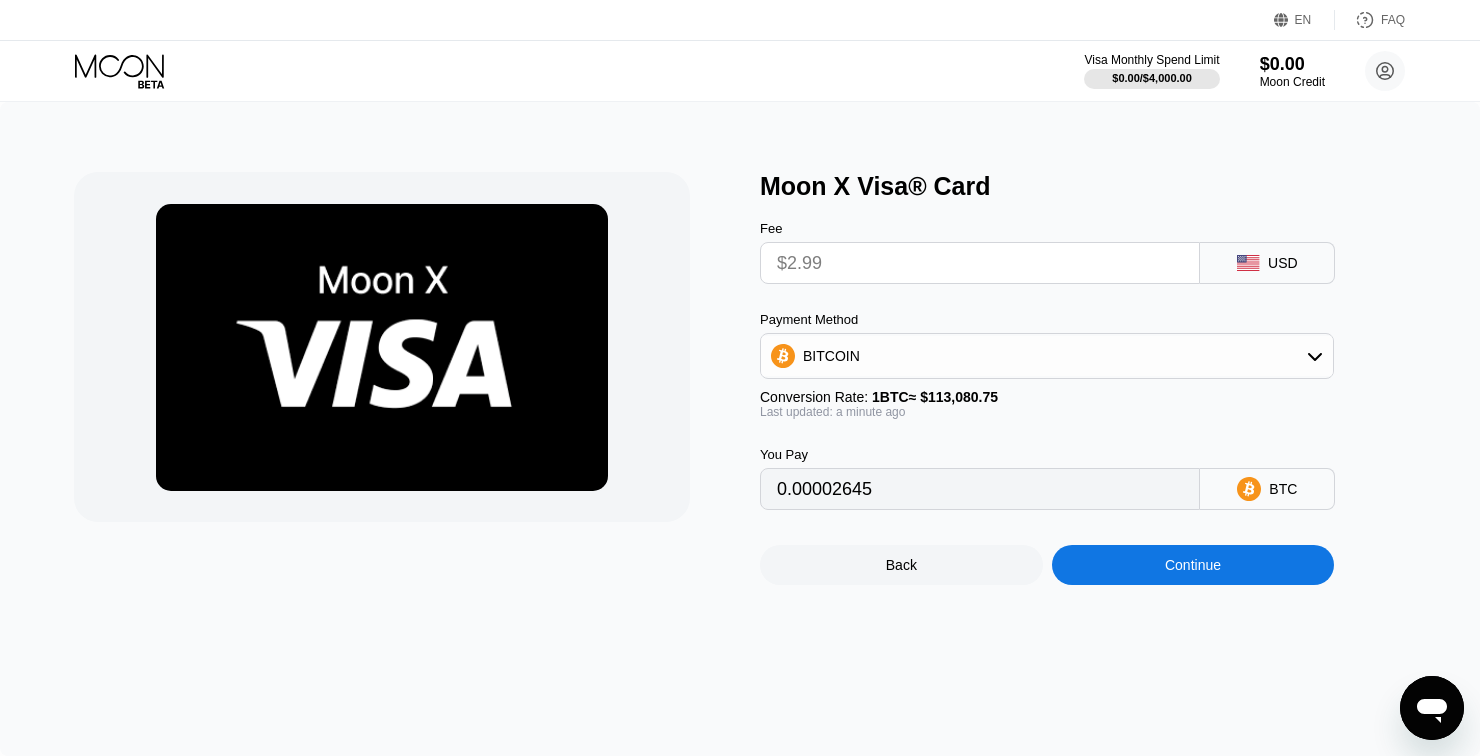 scroll, scrollTop: 0, scrollLeft: 0, axis: both 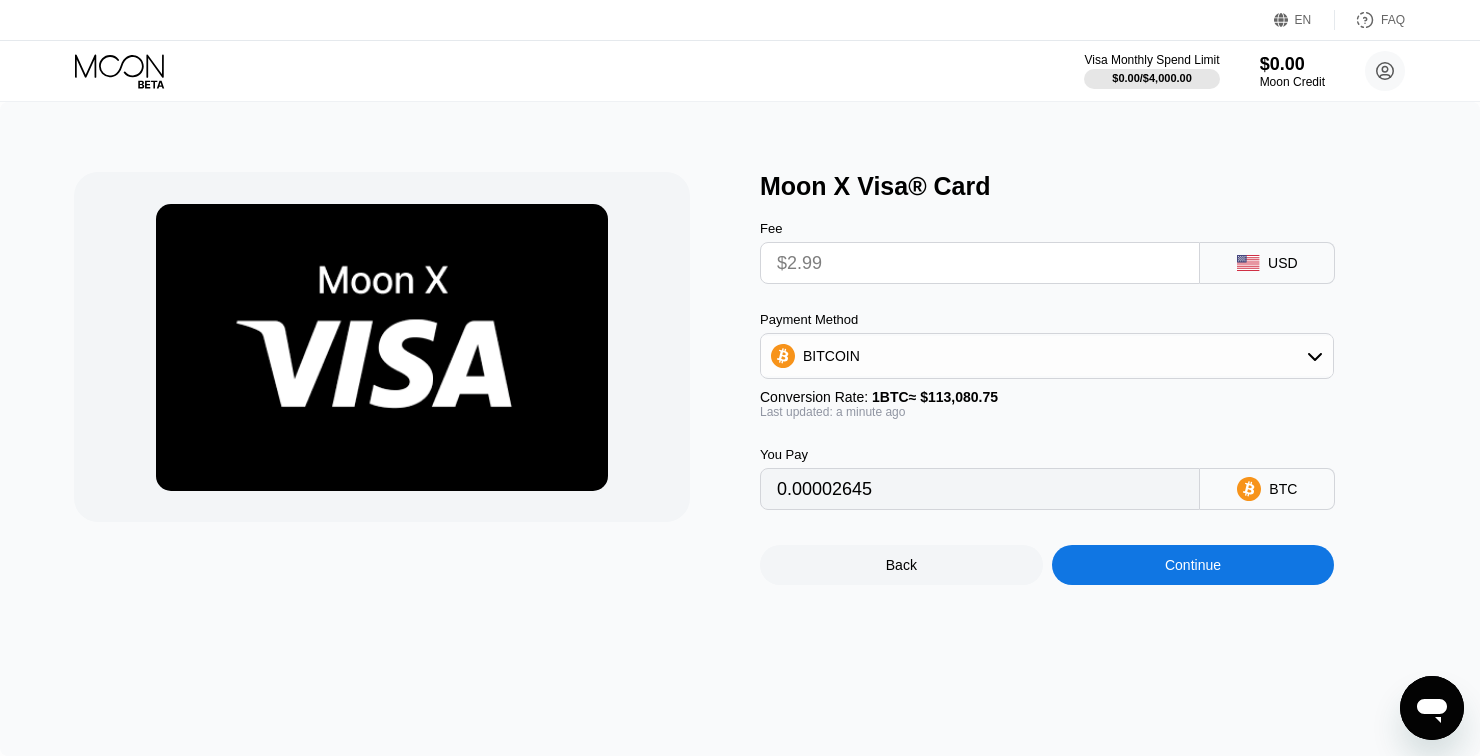 click on "Back" at bounding box center (901, 565) 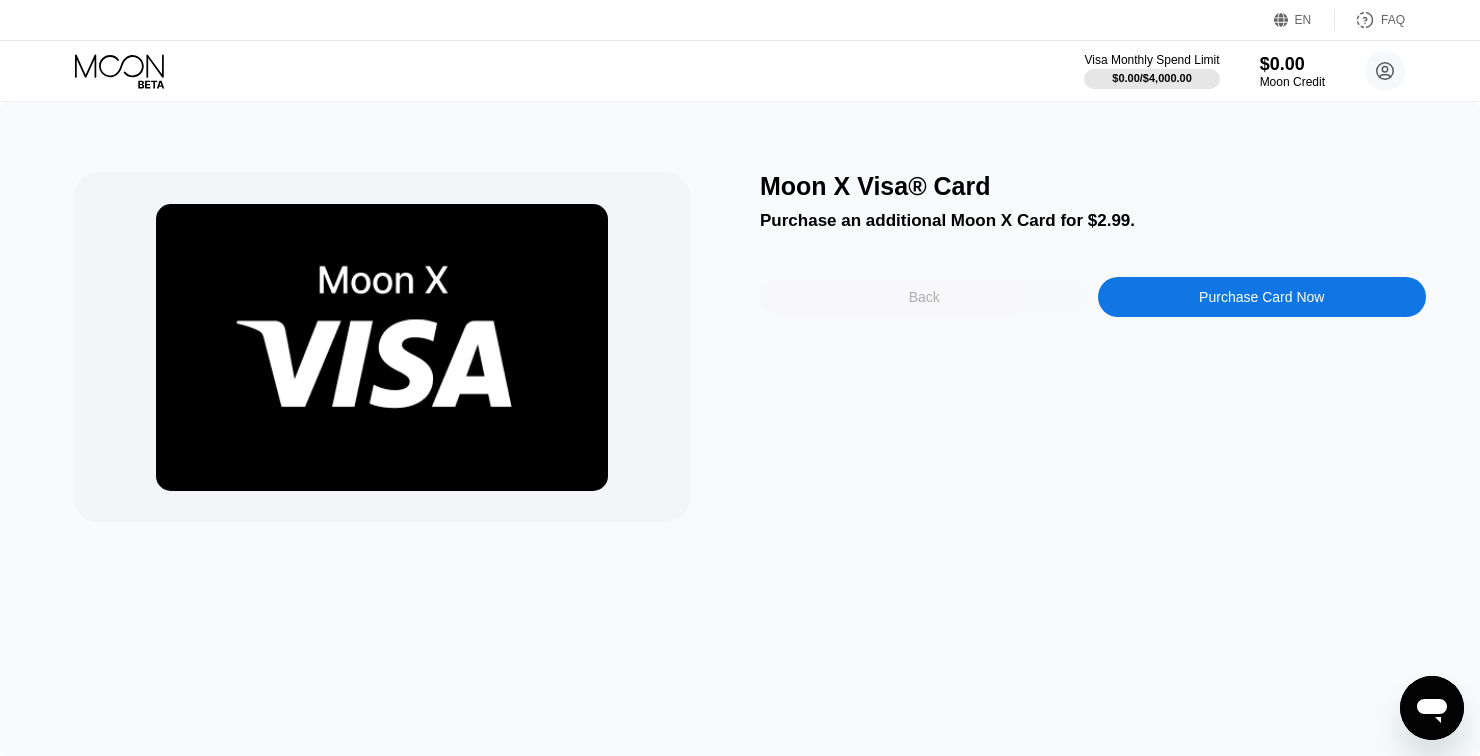 click on "Back" at bounding box center (924, 297) 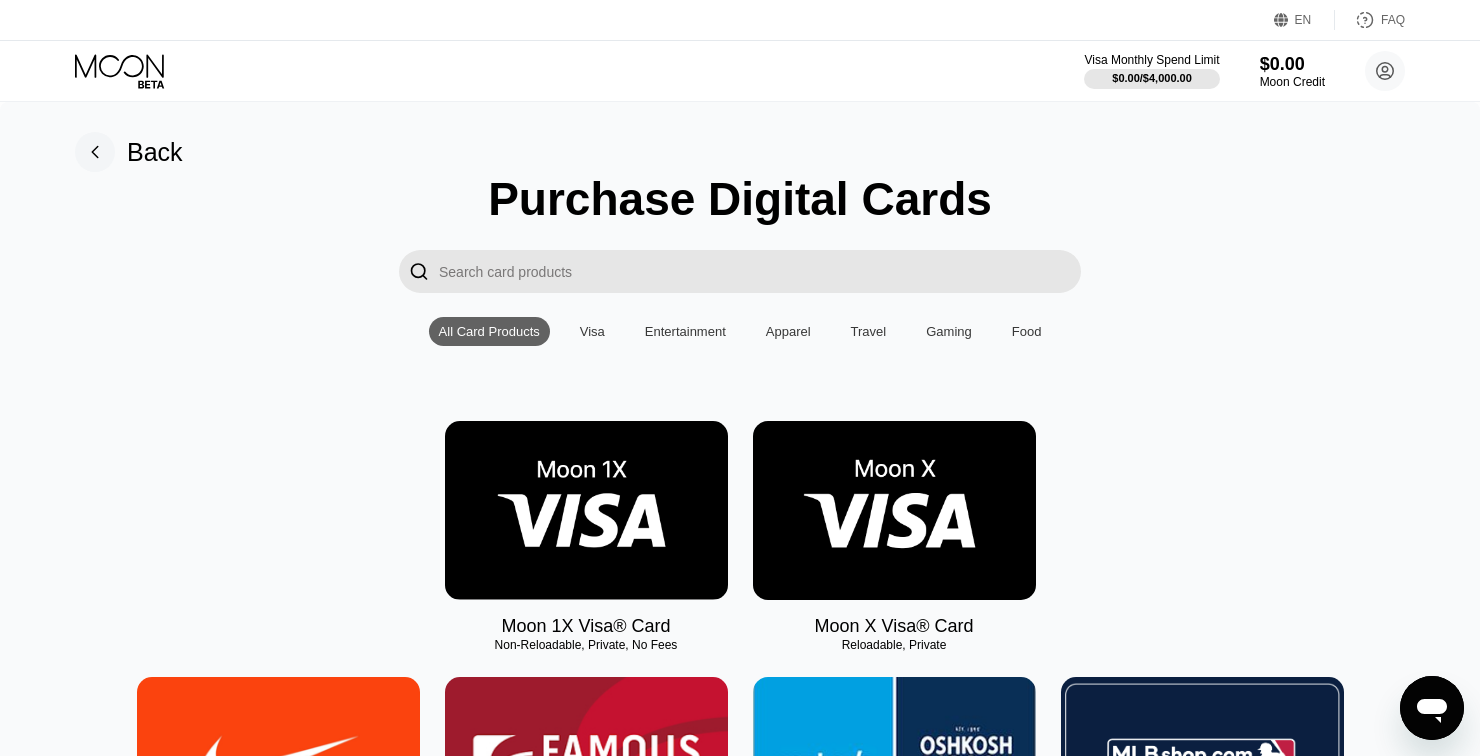 click at bounding box center (586, 510) 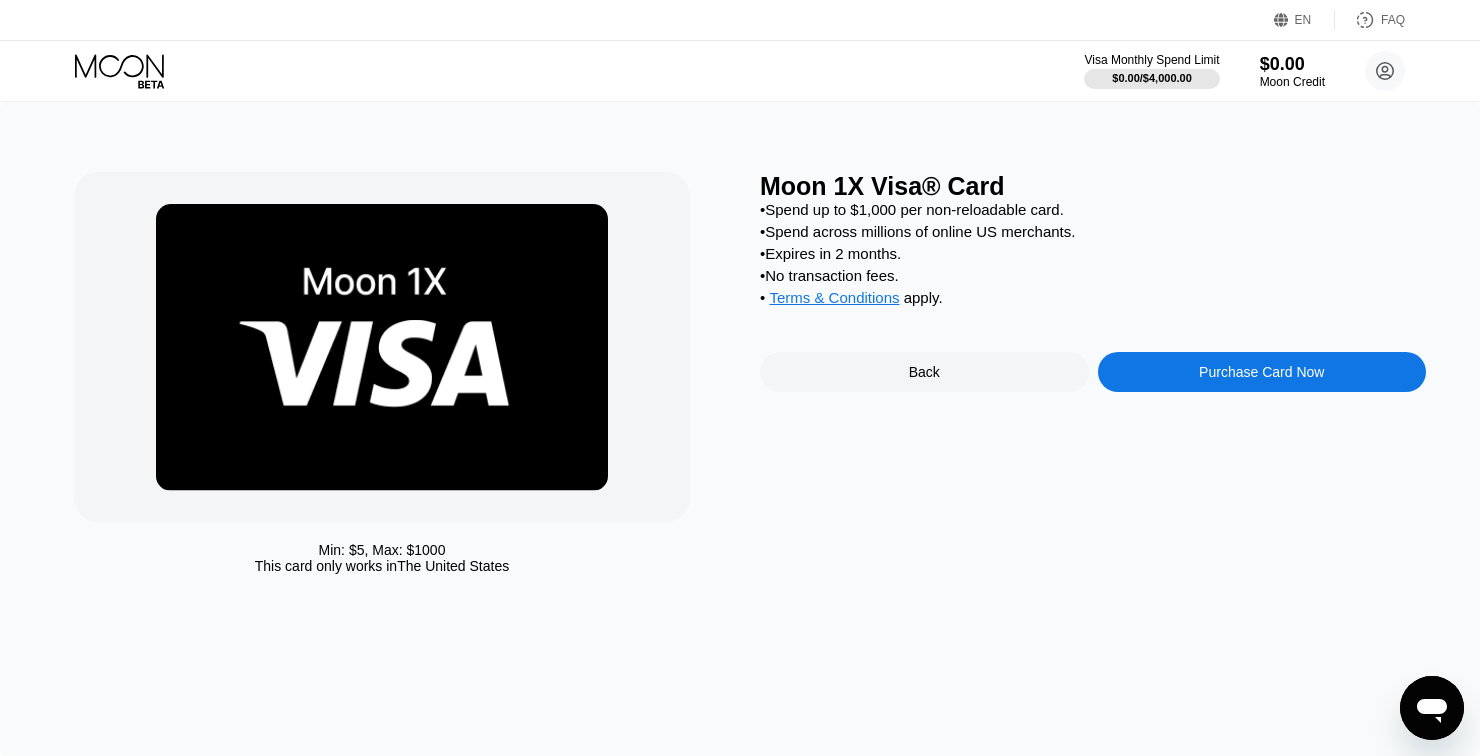 click on "Purchase Card Now" at bounding box center (1262, 372) 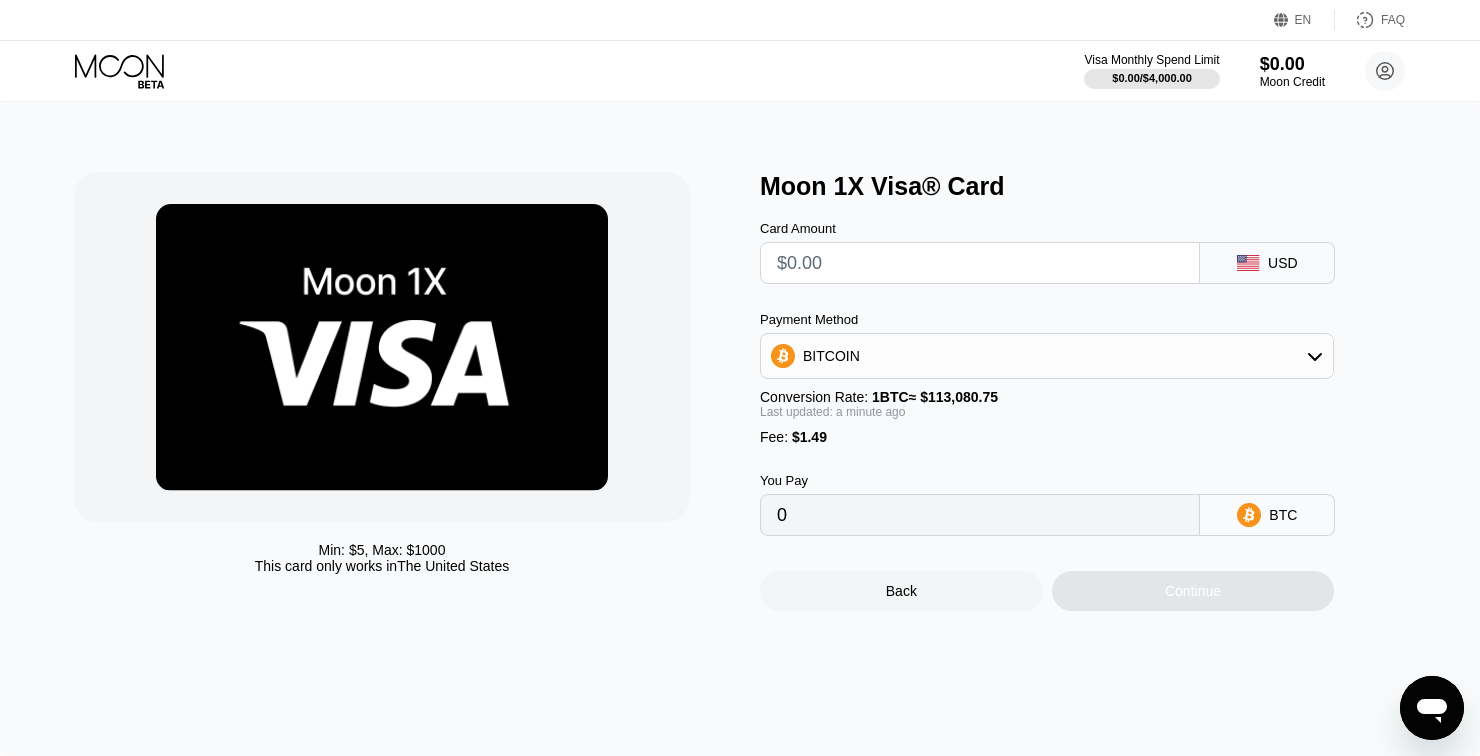 click at bounding box center [980, 263] 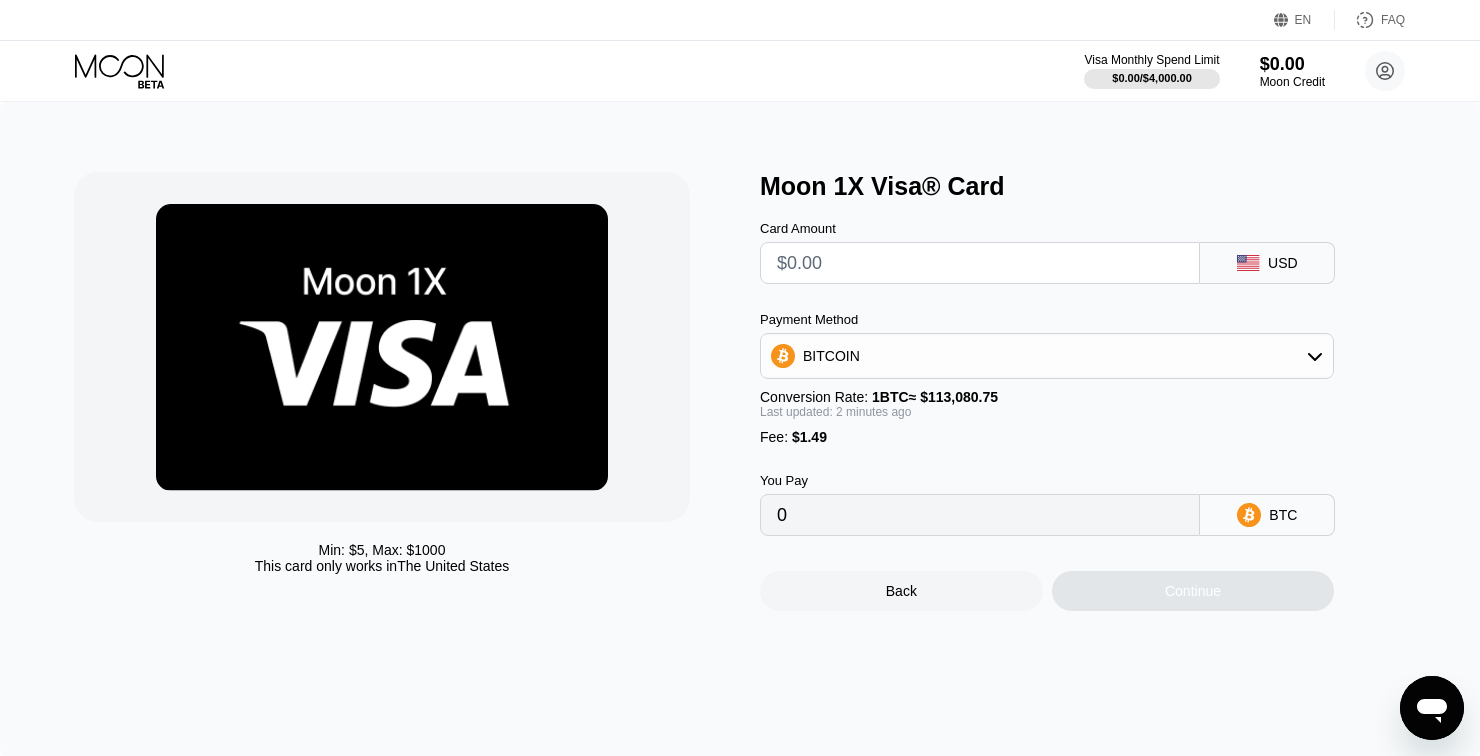 type on "$5" 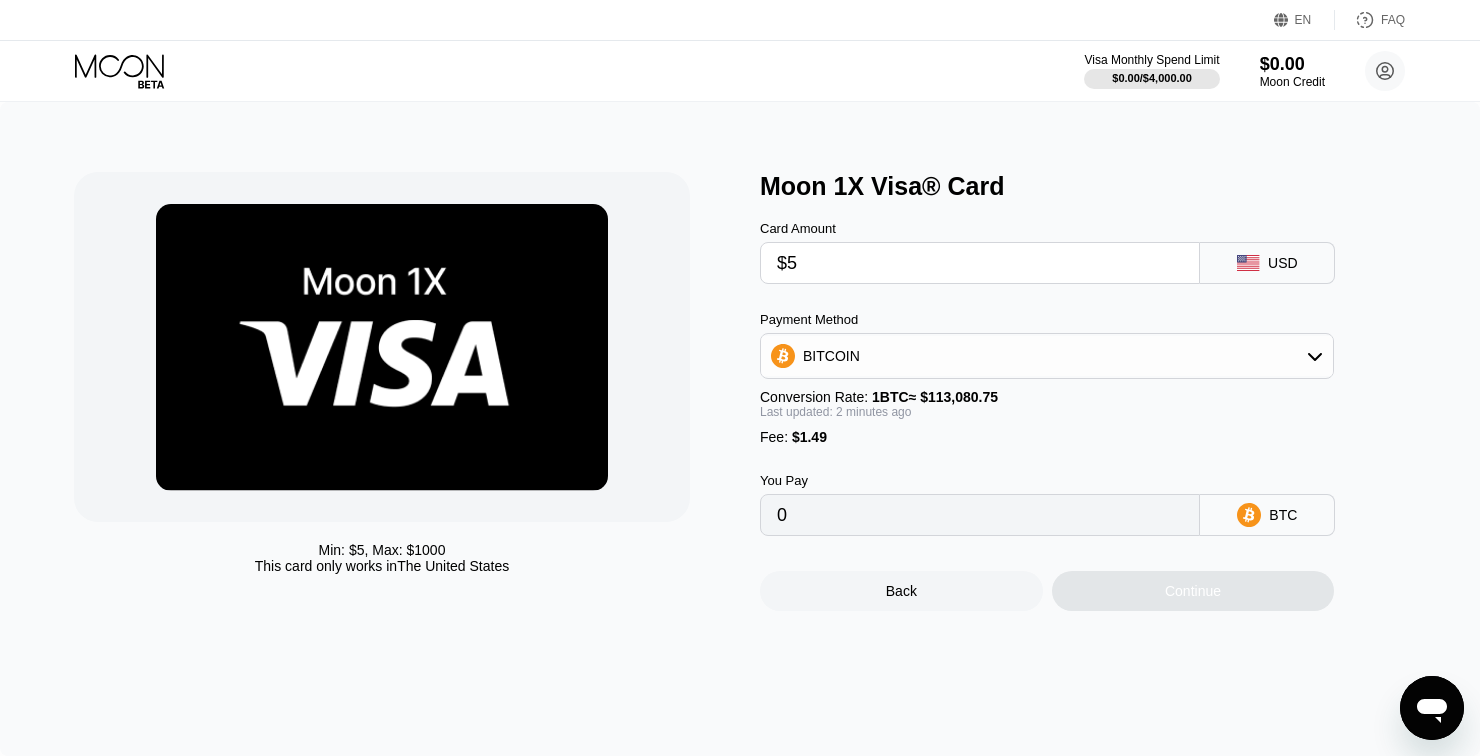 type on "0.00005740" 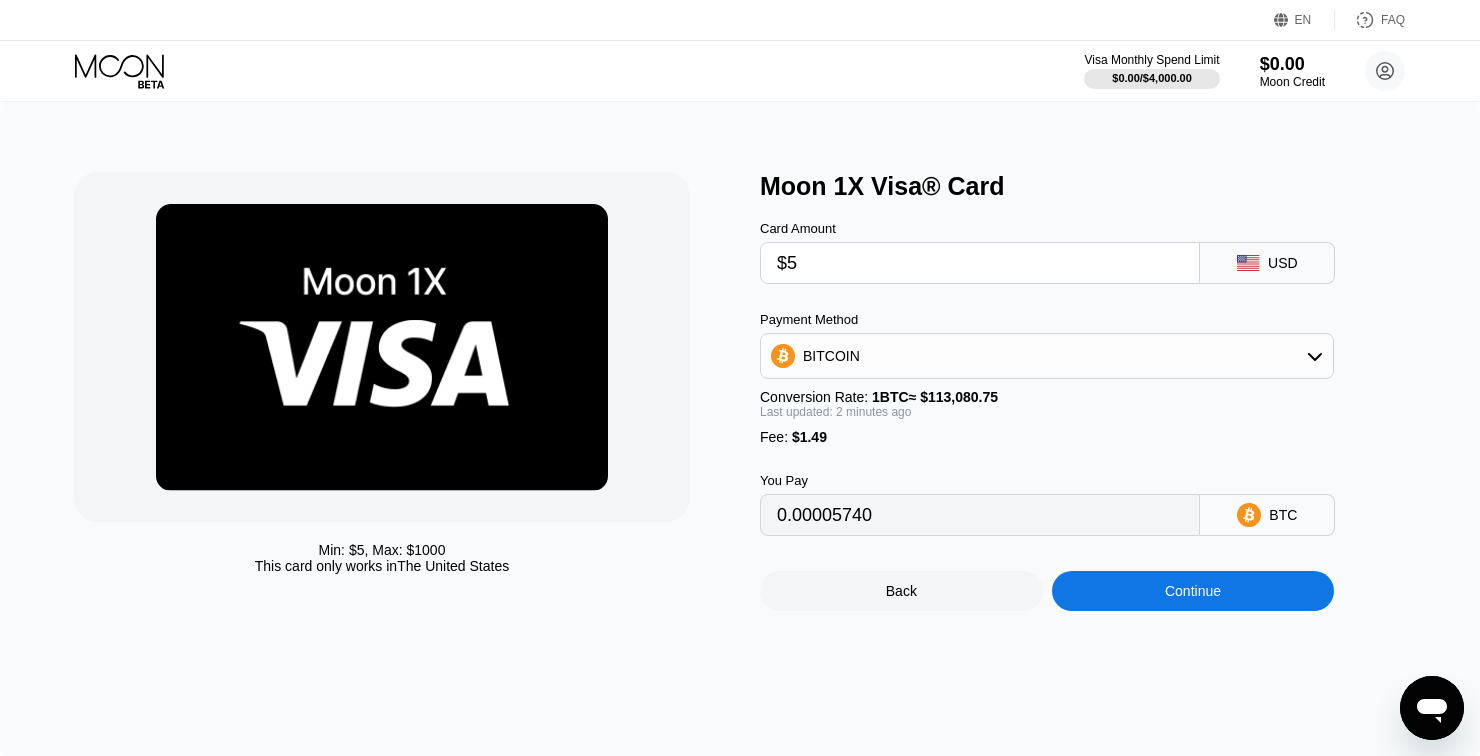 type on "$5" 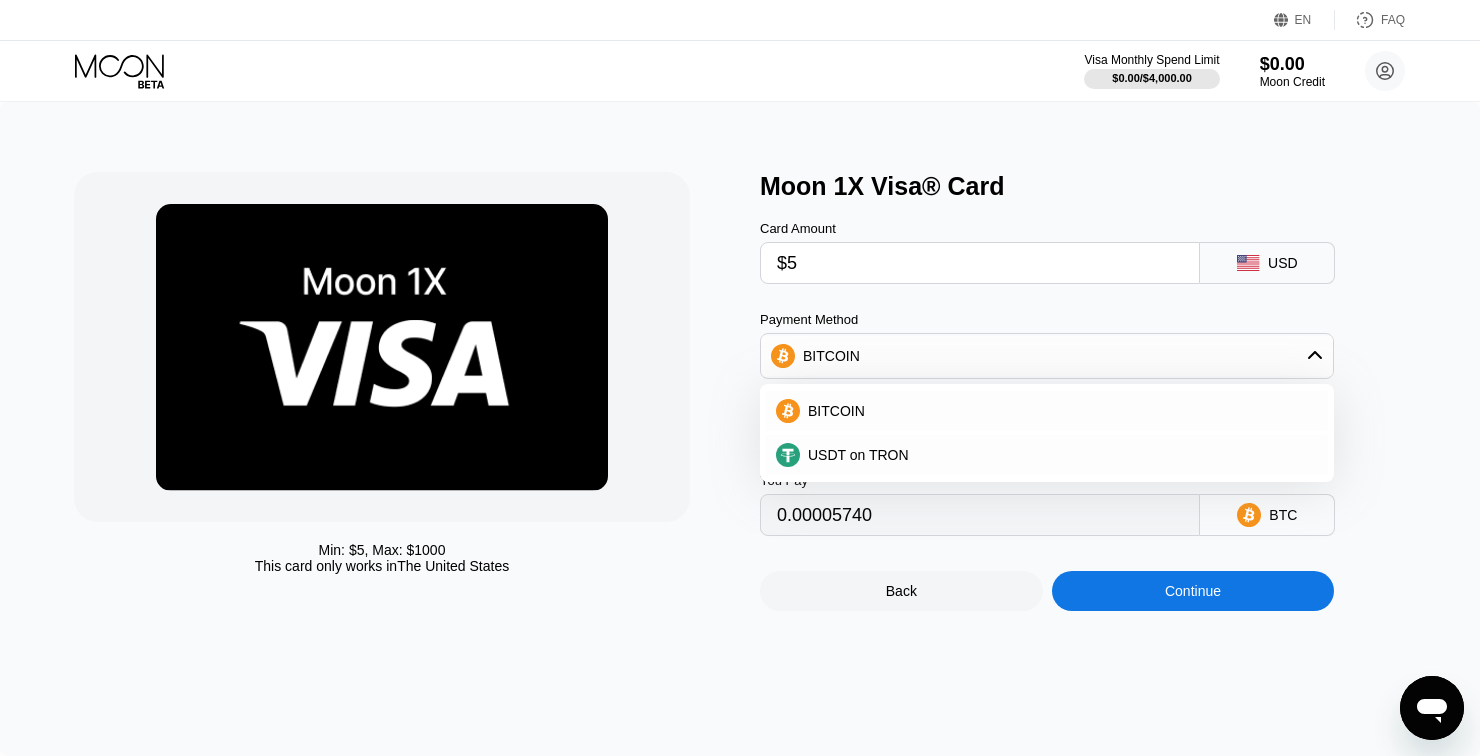 click on "BITCOIN" at bounding box center (1047, 411) 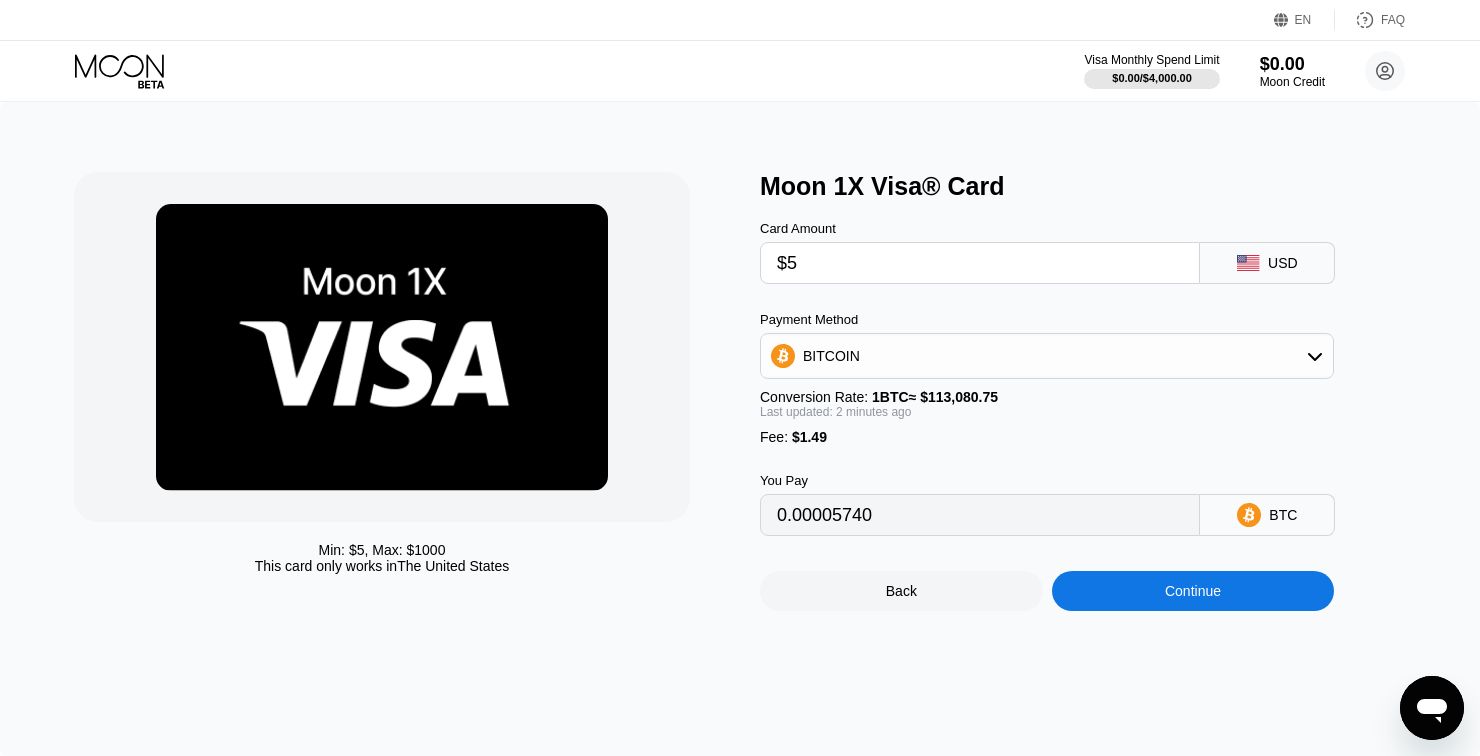 click on "BITCOIN" at bounding box center (1047, 356) 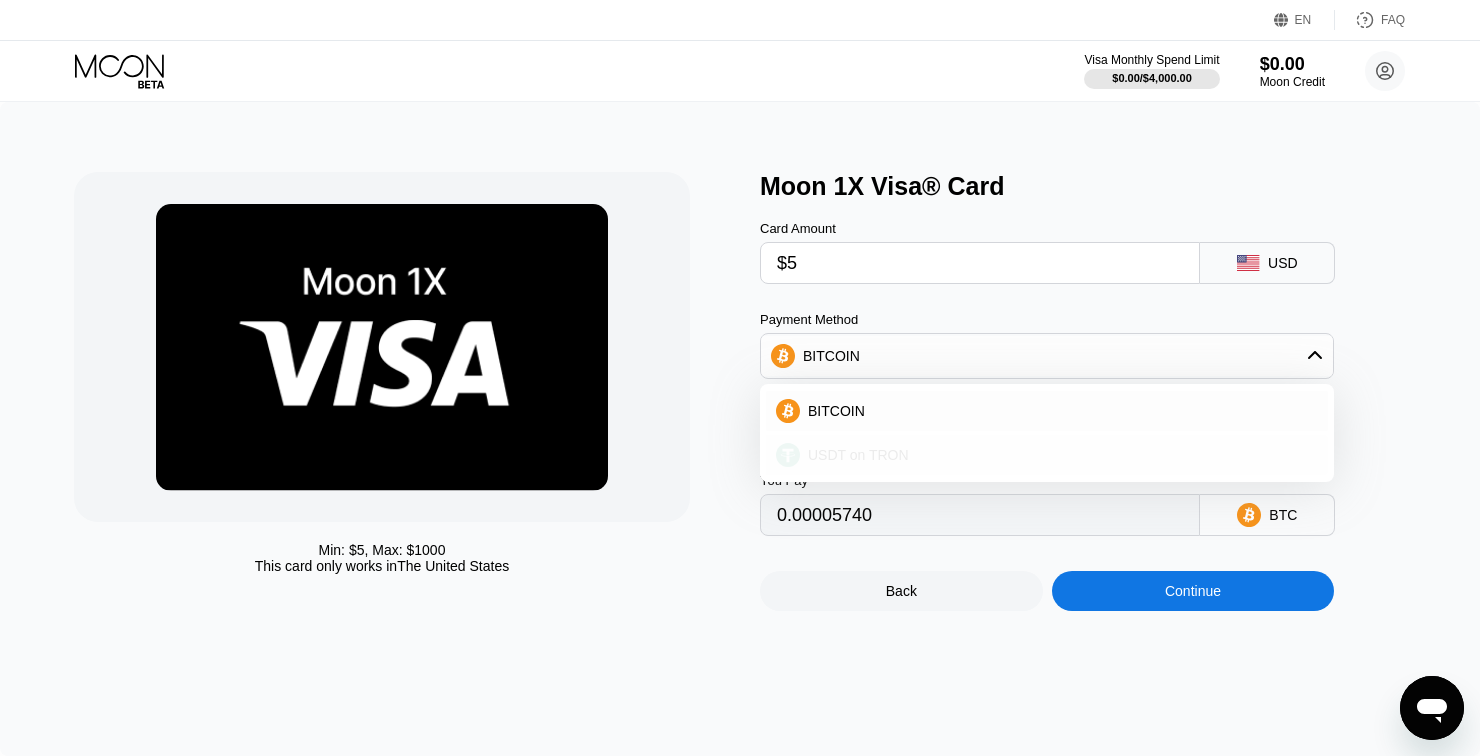 click on "USDT on TRON" at bounding box center (1059, 455) 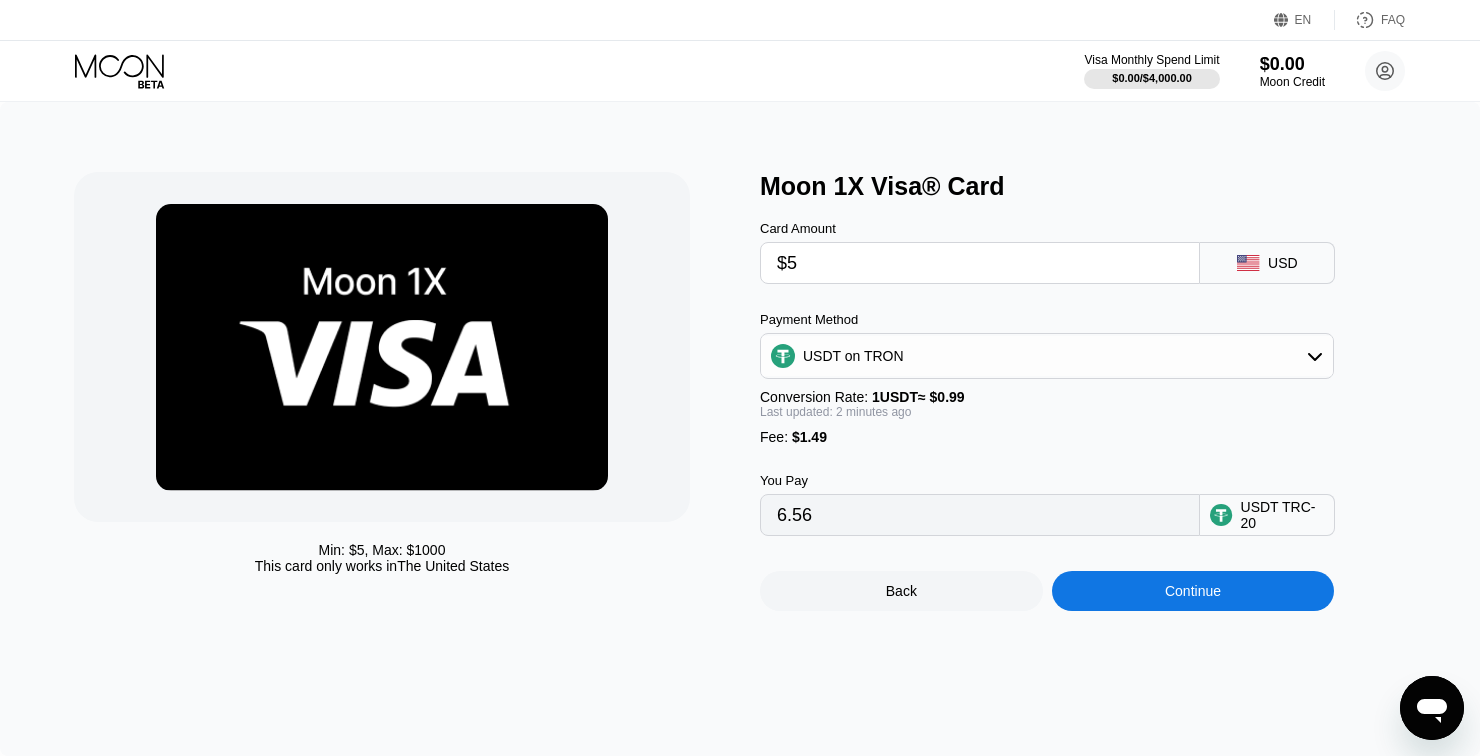 click on "$5" at bounding box center (980, 263) 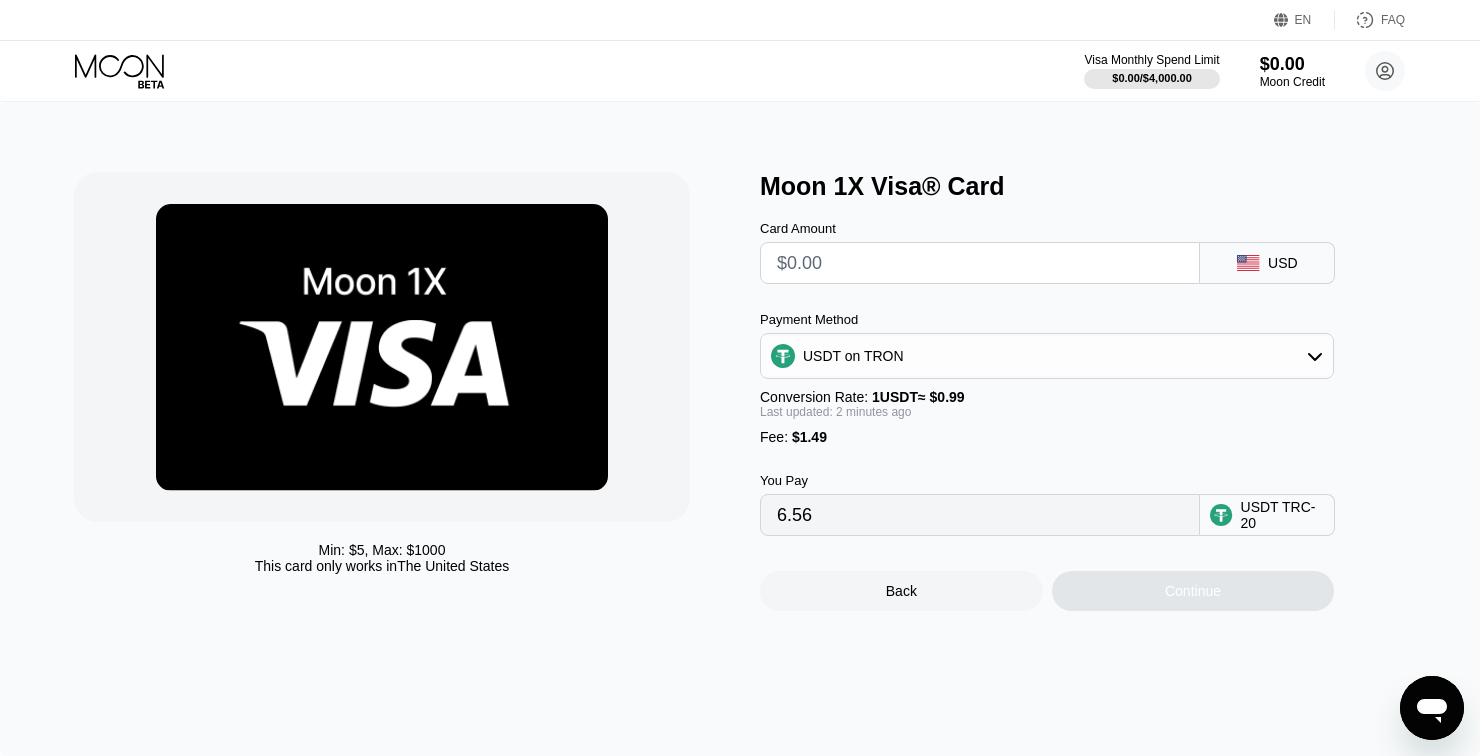 type on "0.00" 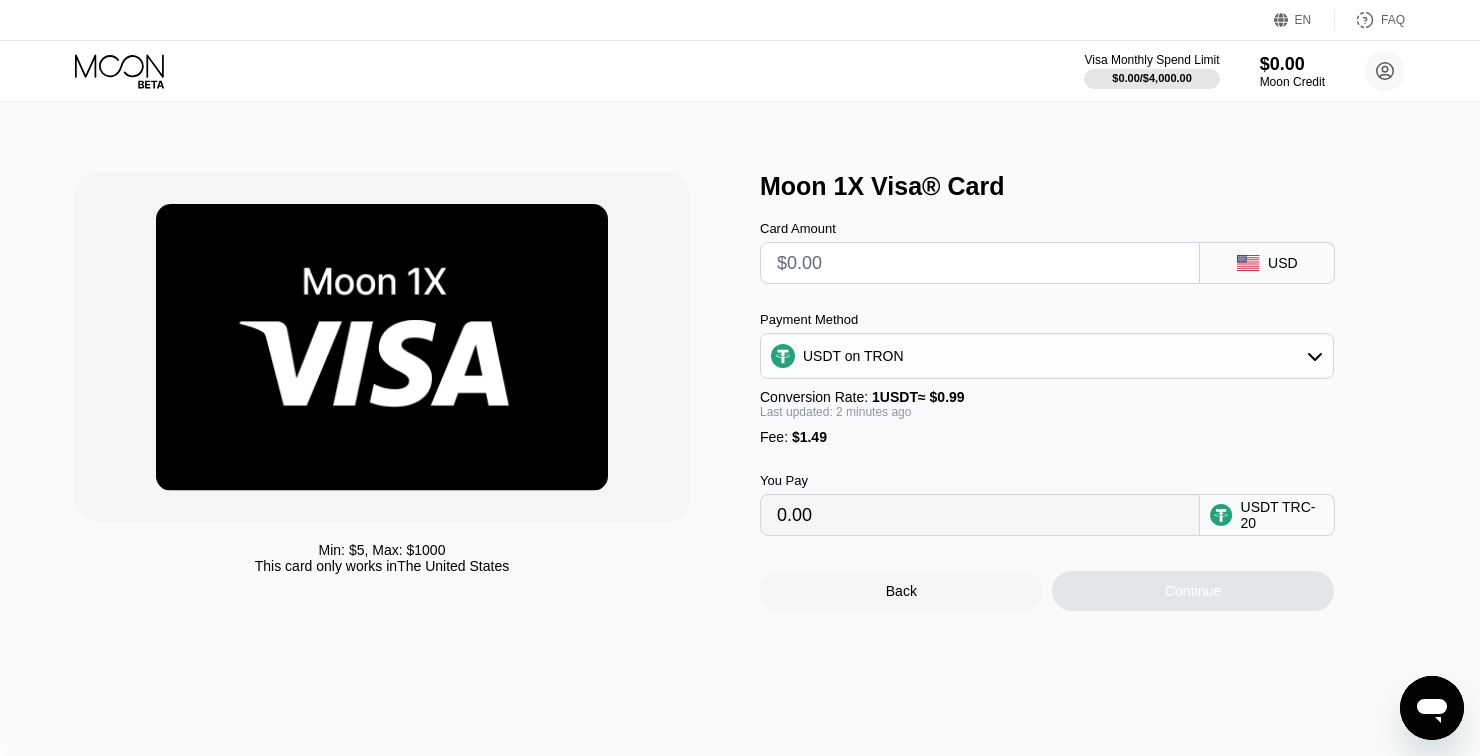 type on "$4" 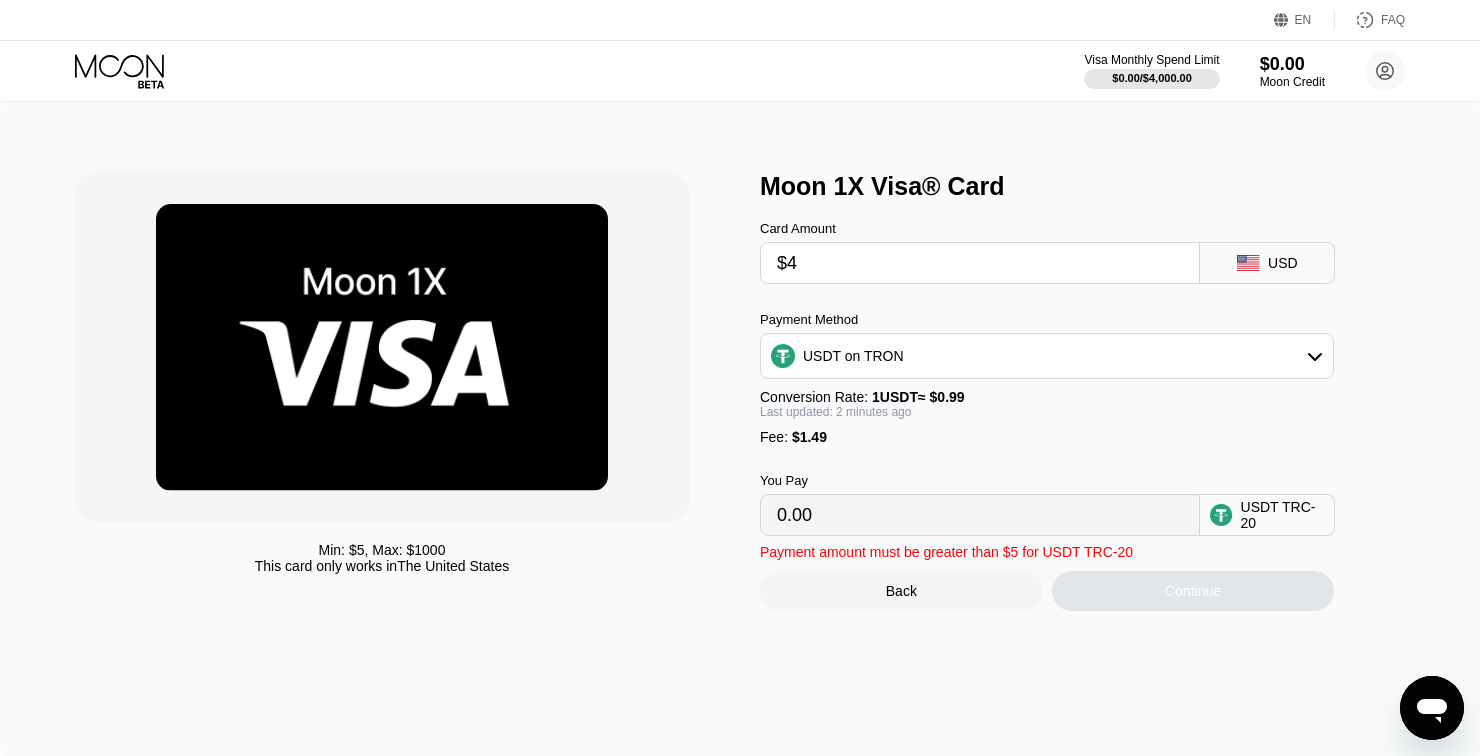 type on "5.55" 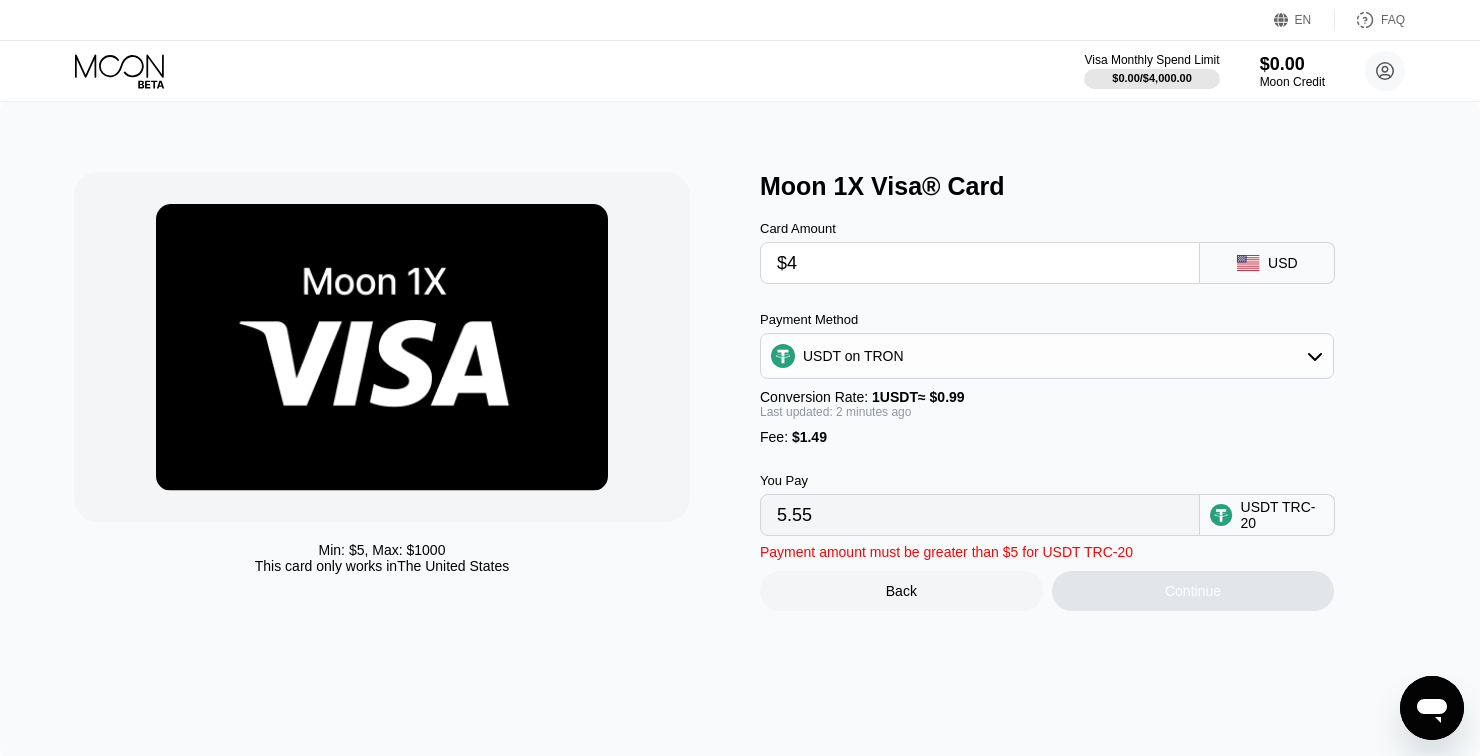 type on "$4" 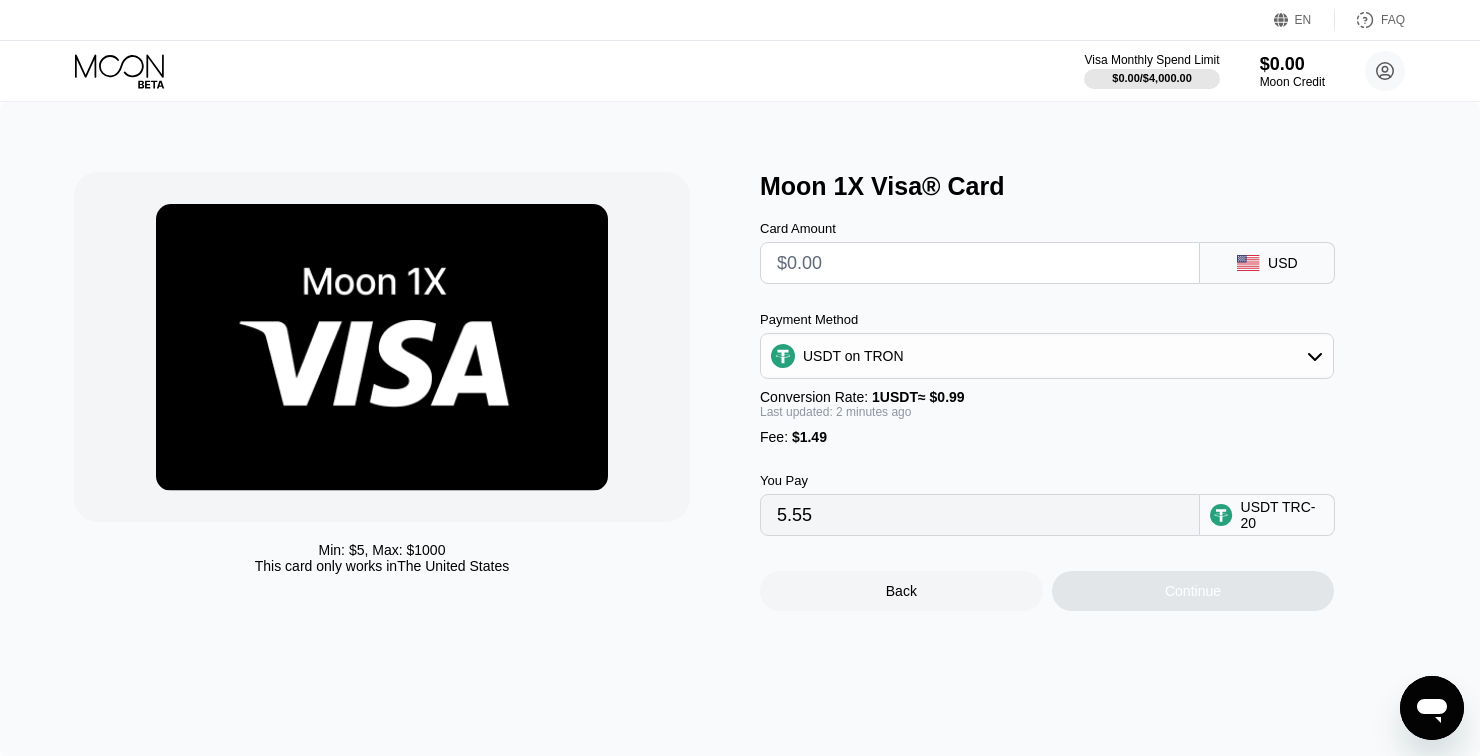 type on "0.00" 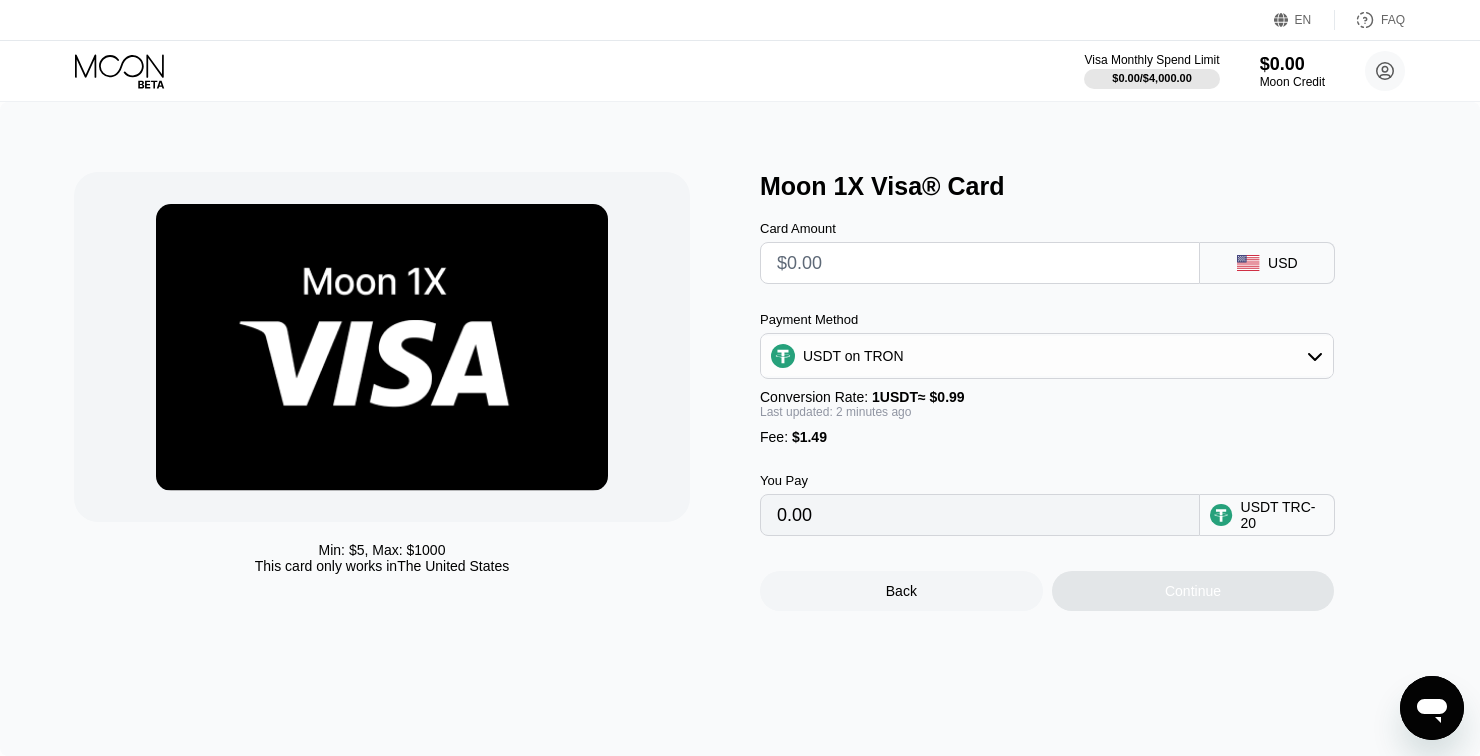 type on "$5" 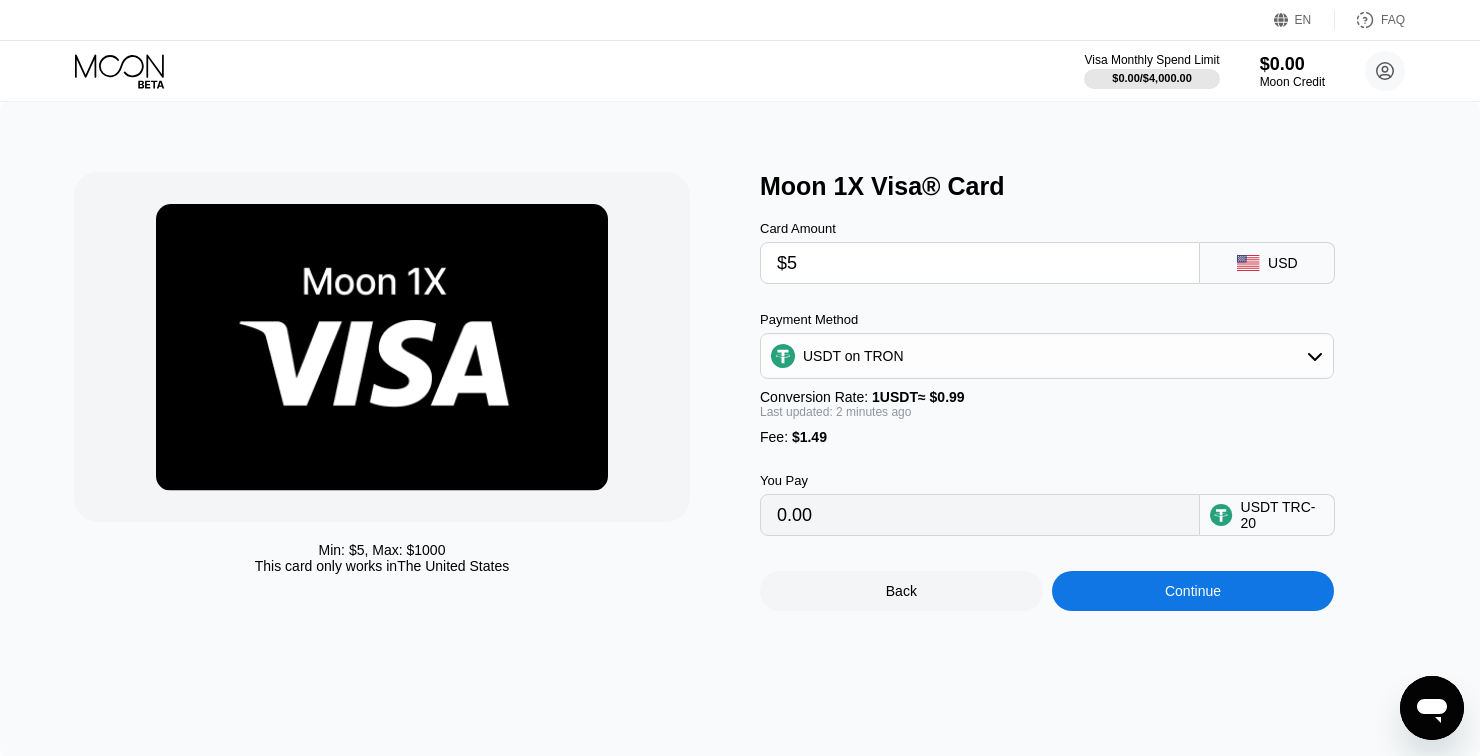 type on "6.56" 